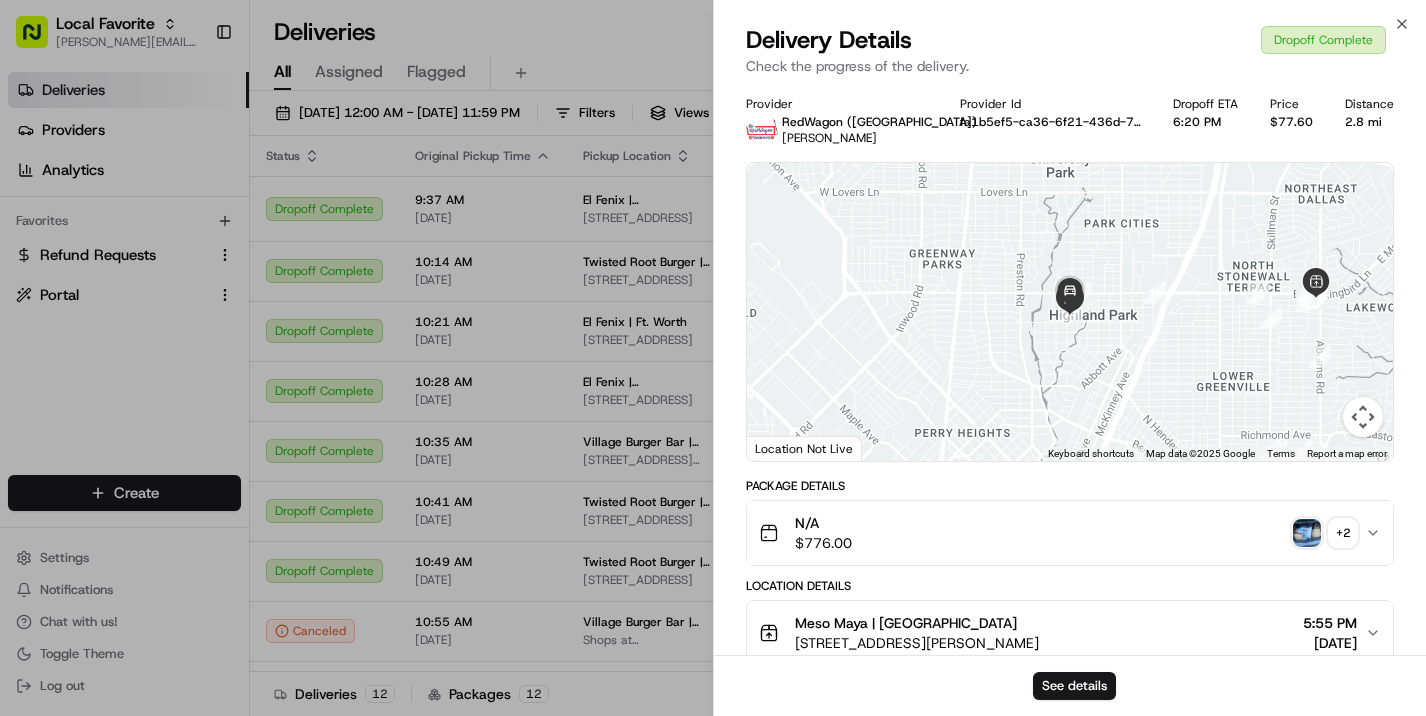 scroll, scrollTop: 0, scrollLeft: 0, axis: both 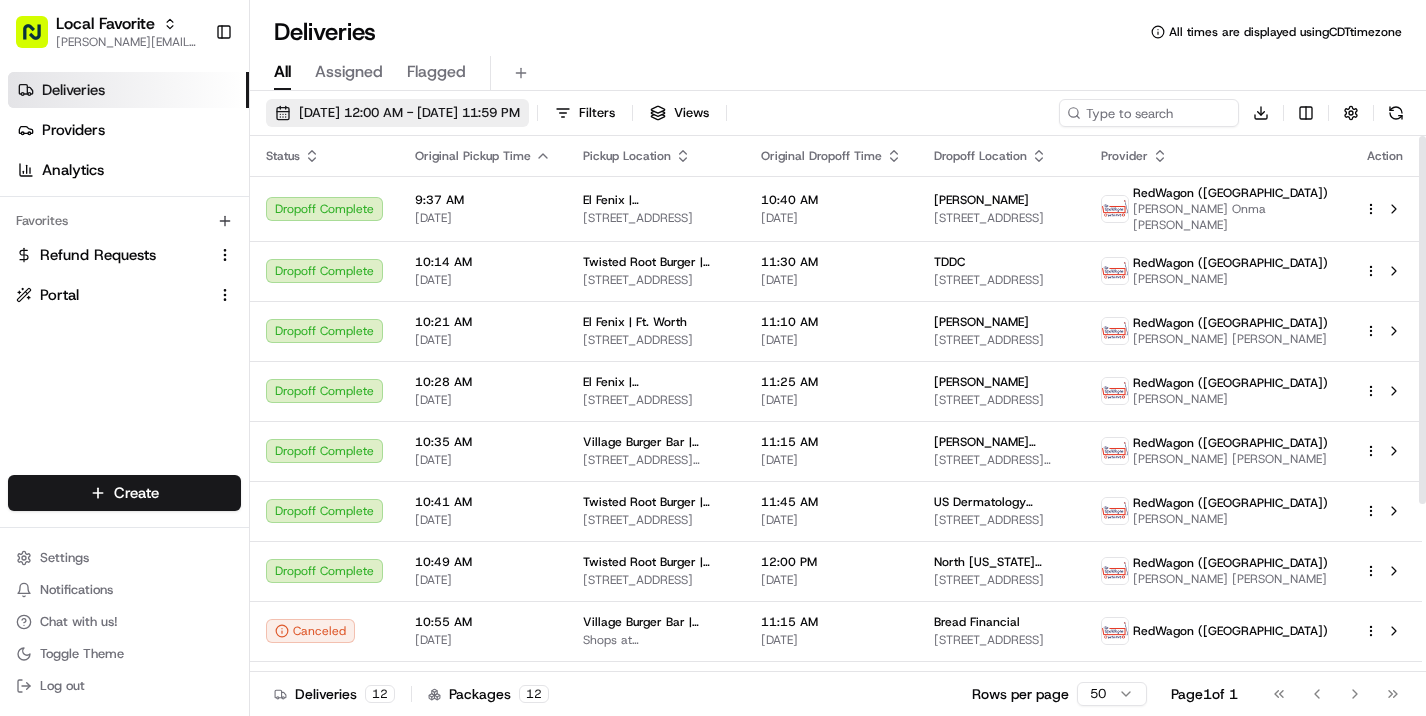 click on "[DATE] 12:00 AM - [DATE] 11:59 PM" at bounding box center [409, 113] 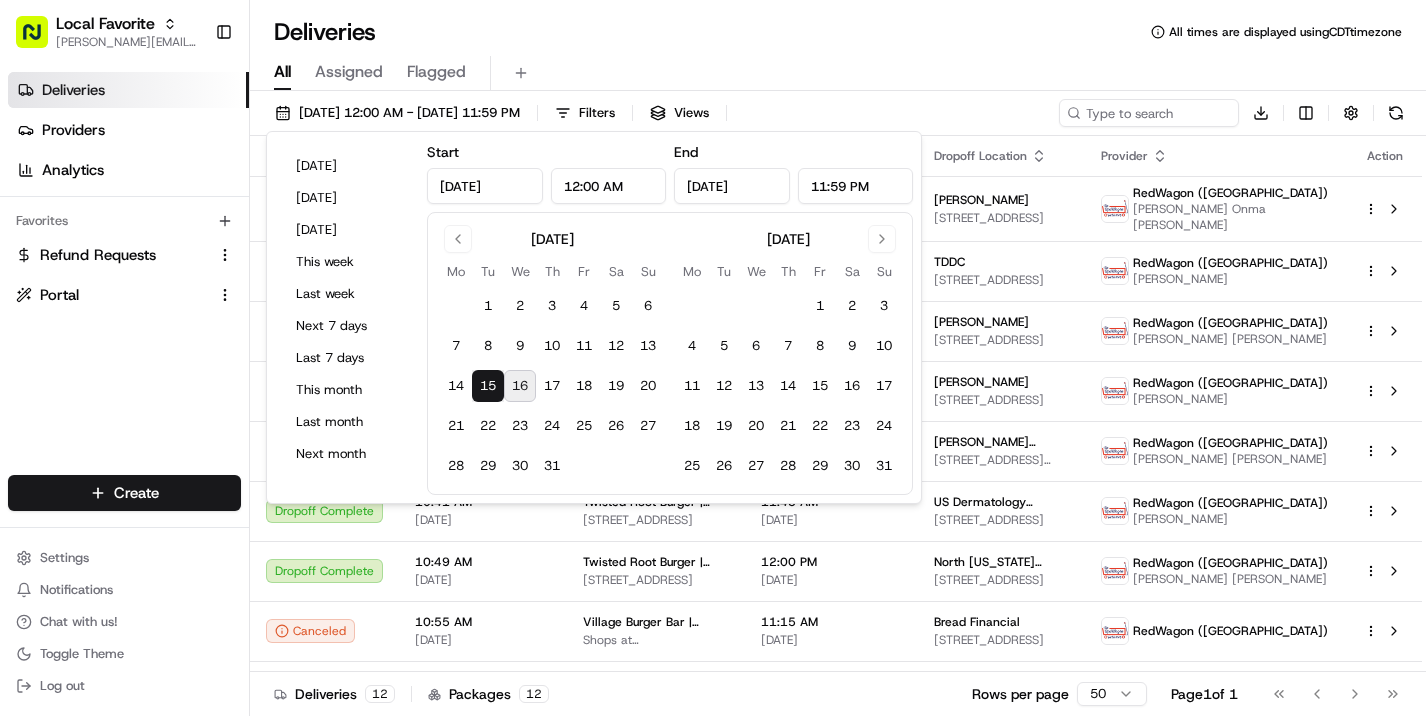 click on "16" at bounding box center (520, 386) 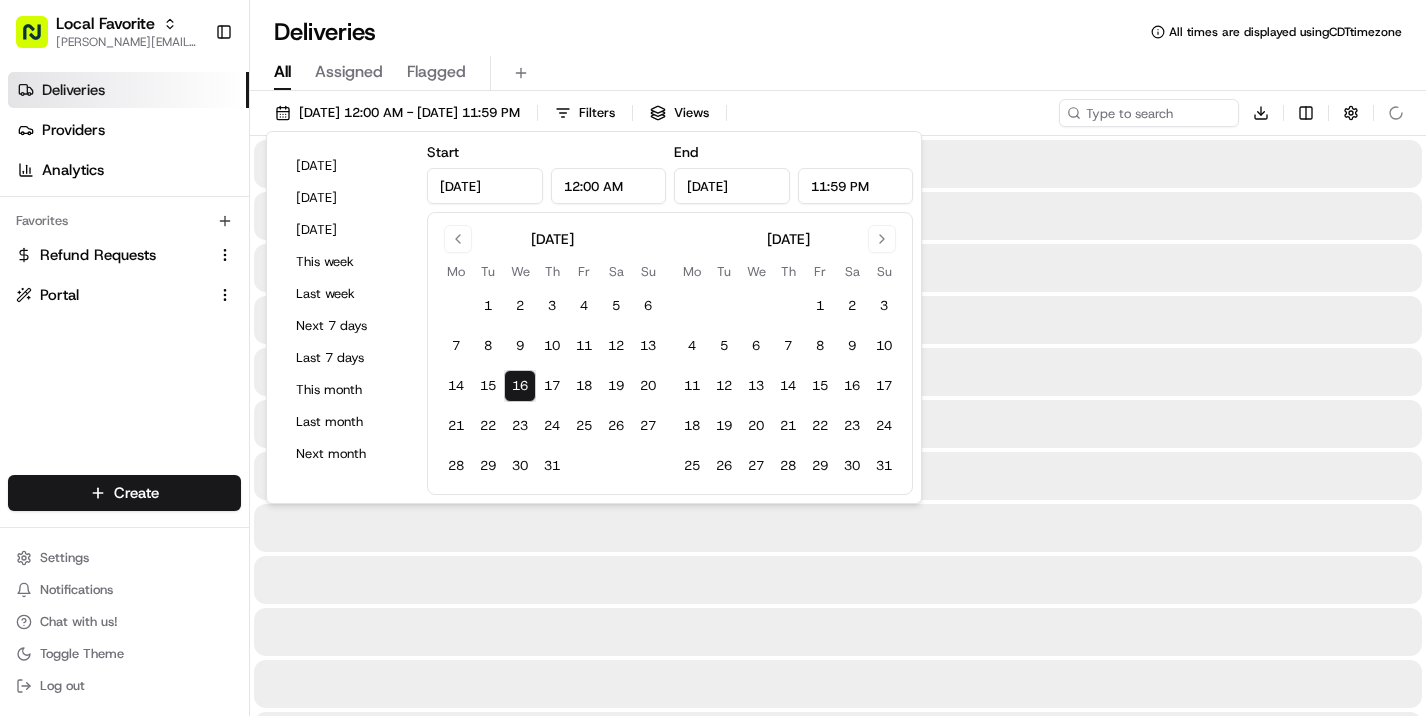 click on "16" at bounding box center (520, 386) 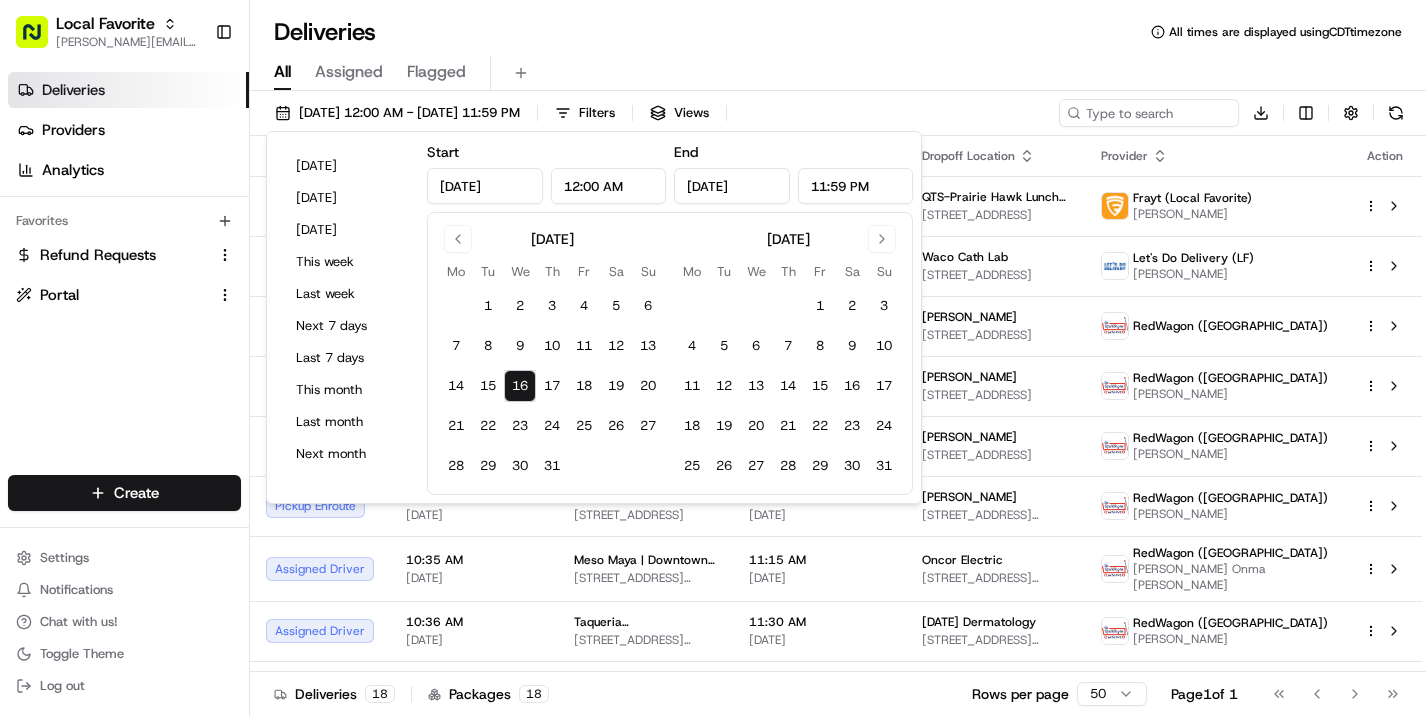click on "All Assigned Flagged" at bounding box center [838, 73] 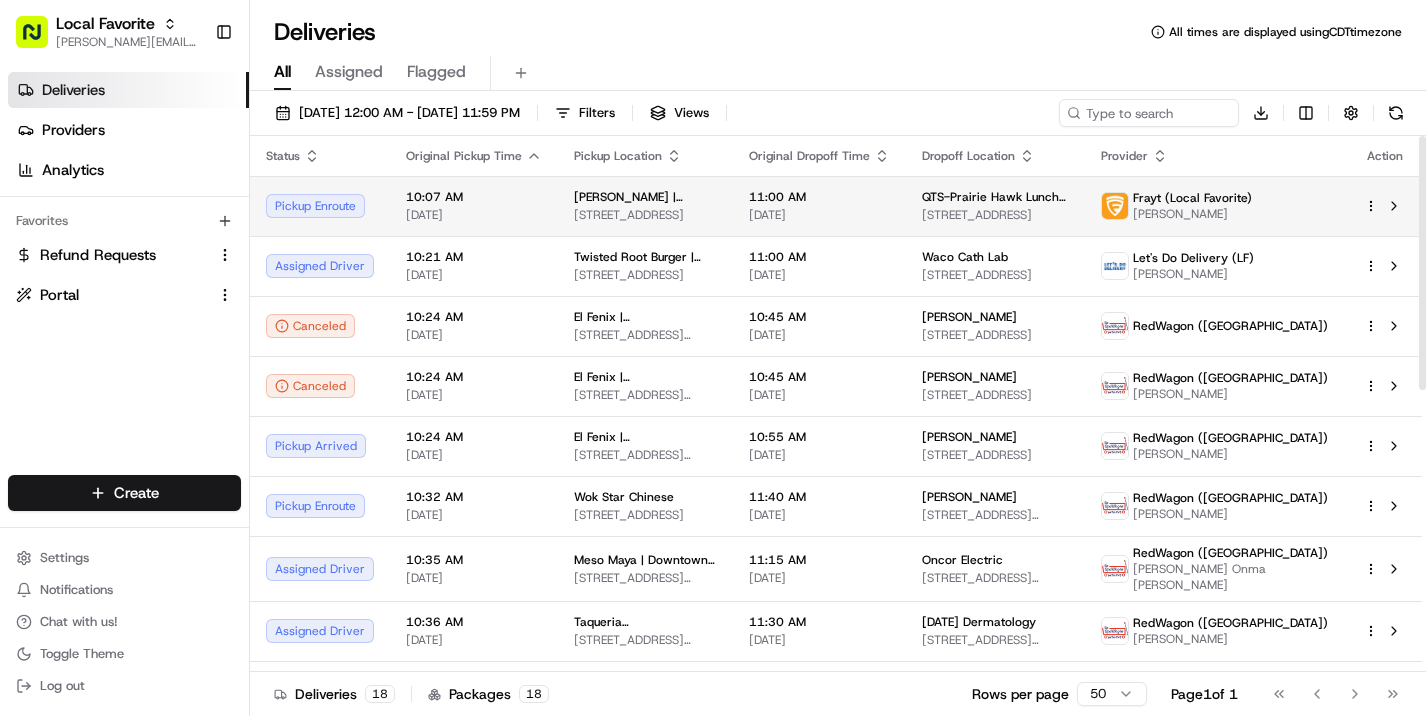 click on "[STREET_ADDRESS]" at bounding box center [645, 215] 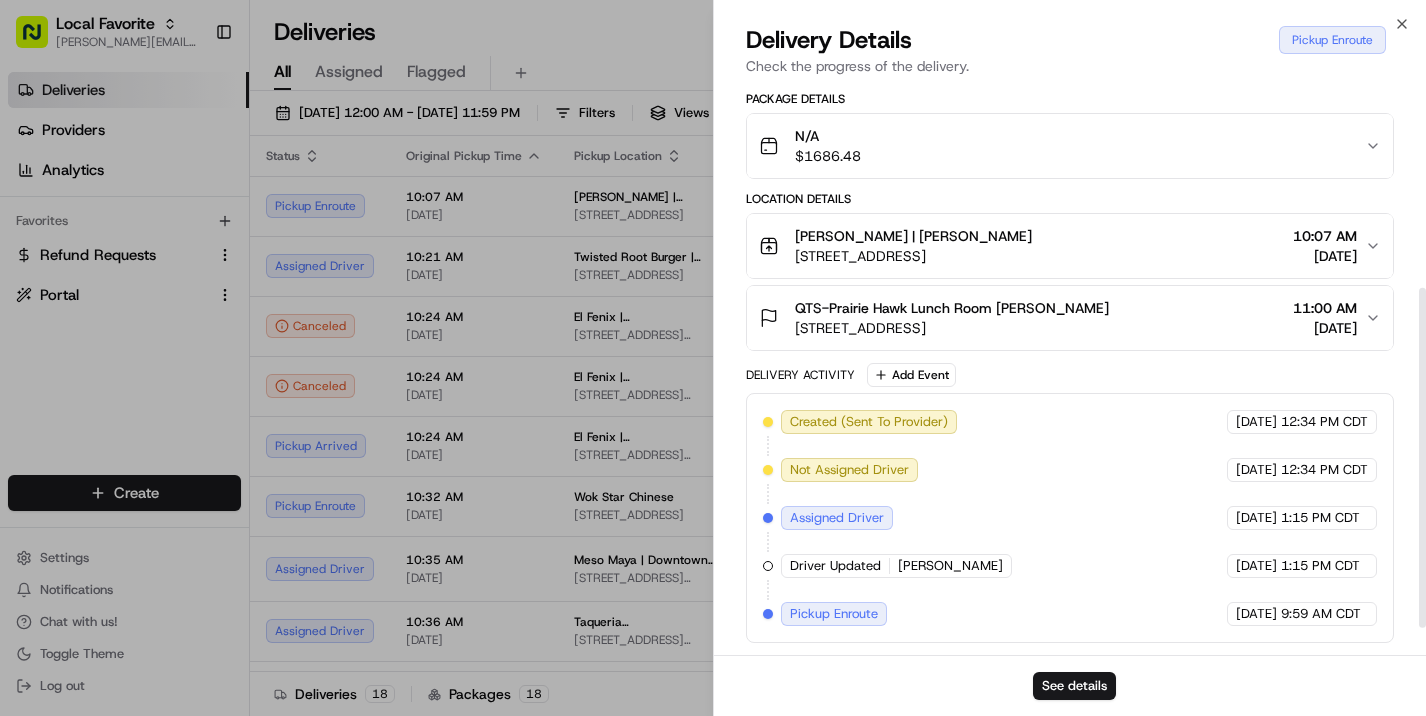scroll, scrollTop: 338, scrollLeft: 0, axis: vertical 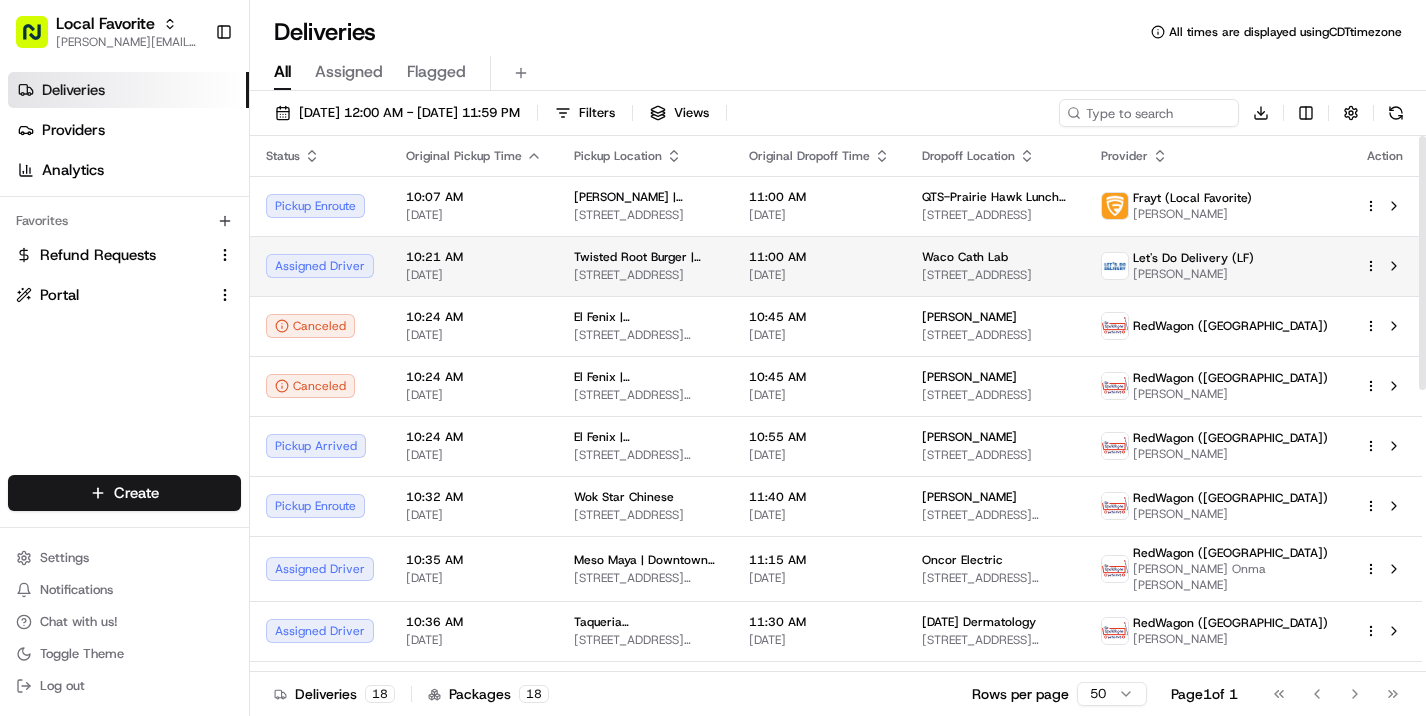 click on "[STREET_ADDRESS]" at bounding box center [645, 275] 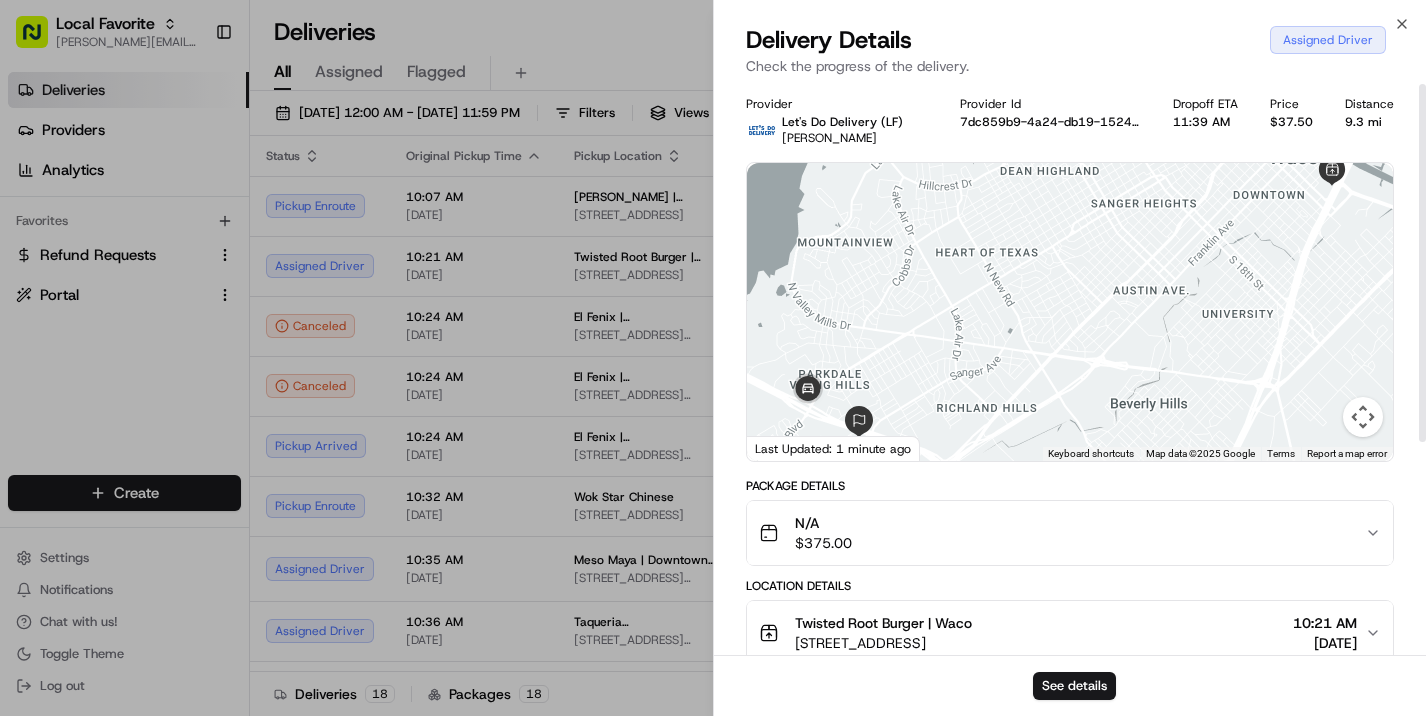 scroll, scrollTop: 0, scrollLeft: 0, axis: both 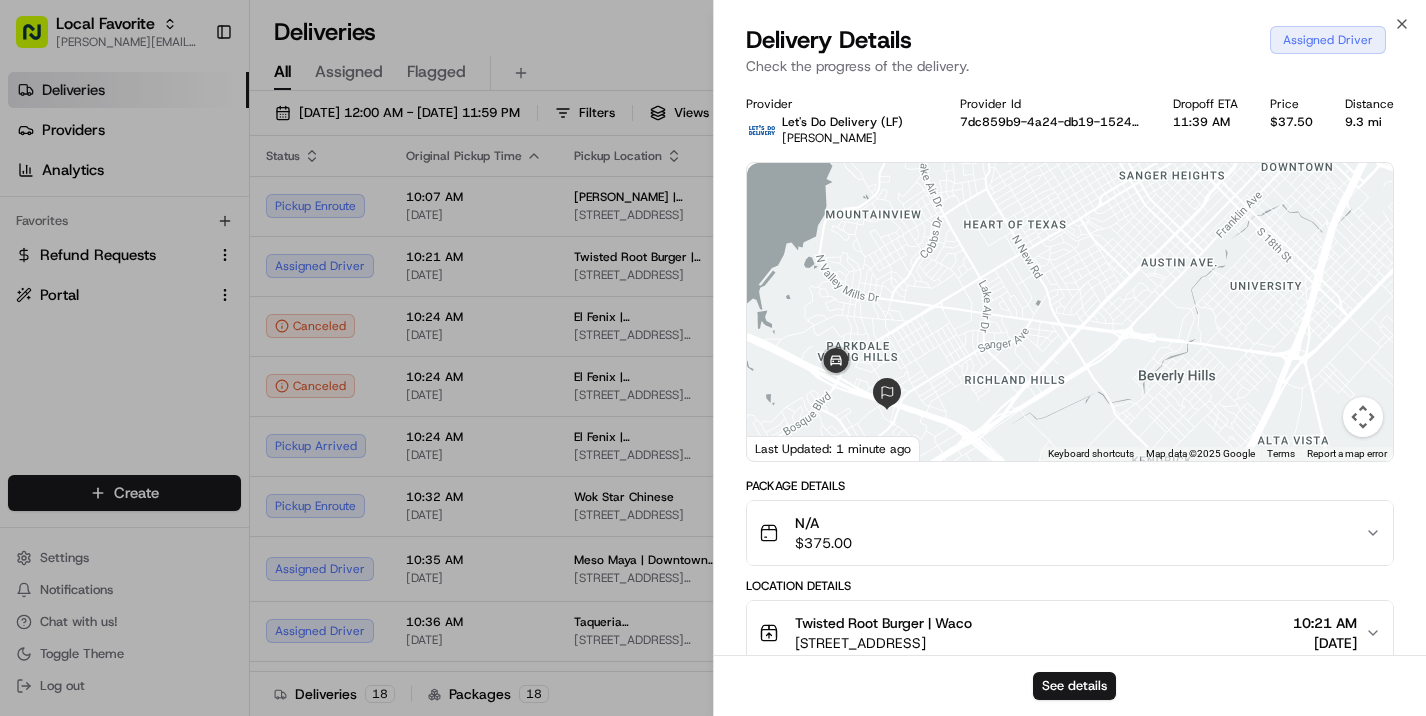 drag, startPoint x: 1216, startPoint y: 291, endPoint x: 1244, endPoint y: 266, distance: 37.536648 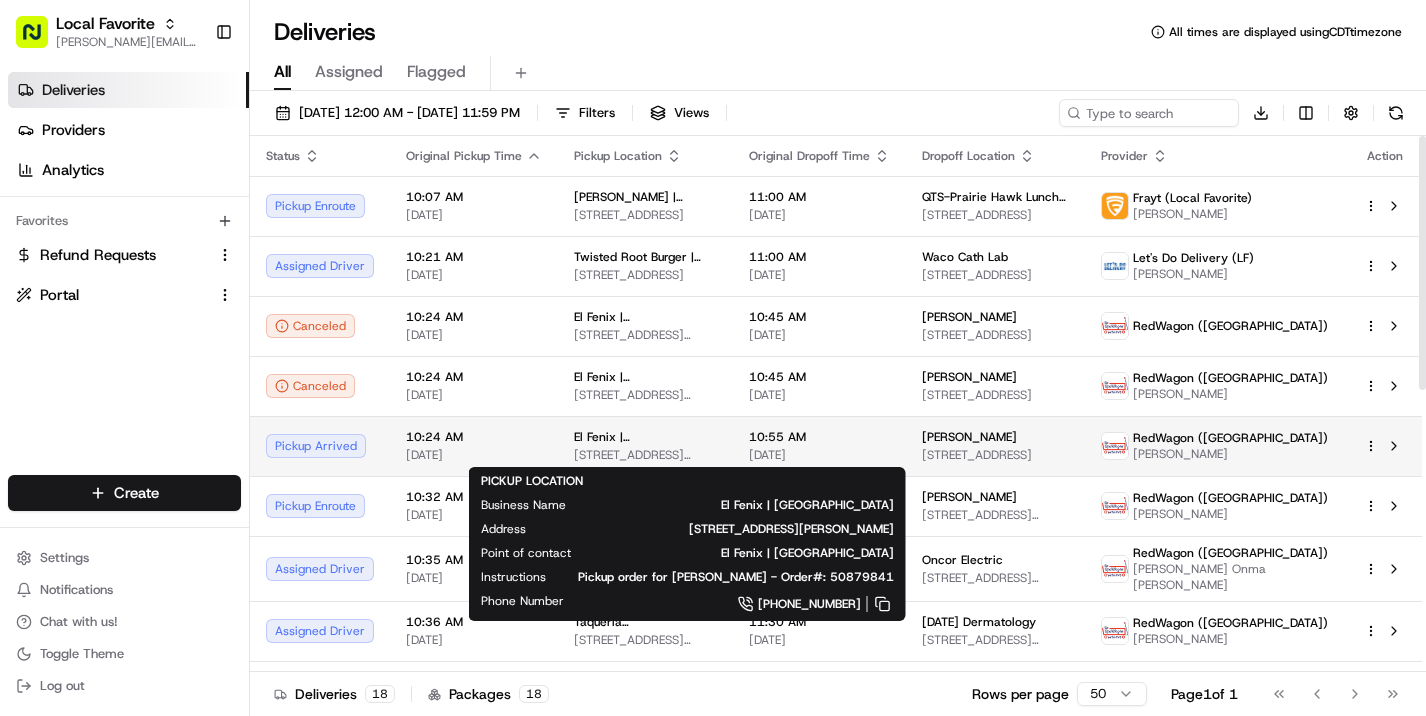 click on "El Fenix | [GEOGRAPHIC_DATA]" at bounding box center [645, 437] 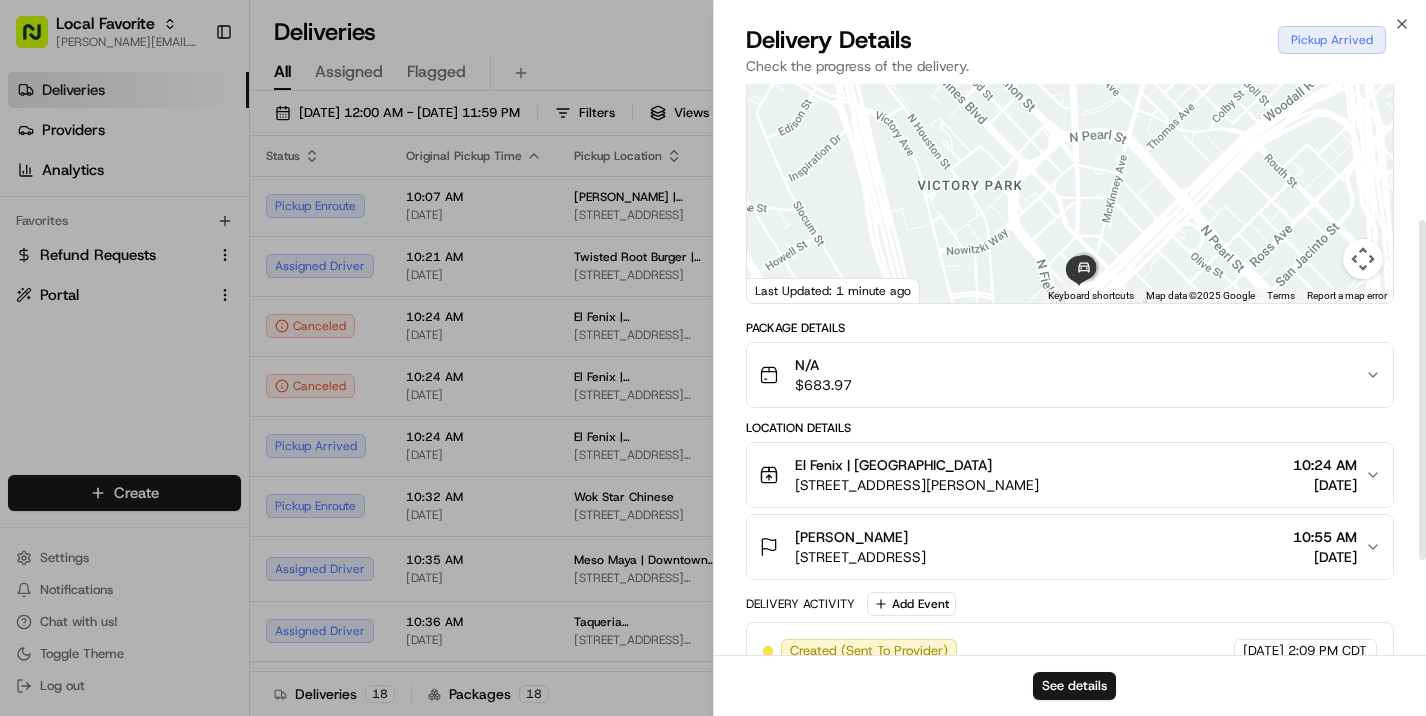 scroll, scrollTop: 127, scrollLeft: 0, axis: vertical 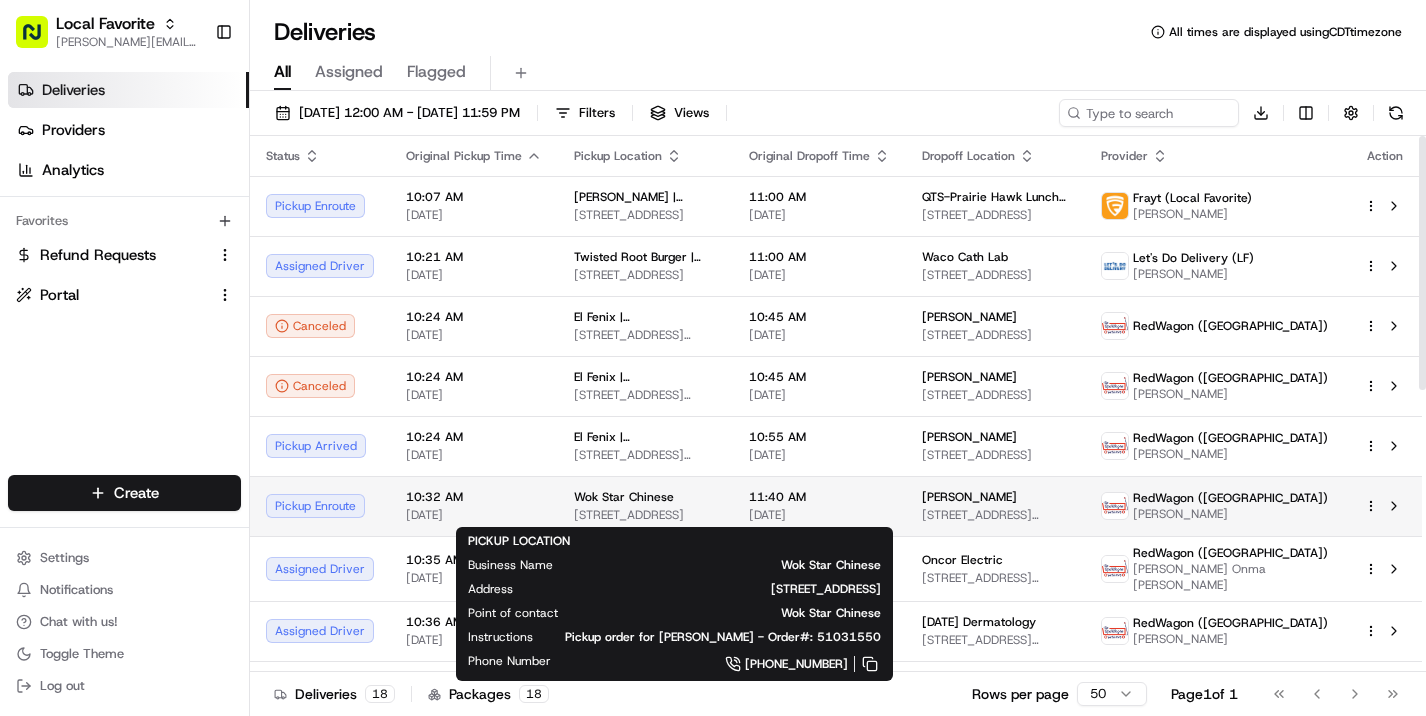 click on "Wok Star Chinese" at bounding box center (624, 497) 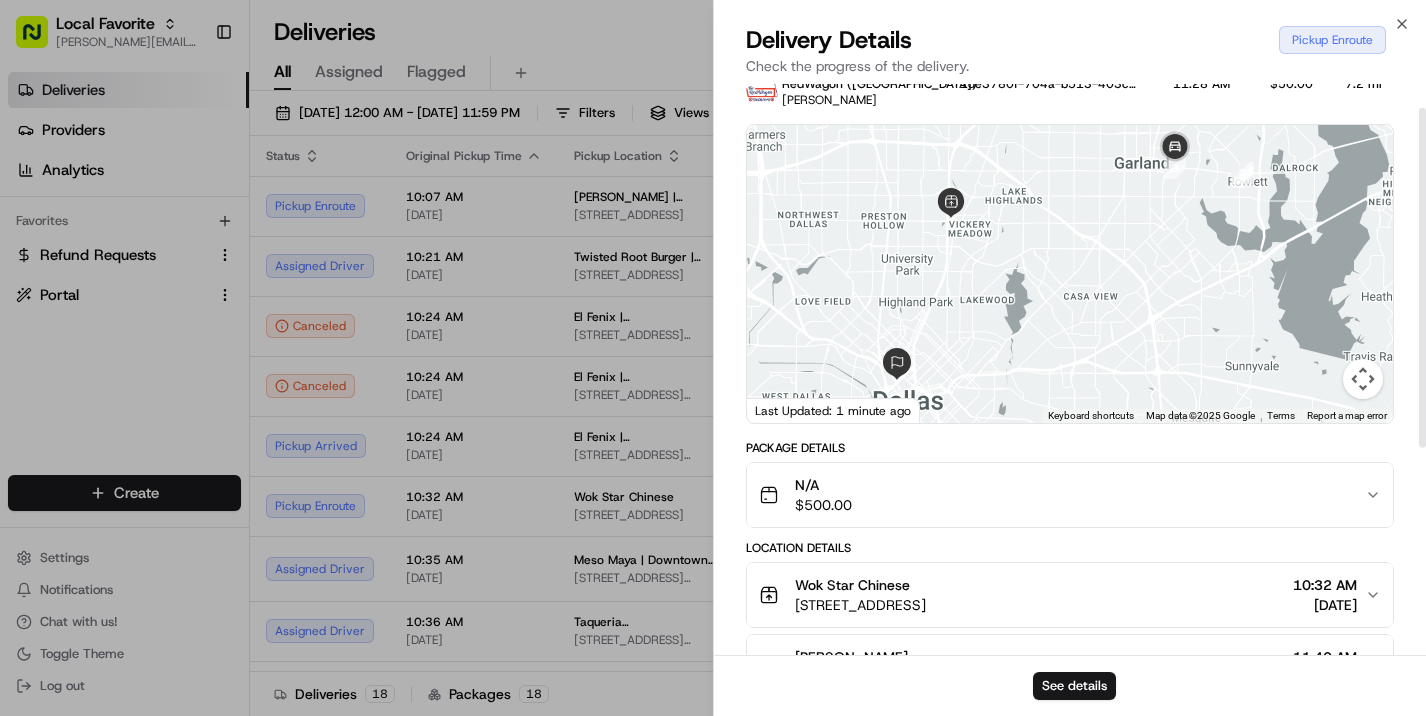 scroll, scrollTop: 40, scrollLeft: 0, axis: vertical 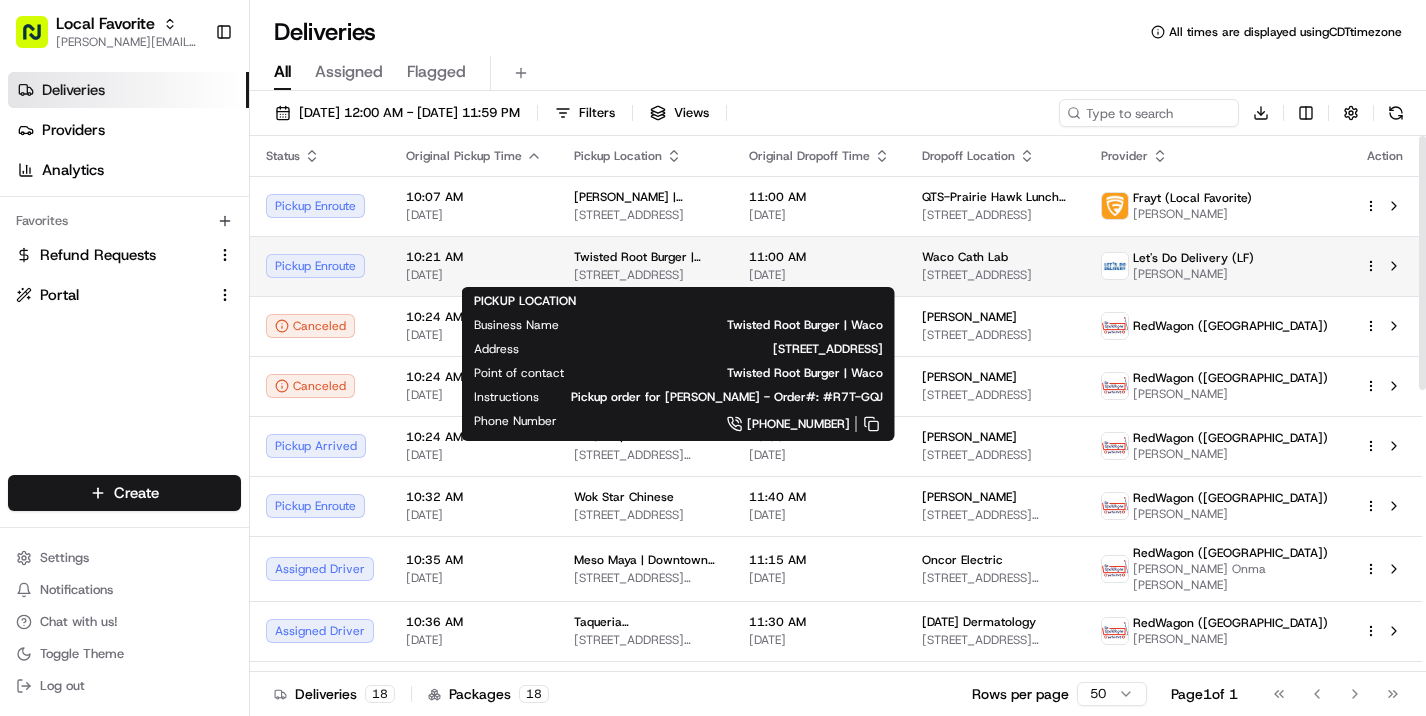 click on "Twisted Root Burger | Waco" at bounding box center (645, 257) 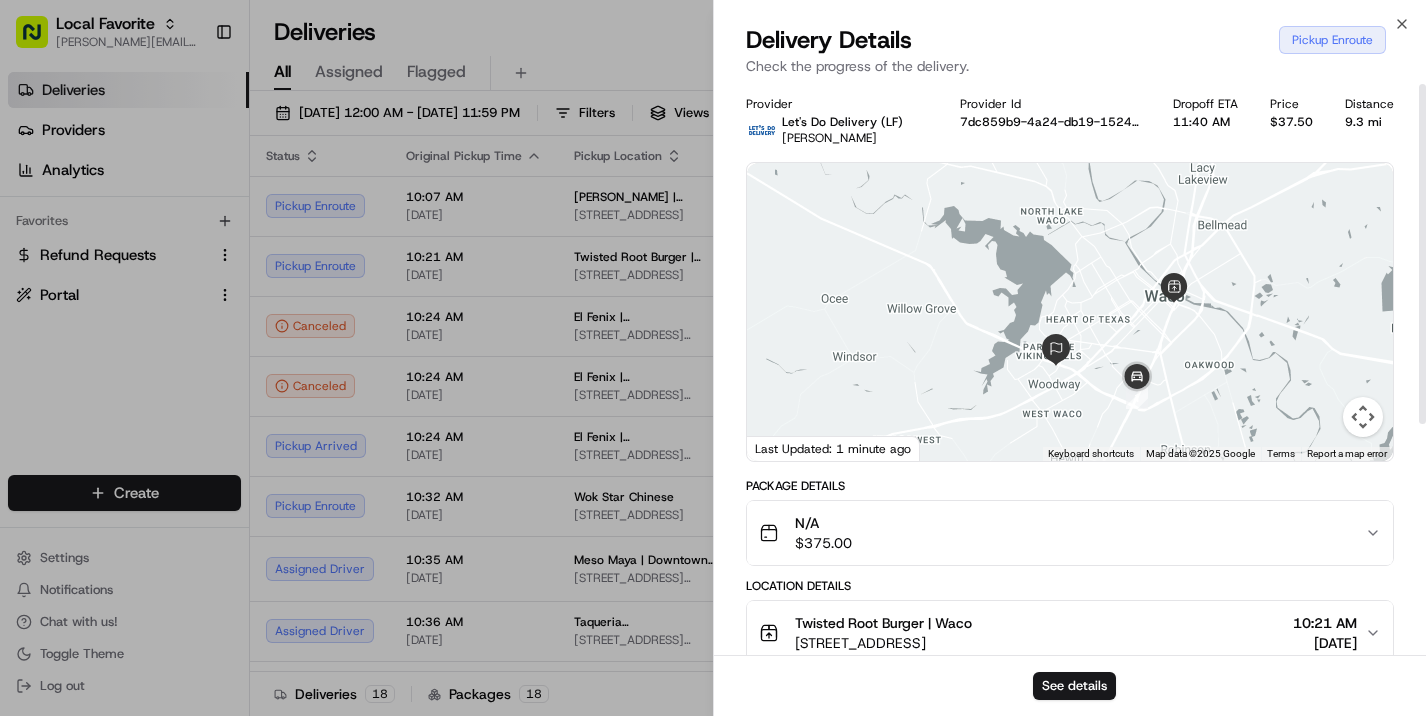scroll, scrollTop: 0, scrollLeft: 0, axis: both 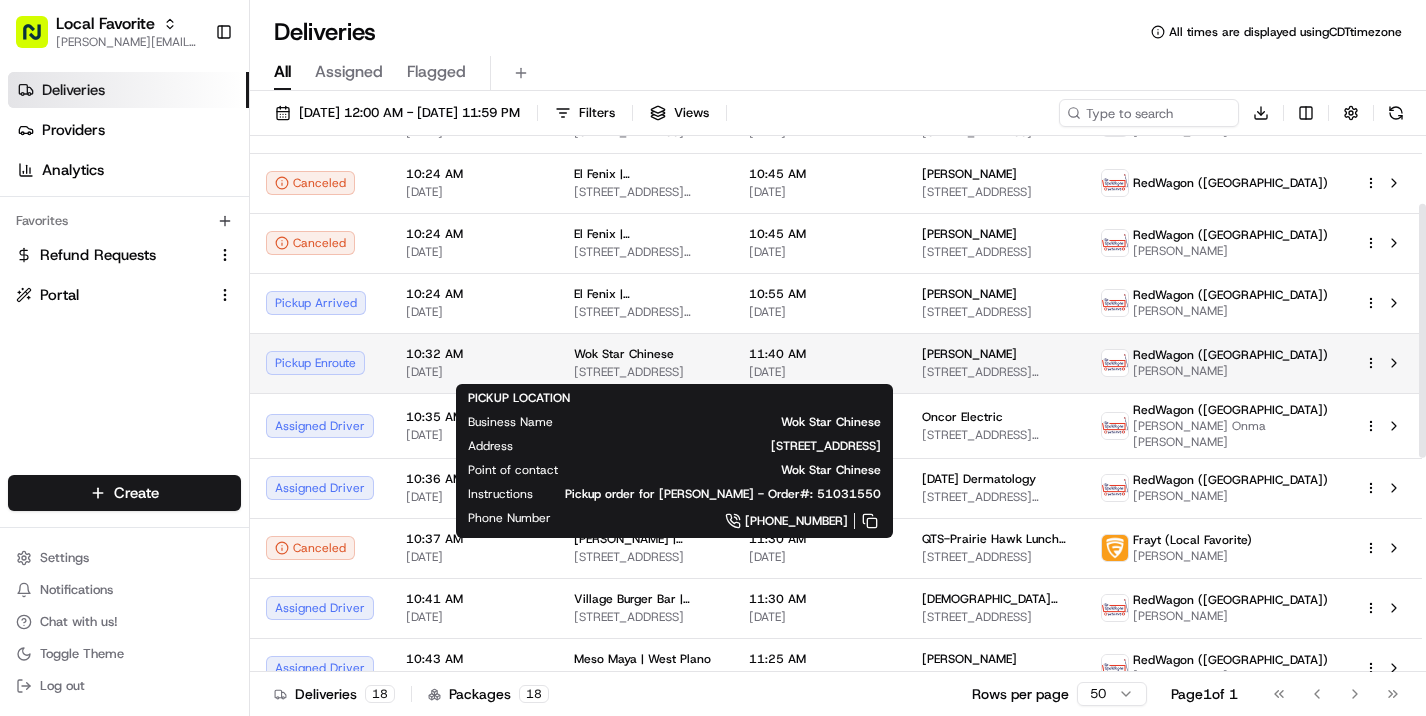 click on "[STREET_ADDRESS]" at bounding box center (645, 372) 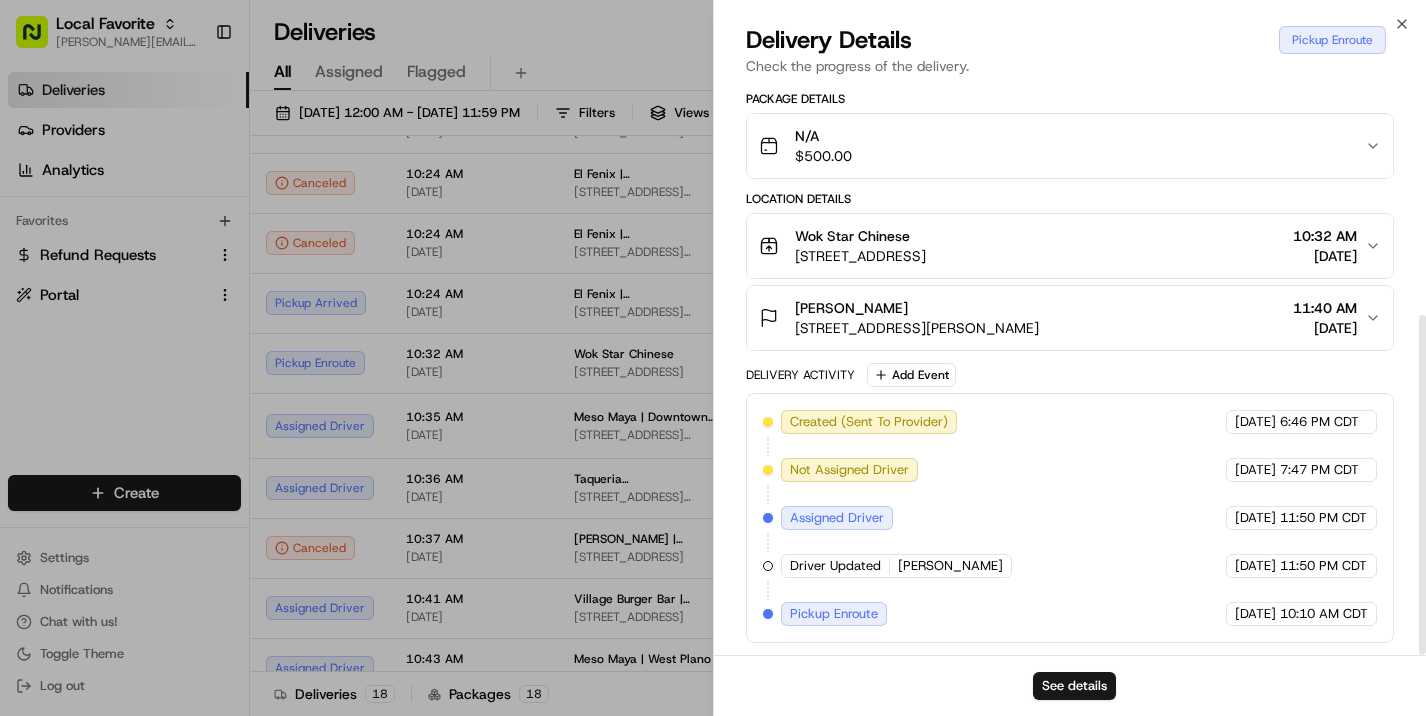 scroll, scrollTop: 387, scrollLeft: 0, axis: vertical 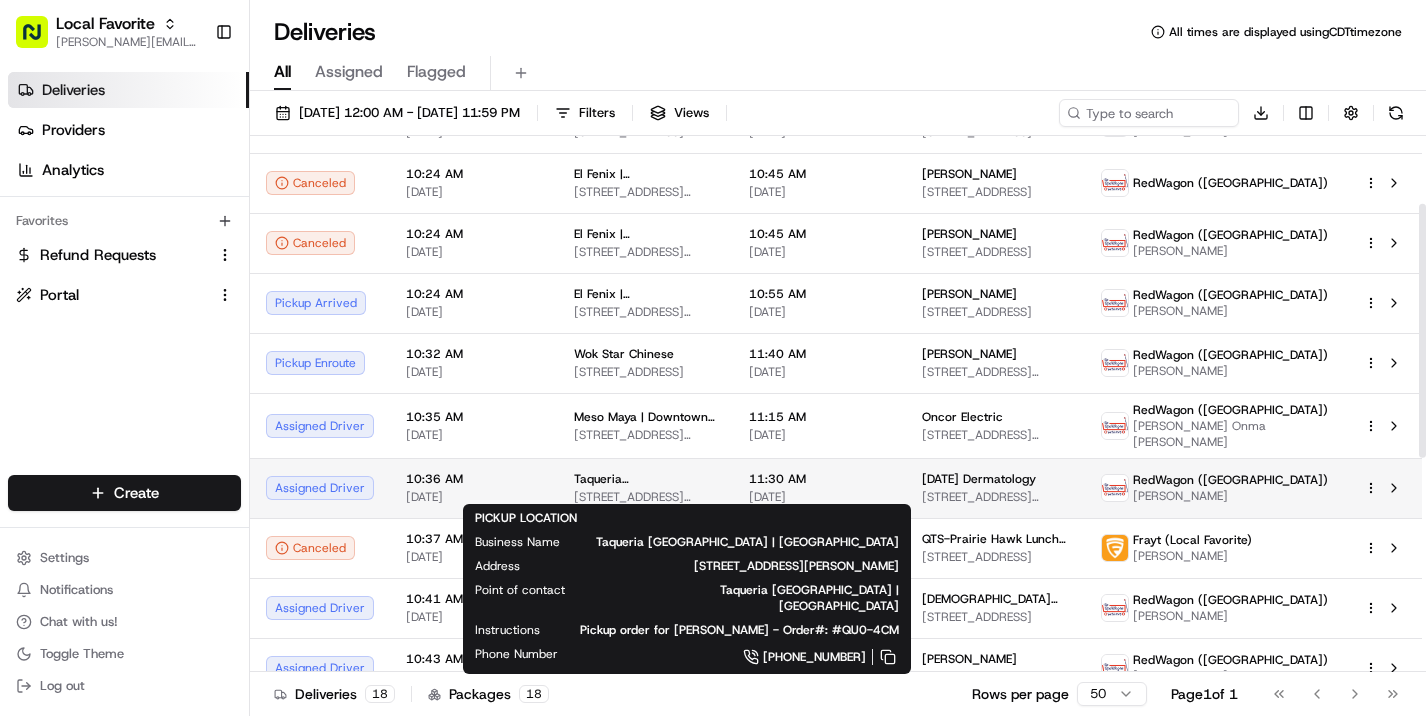 click on "[STREET_ADDRESS][PERSON_NAME]" at bounding box center (645, 497) 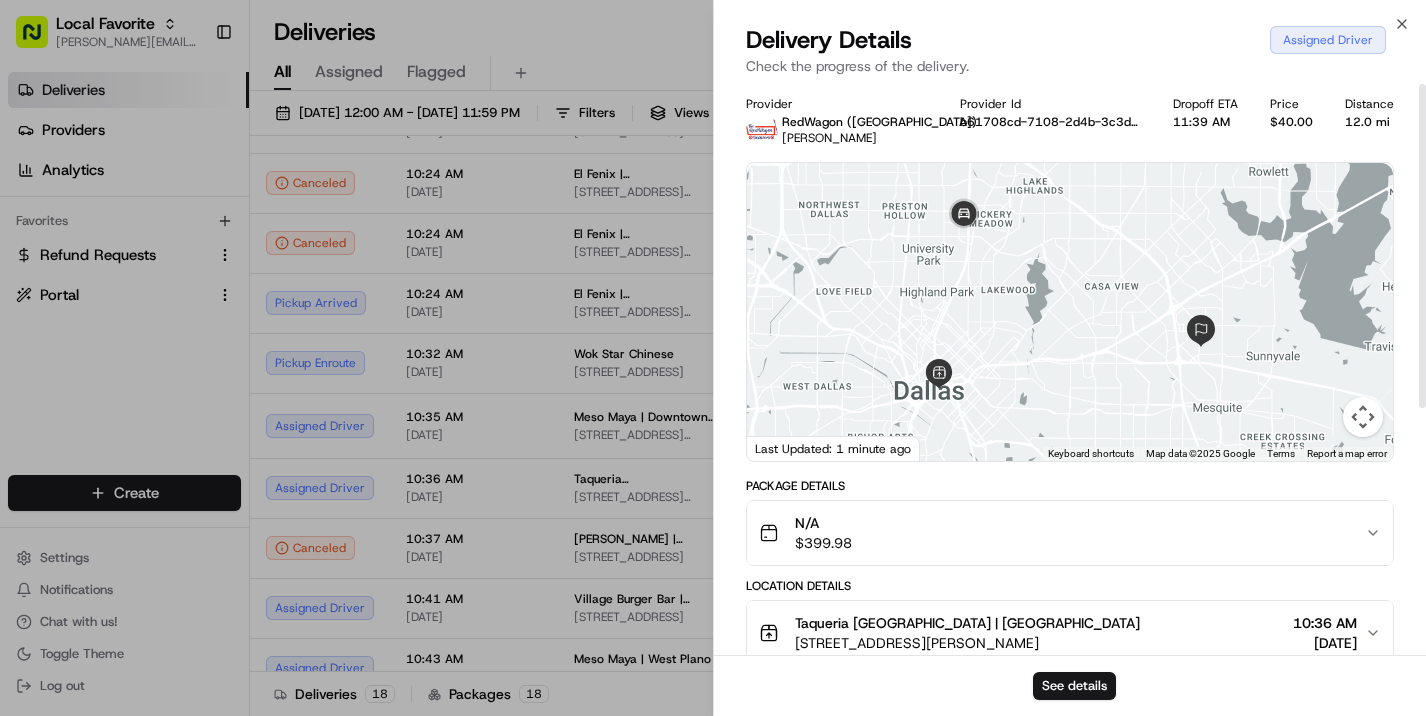 scroll, scrollTop: 0, scrollLeft: 0, axis: both 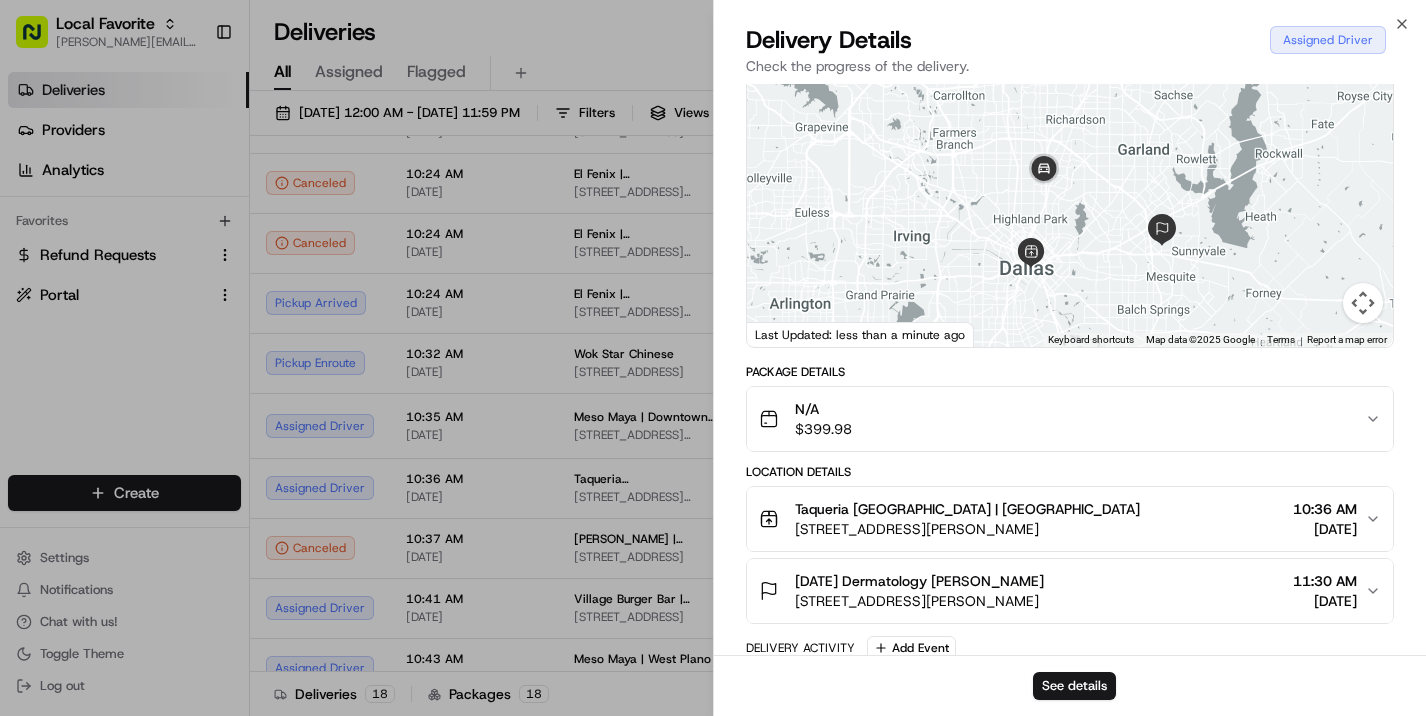 drag, startPoint x: 1149, startPoint y: 234, endPoint x: 1107, endPoint y: 199, distance: 54.67175 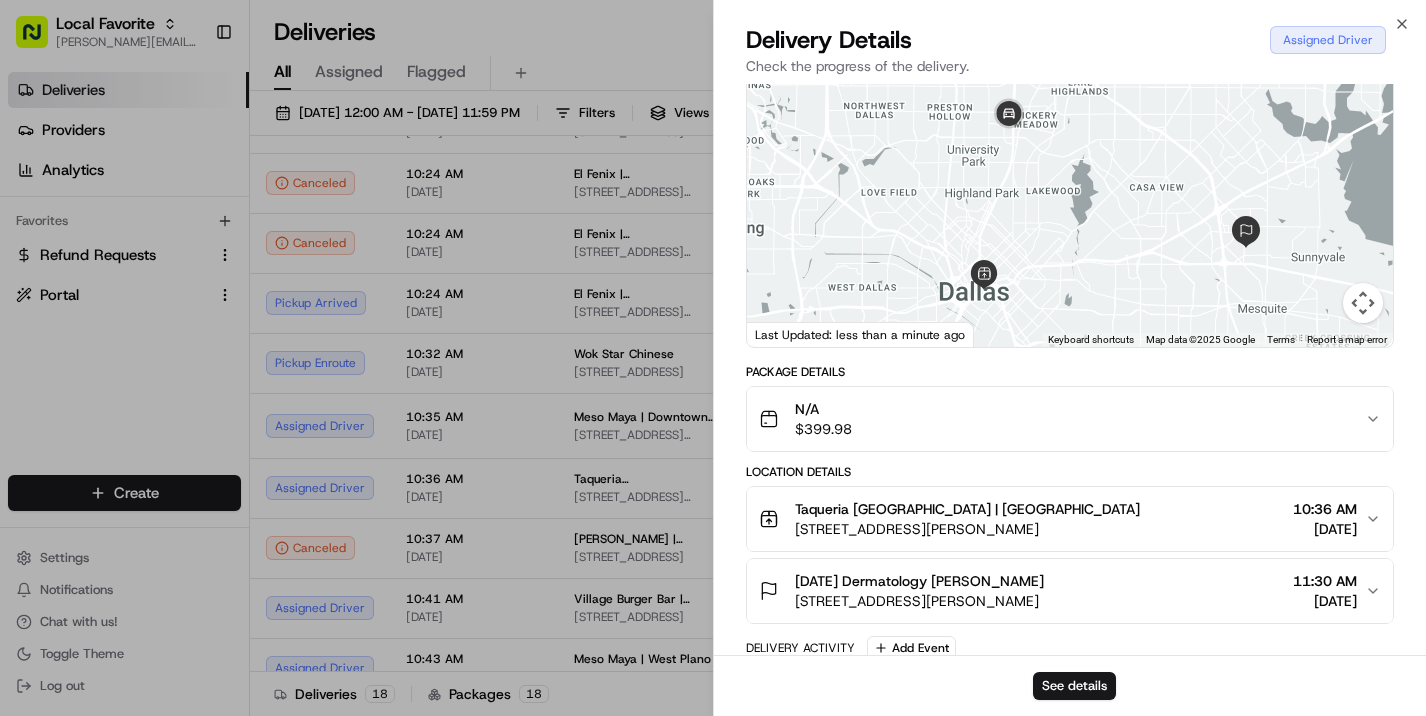 drag, startPoint x: 1096, startPoint y: 230, endPoint x: 1126, endPoint y: 189, distance: 50.803543 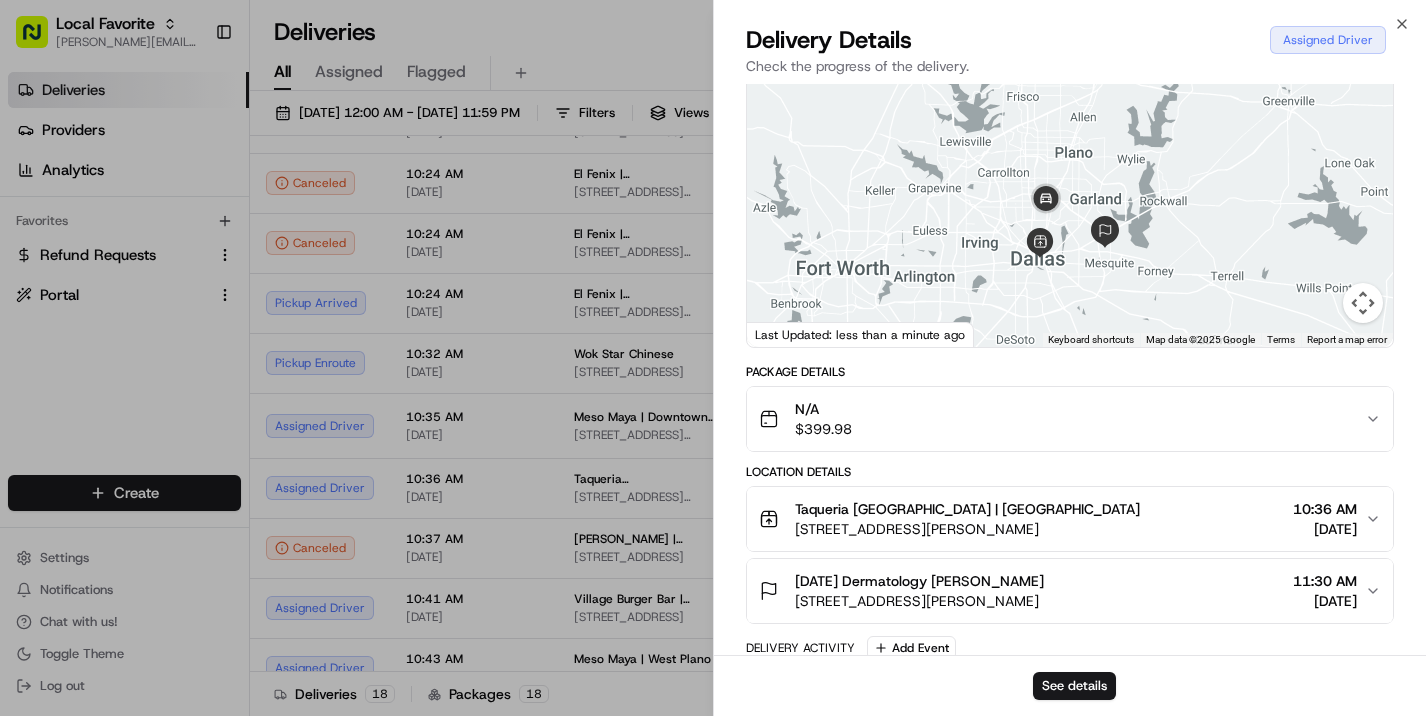 click at bounding box center (1070, 198) 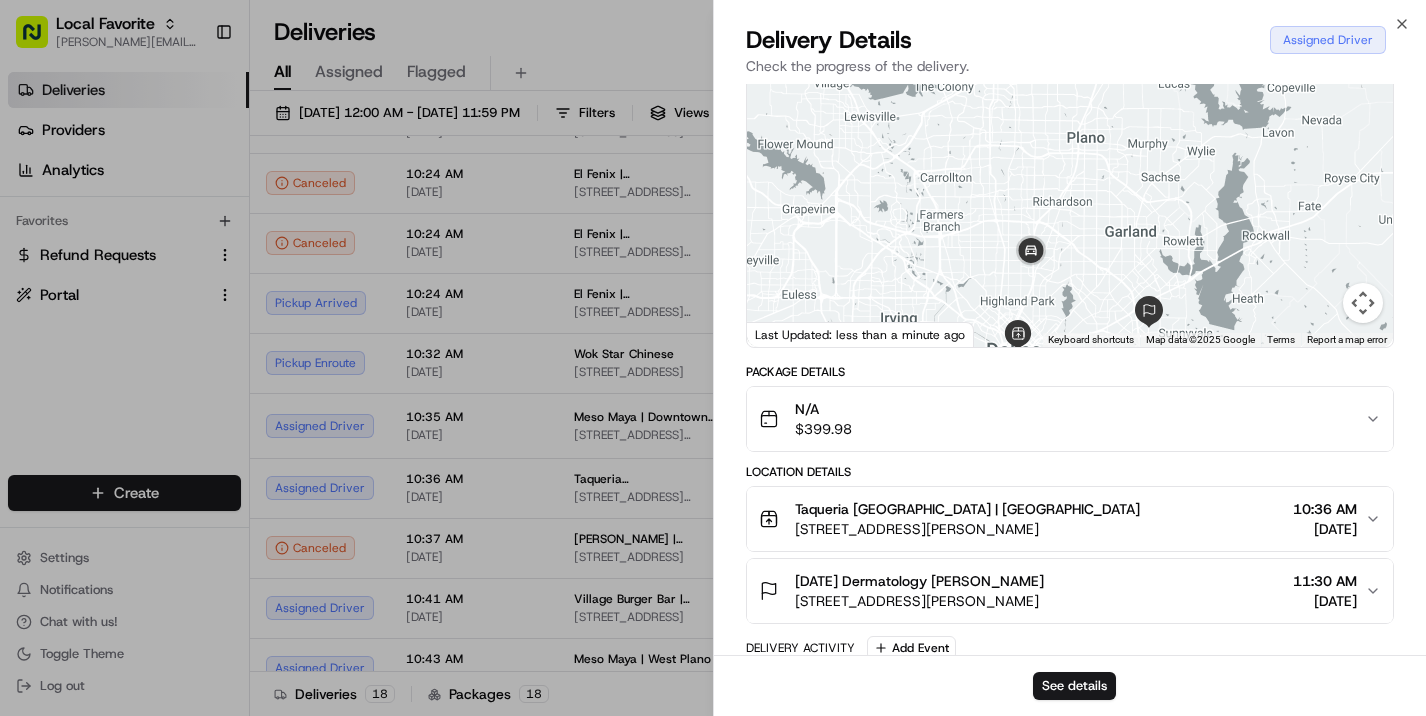 drag, startPoint x: 1052, startPoint y: 244, endPoint x: 1069, endPoint y: 198, distance: 49.0408 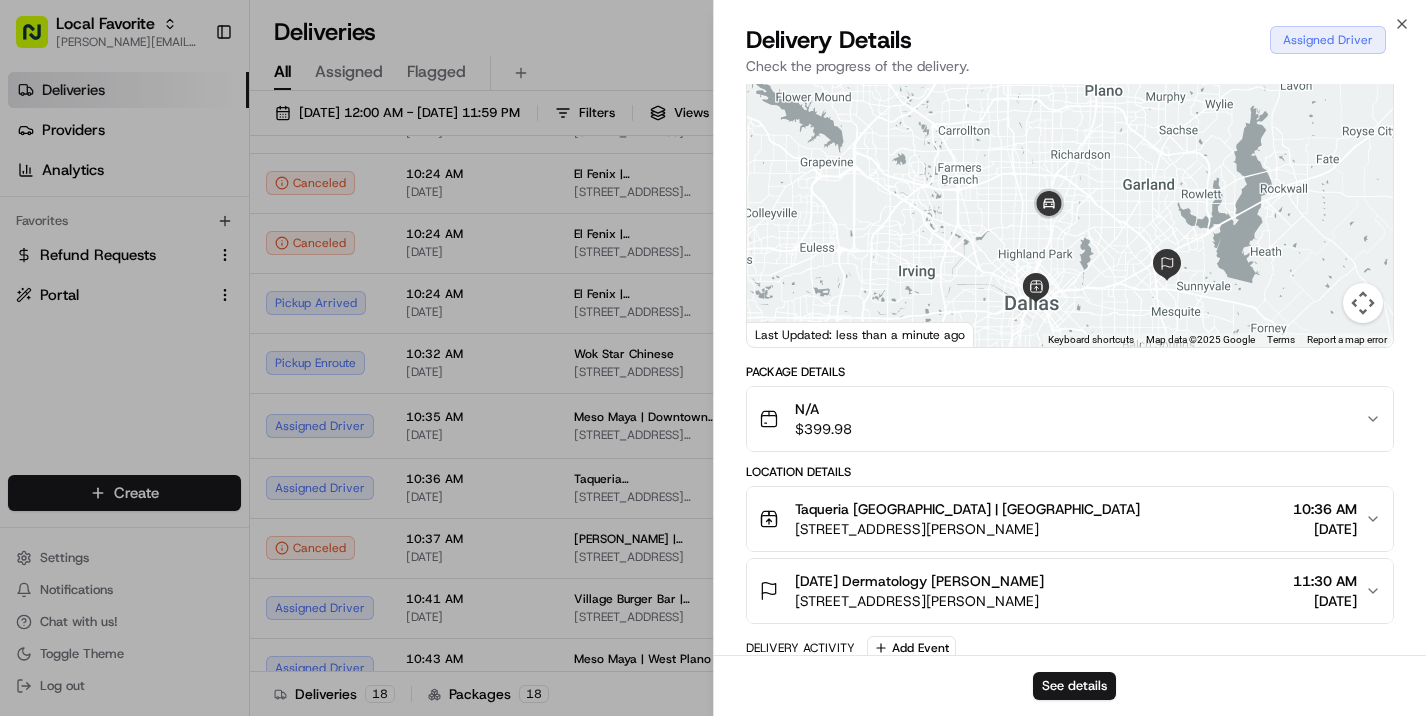 click at bounding box center (1070, 198) 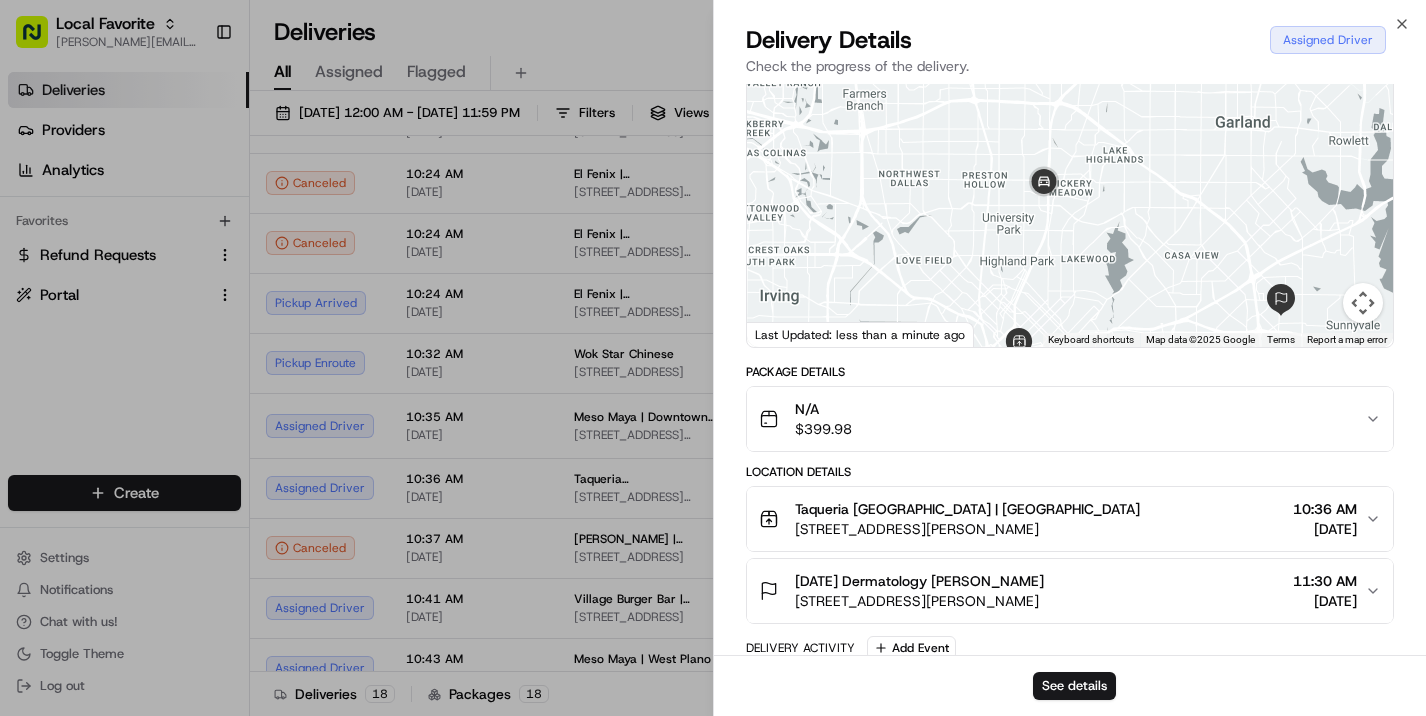 drag, startPoint x: 1074, startPoint y: 243, endPoint x: 1095, endPoint y: 169, distance: 76.922035 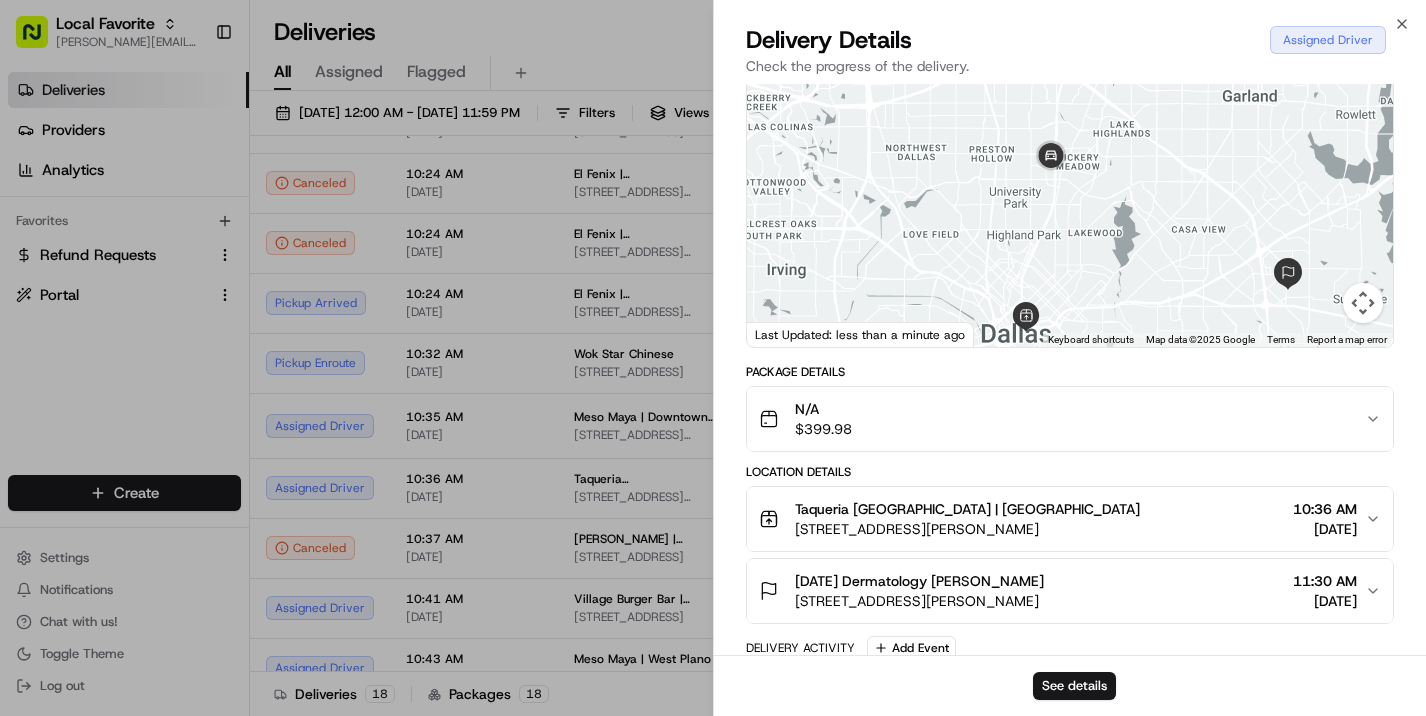 click at bounding box center [1070, 198] 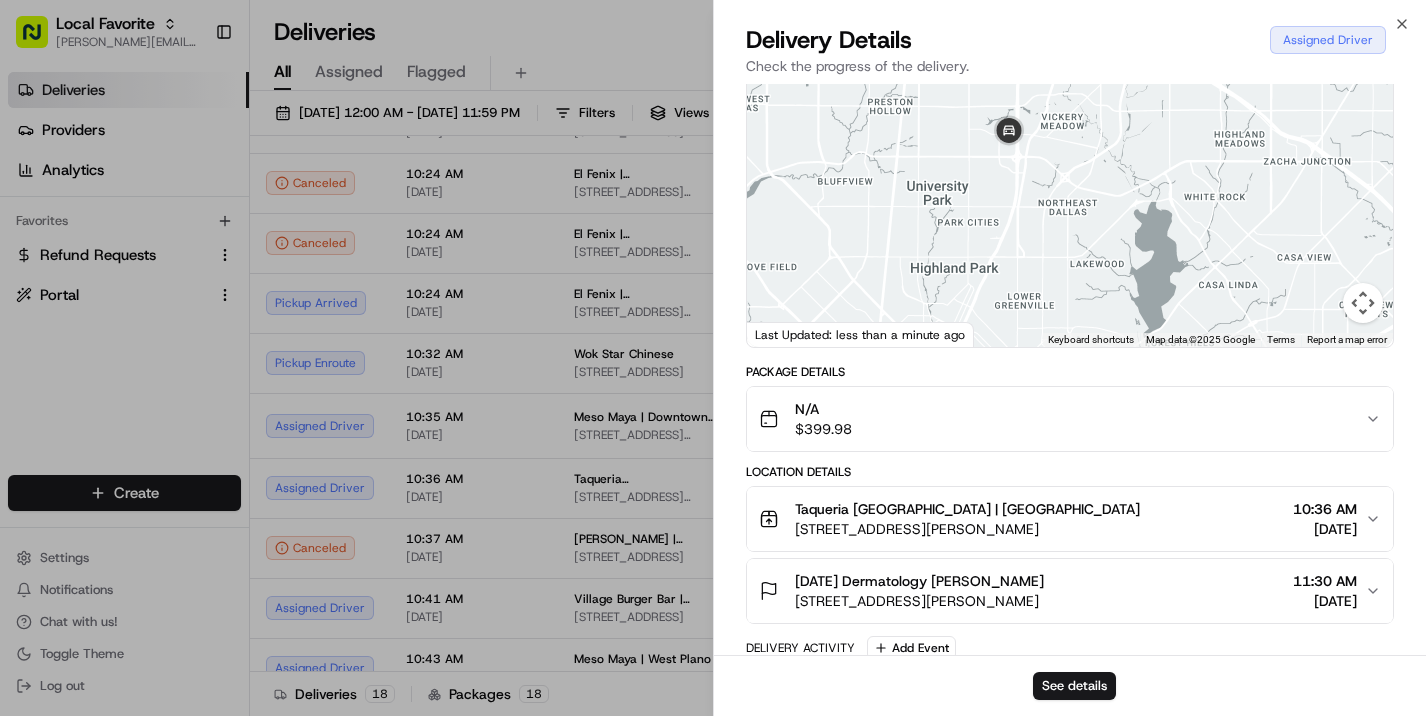 drag, startPoint x: 1074, startPoint y: 181, endPoint x: 1076, endPoint y: 142, distance: 39.051247 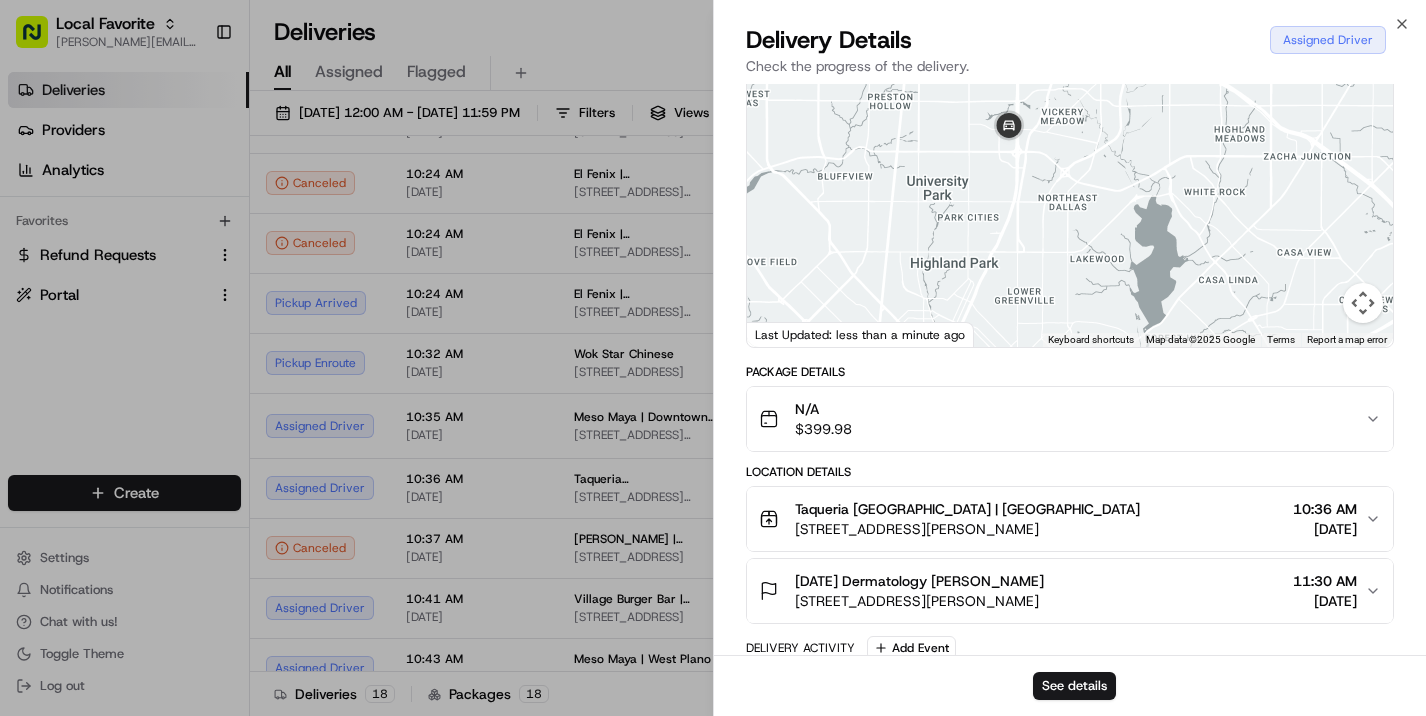 click at bounding box center (1070, 198) 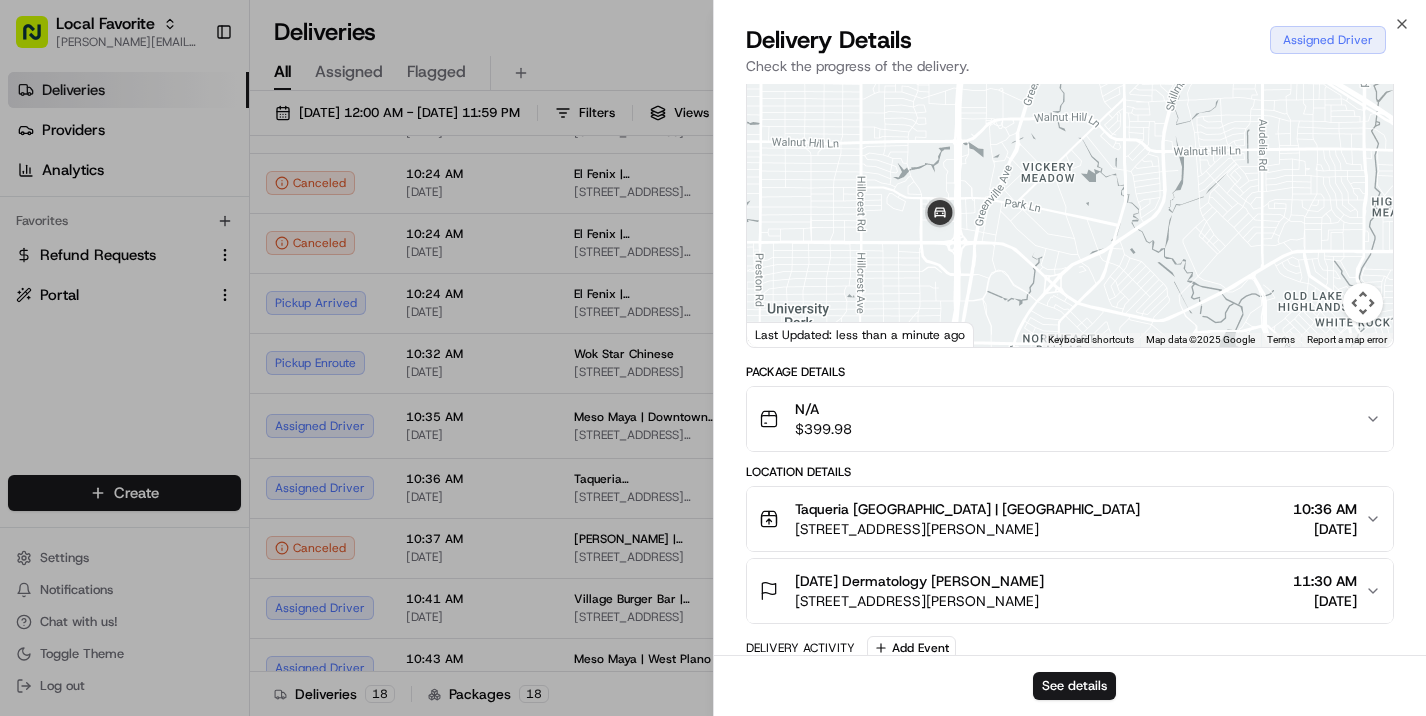 drag, startPoint x: 1045, startPoint y: 165, endPoint x: 1044, endPoint y: 250, distance: 85.00588 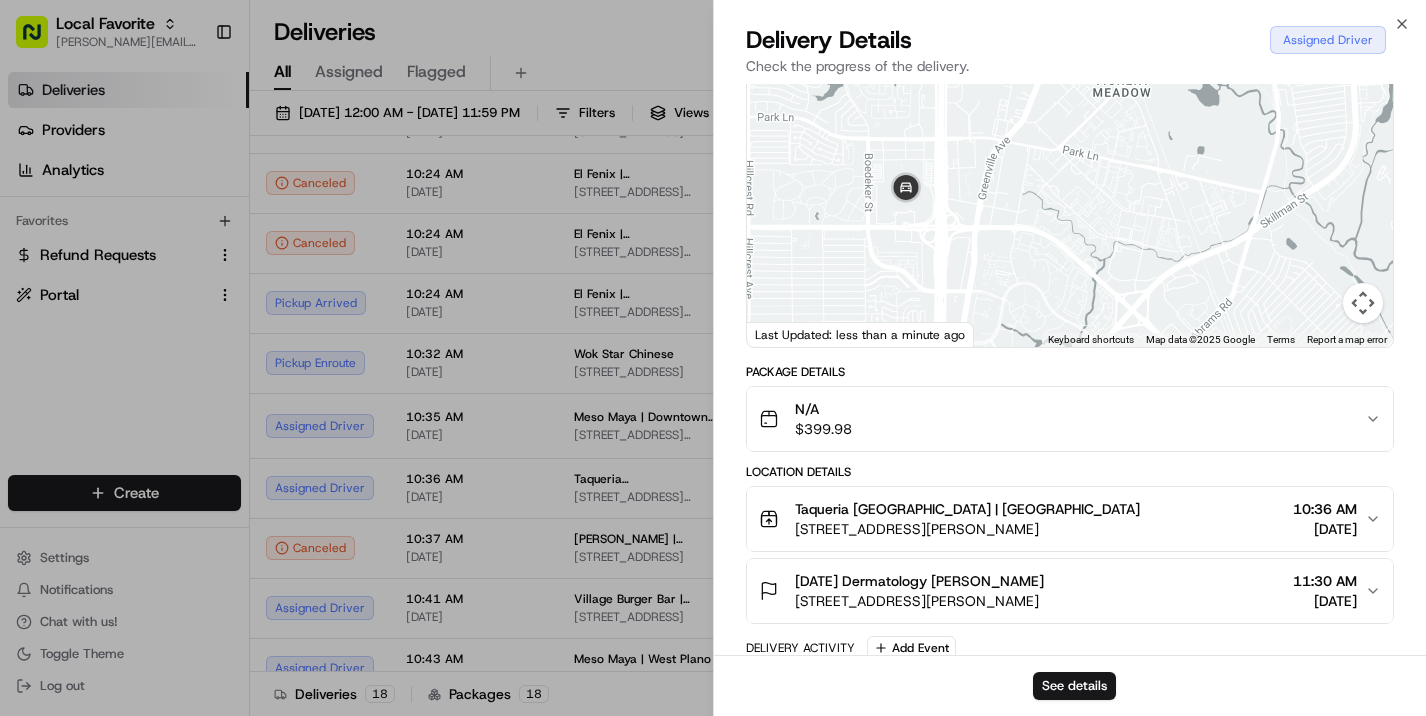 drag, startPoint x: 963, startPoint y: 234, endPoint x: 1014, endPoint y: 215, distance: 54.42426 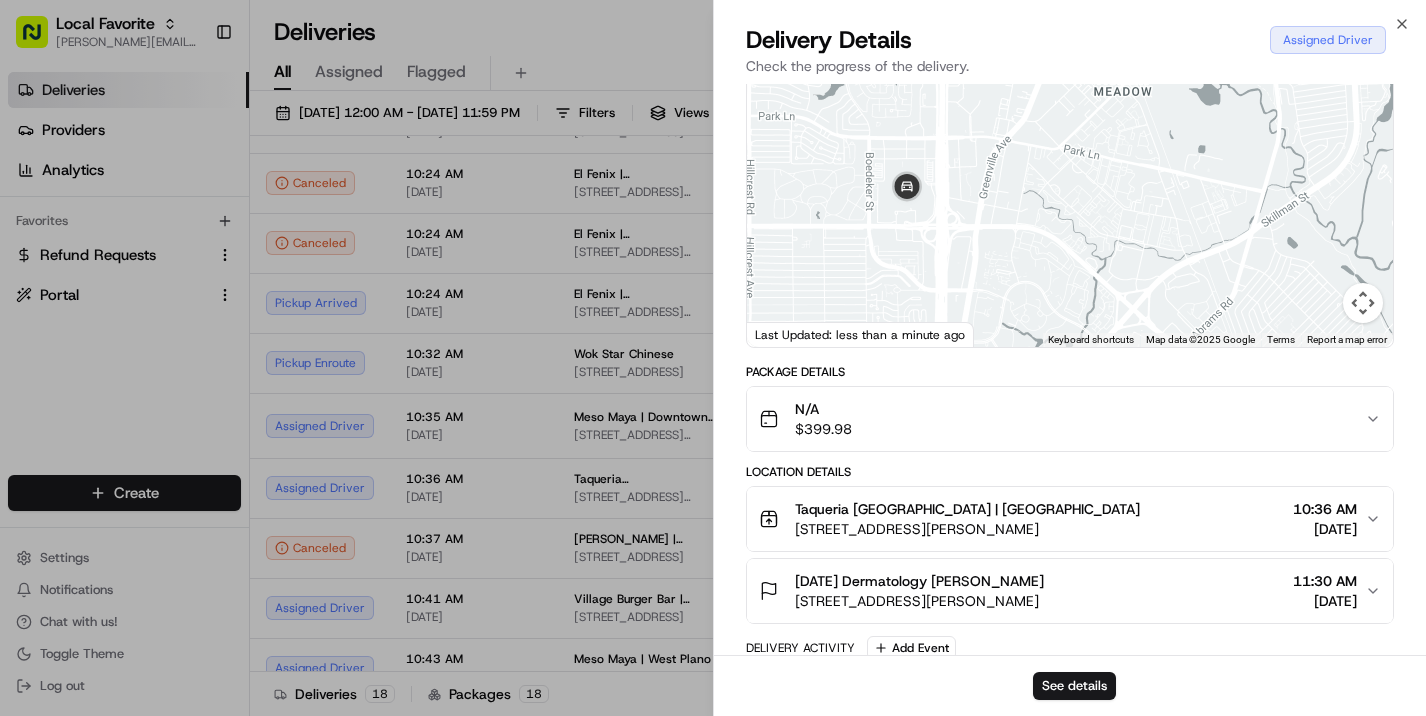 click at bounding box center [1070, 198] 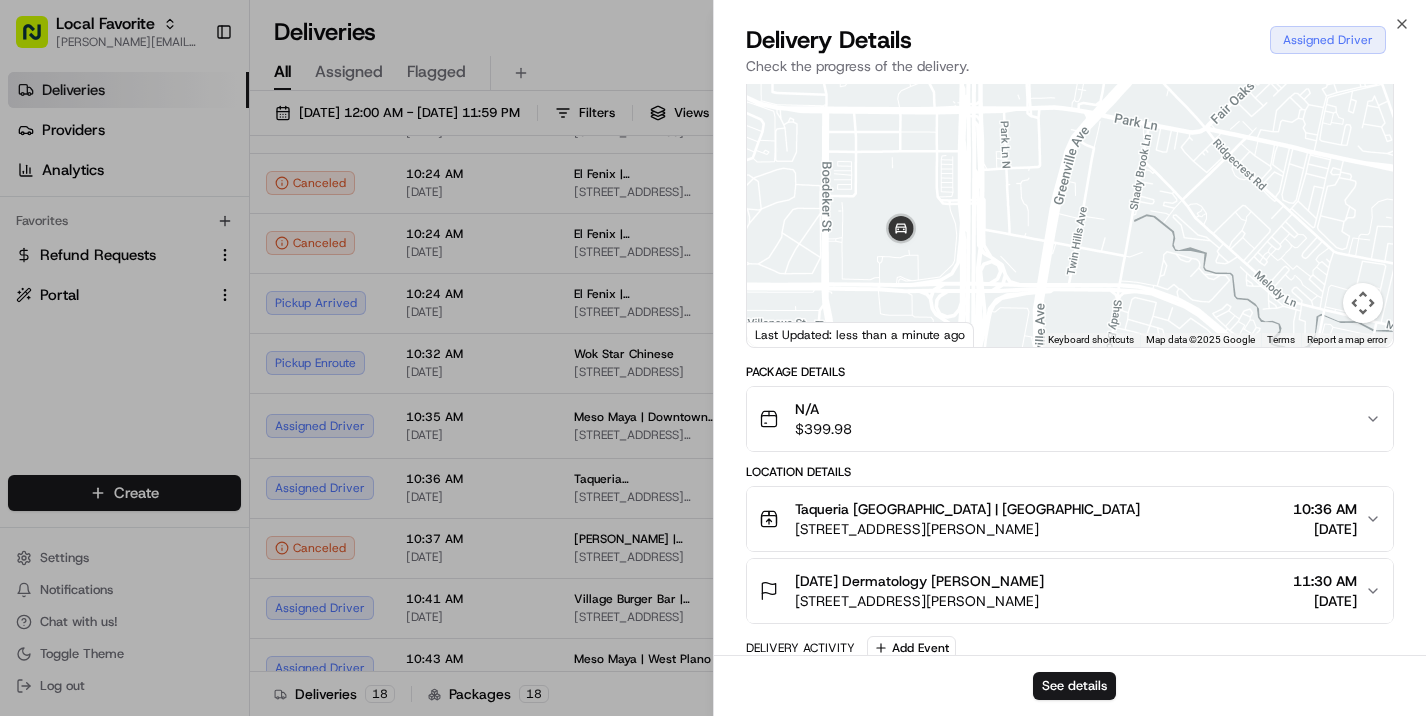 drag, startPoint x: 961, startPoint y: 209, endPoint x: 1023, endPoint y: 256, distance: 77.801025 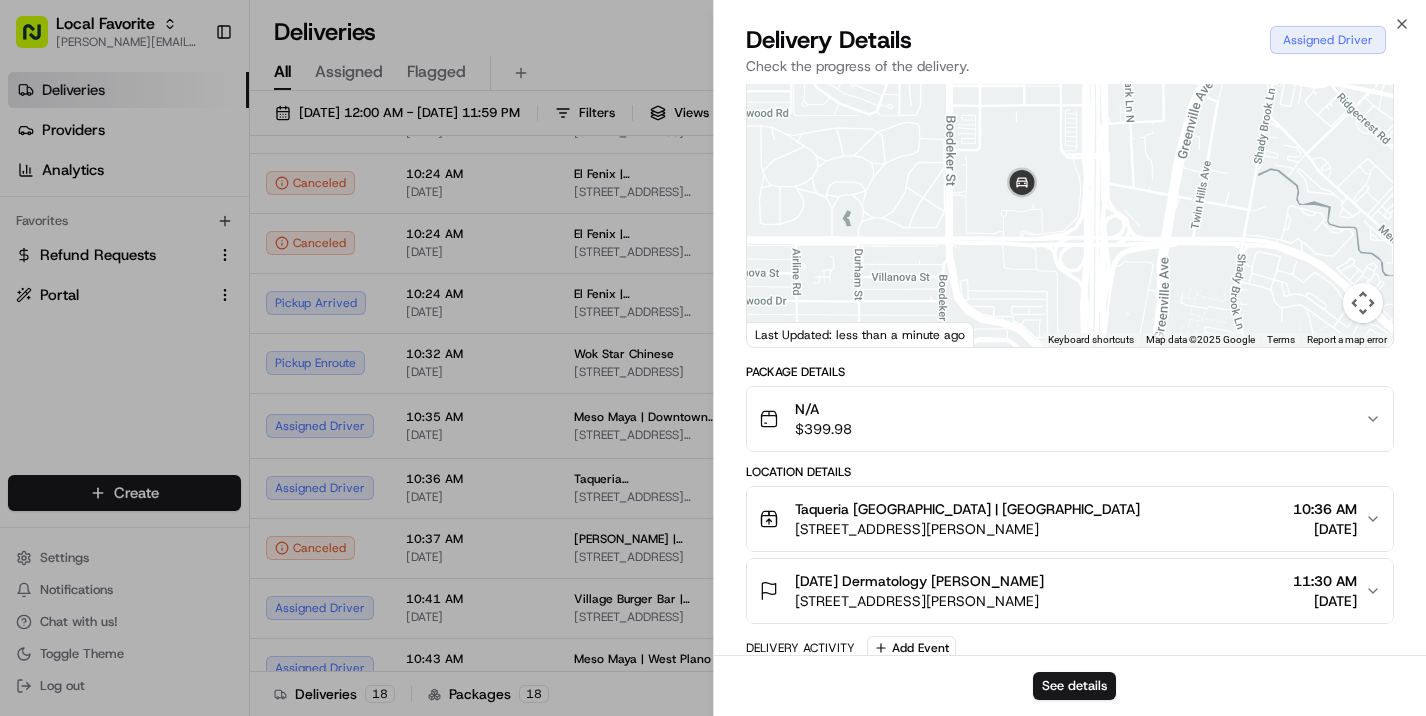 drag, startPoint x: 1049, startPoint y: 246, endPoint x: 995, endPoint y: 253, distance: 54.451813 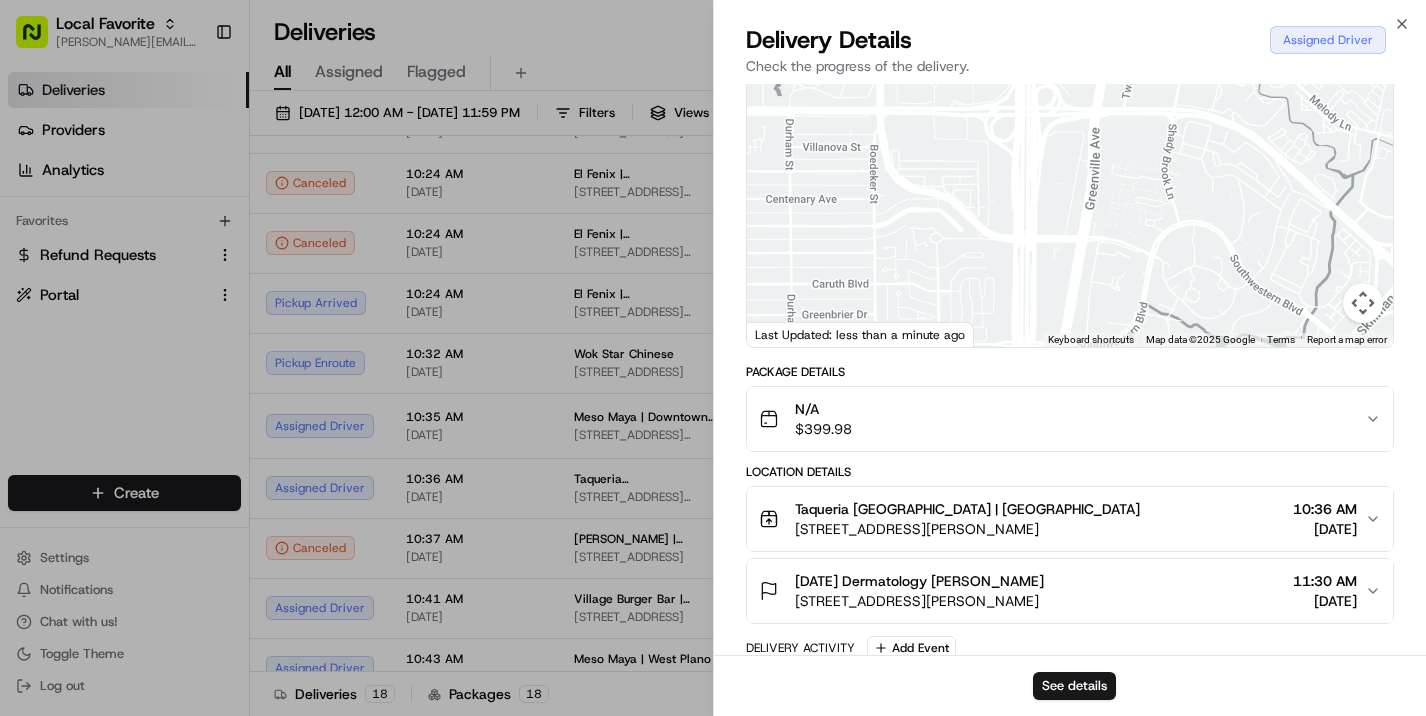 drag, startPoint x: 1083, startPoint y: 263, endPoint x: 1025, endPoint y: 133, distance: 142.35168 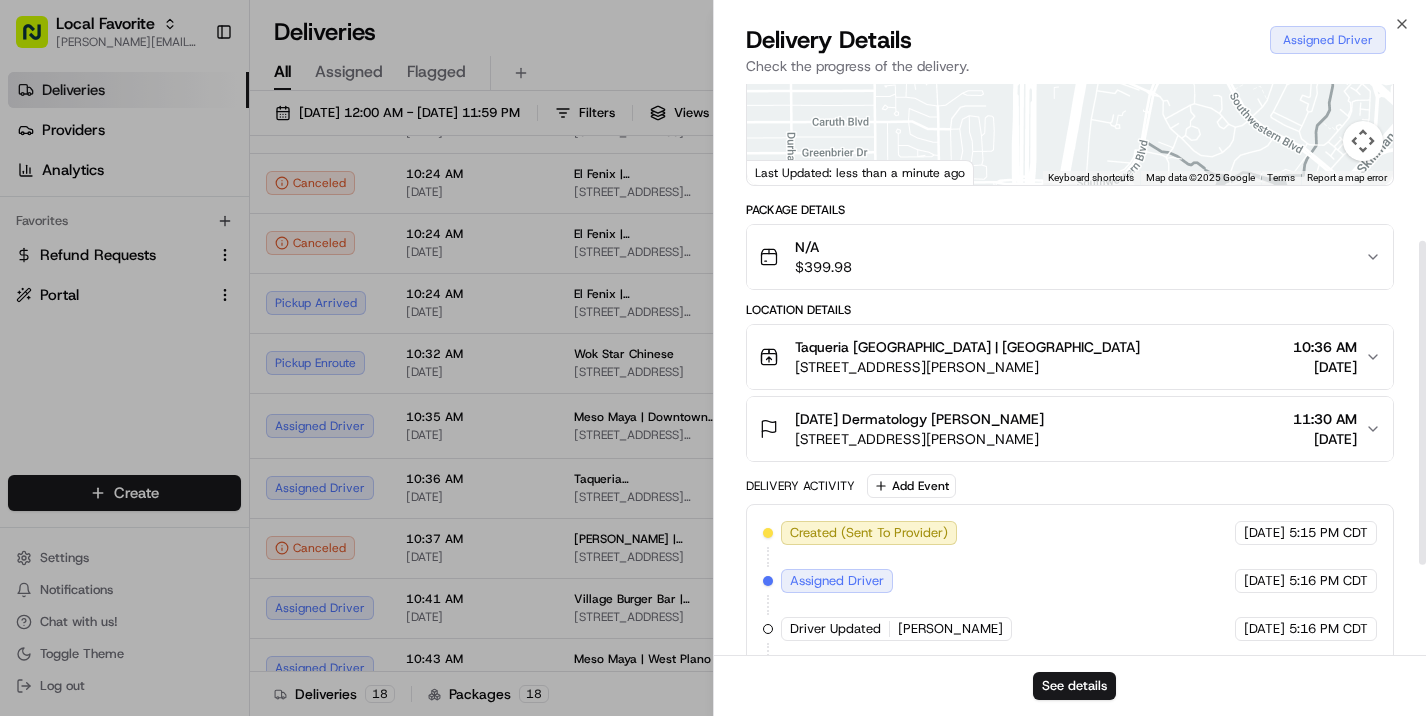 scroll, scrollTop: 199, scrollLeft: 0, axis: vertical 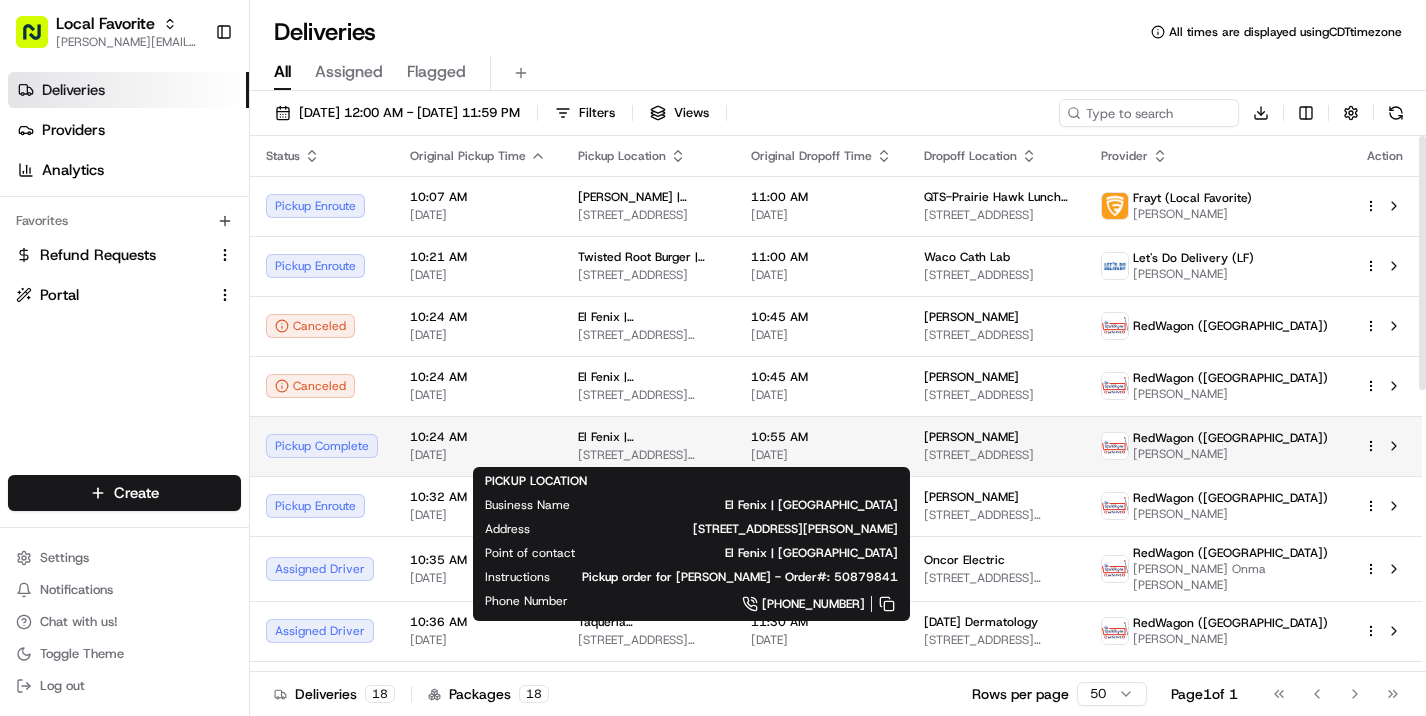 click on "[STREET_ADDRESS][PERSON_NAME]" at bounding box center (648, 455) 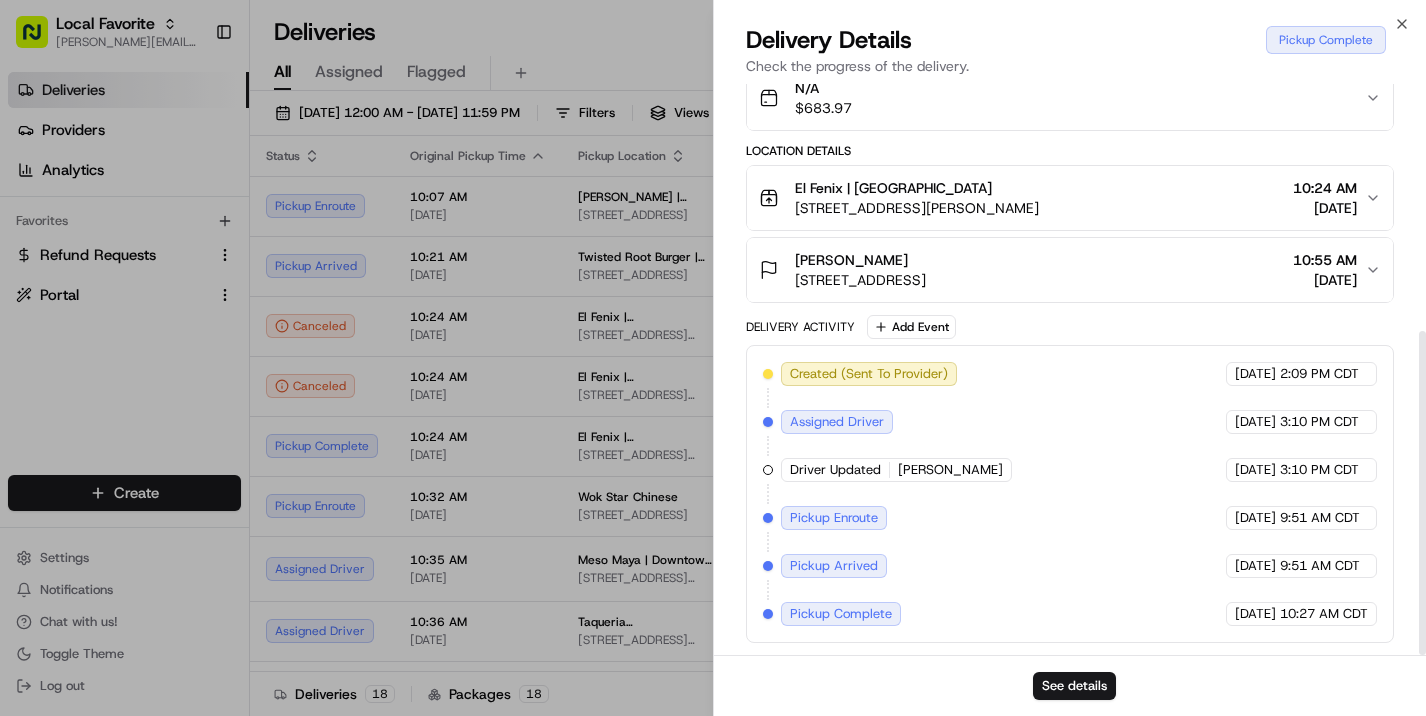 scroll, scrollTop: 435, scrollLeft: 0, axis: vertical 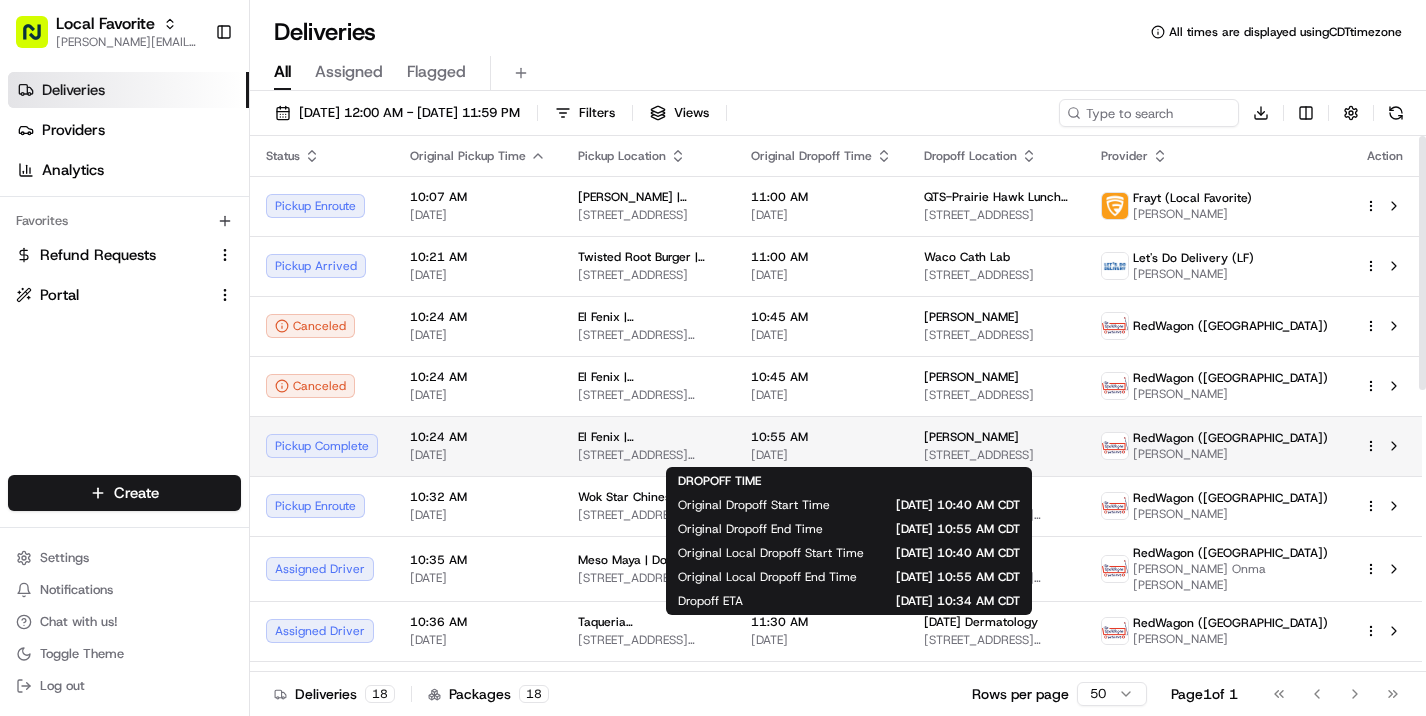 click on "[DATE]" at bounding box center (821, 455) 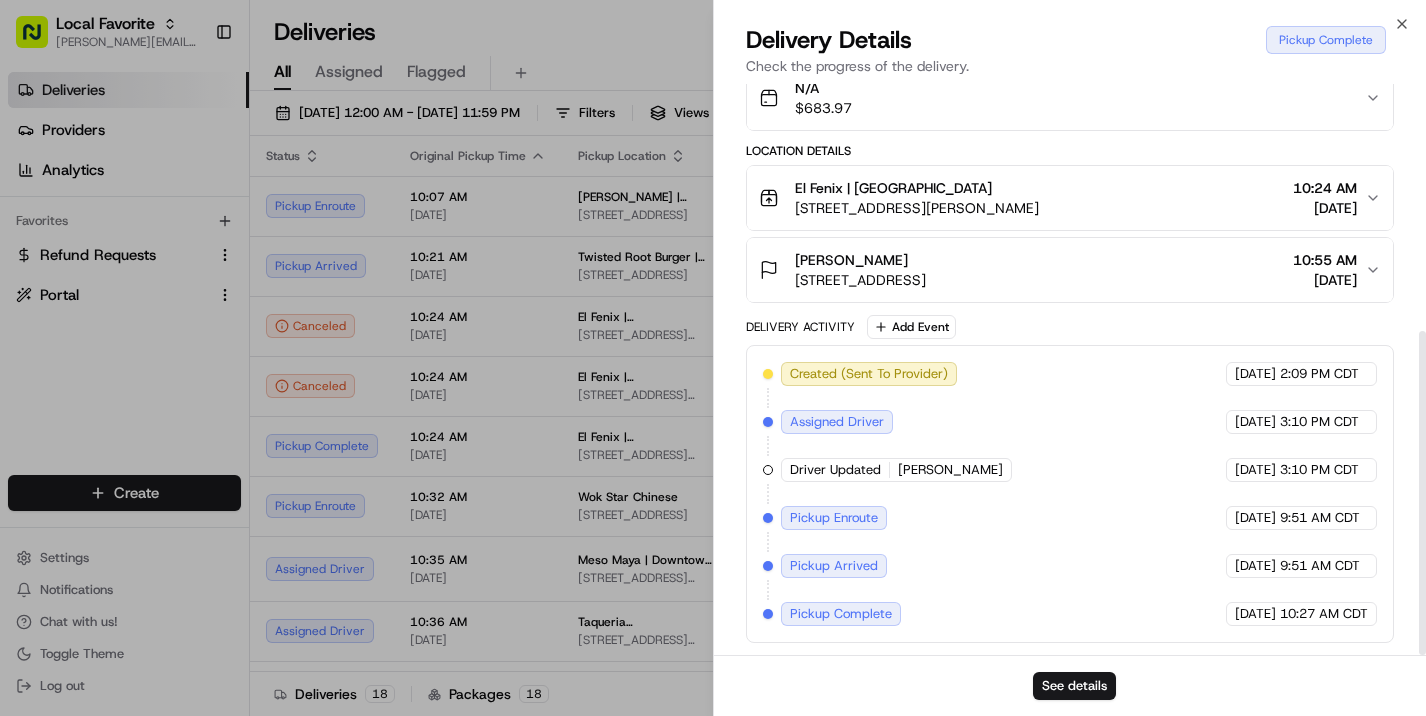 scroll, scrollTop: 435, scrollLeft: 0, axis: vertical 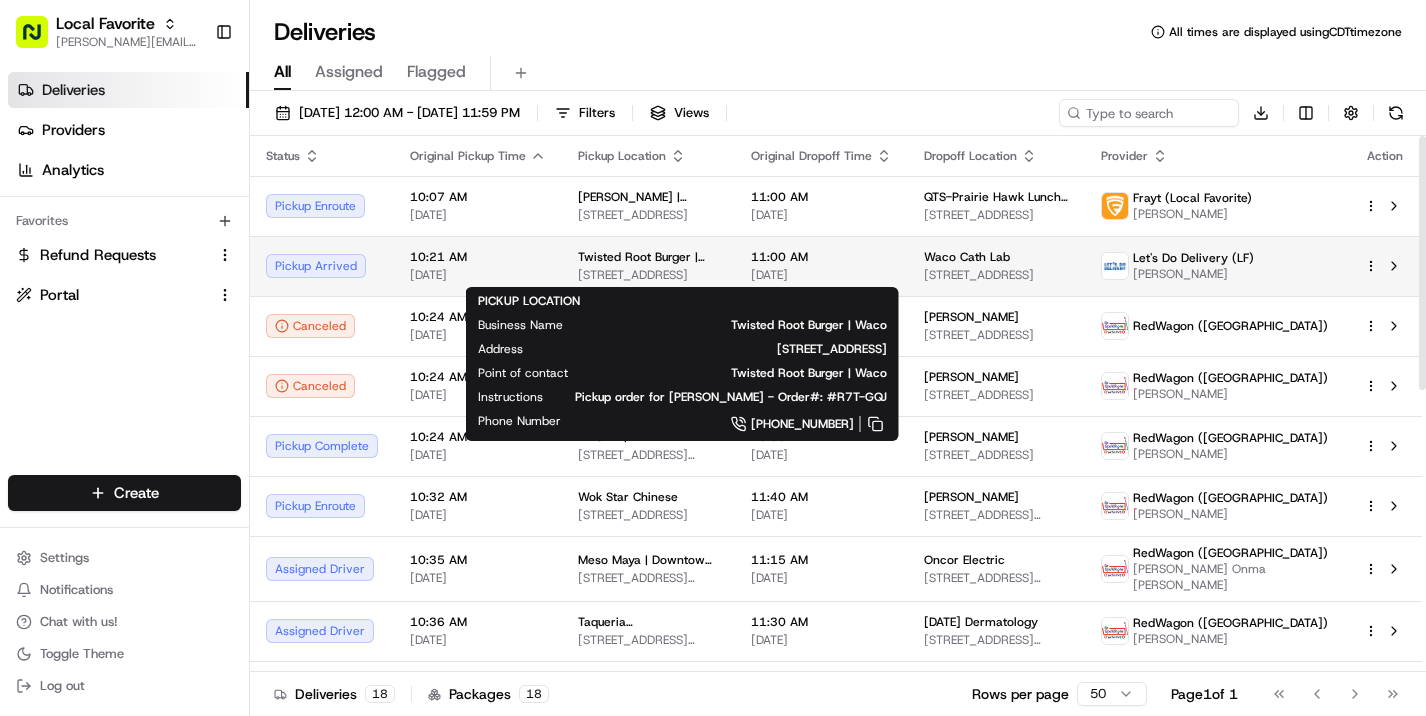 click on "Twisted Root Burger | Waco" at bounding box center [648, 257] 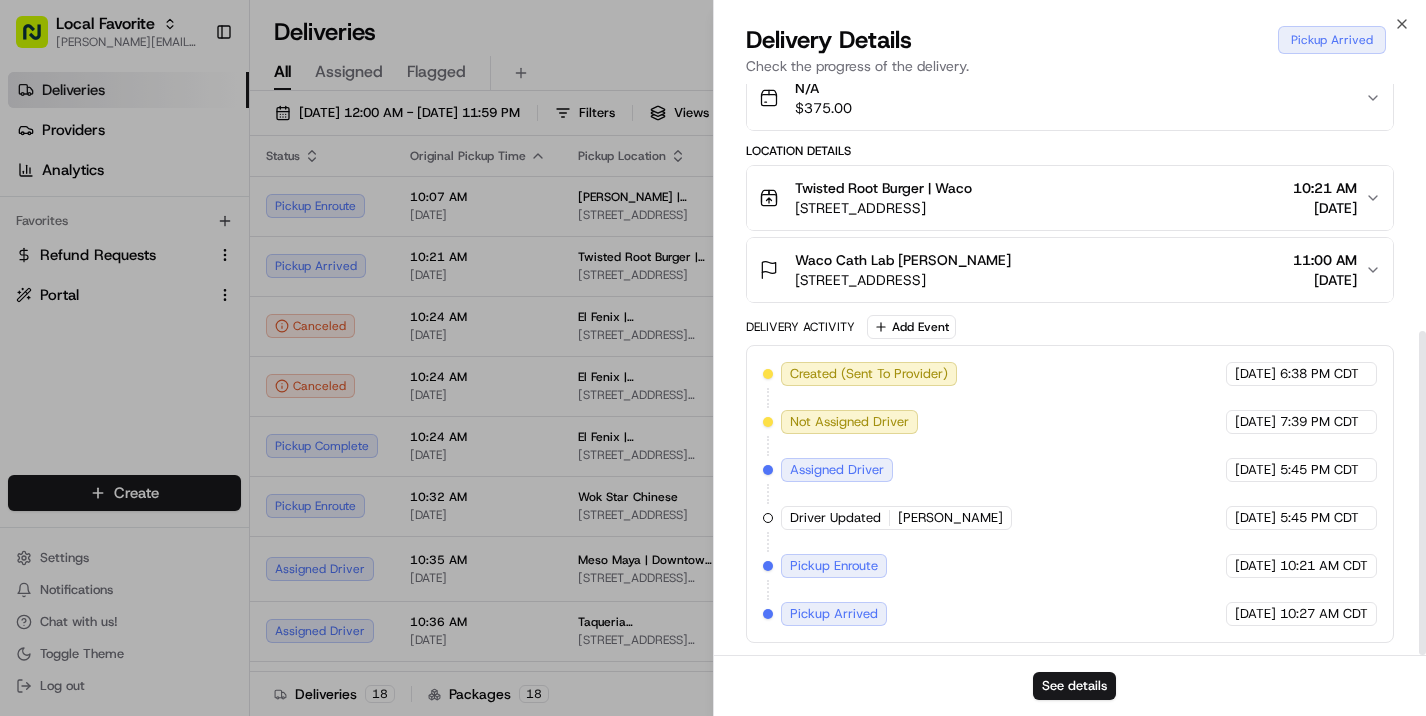 scroll, scrollTop: 435, scrollLeft: 0, axis: vertical 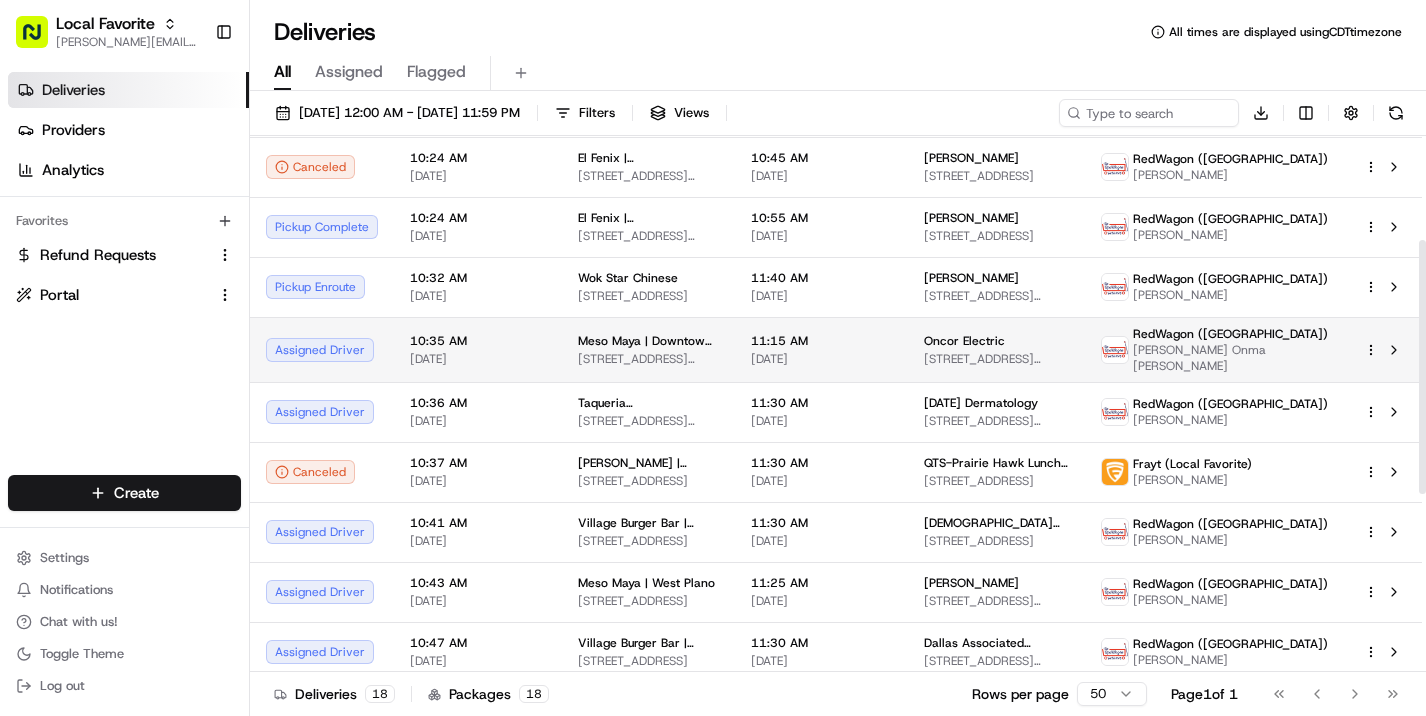 click on "[DATE]" at bounding box center (821, 359) 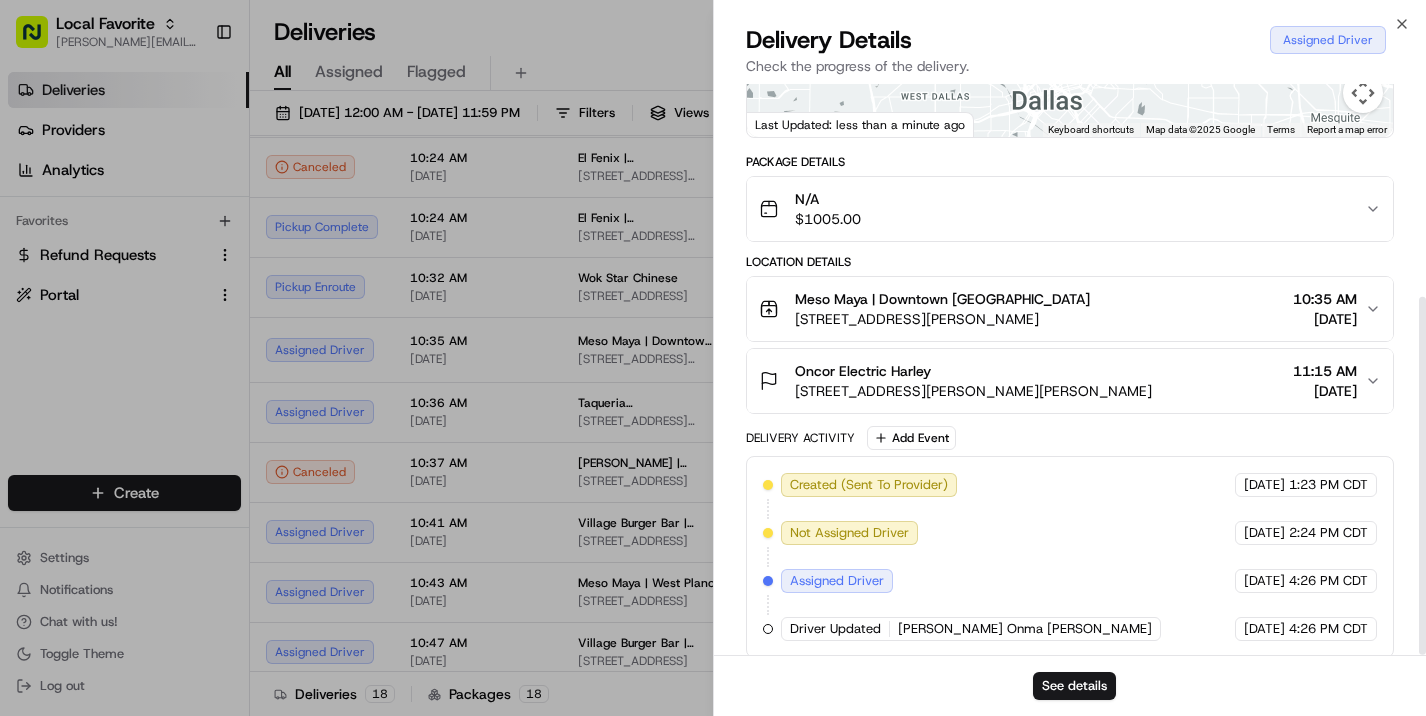scroll, scrollTop: 339, scrollLeft: 0, axis: vertical 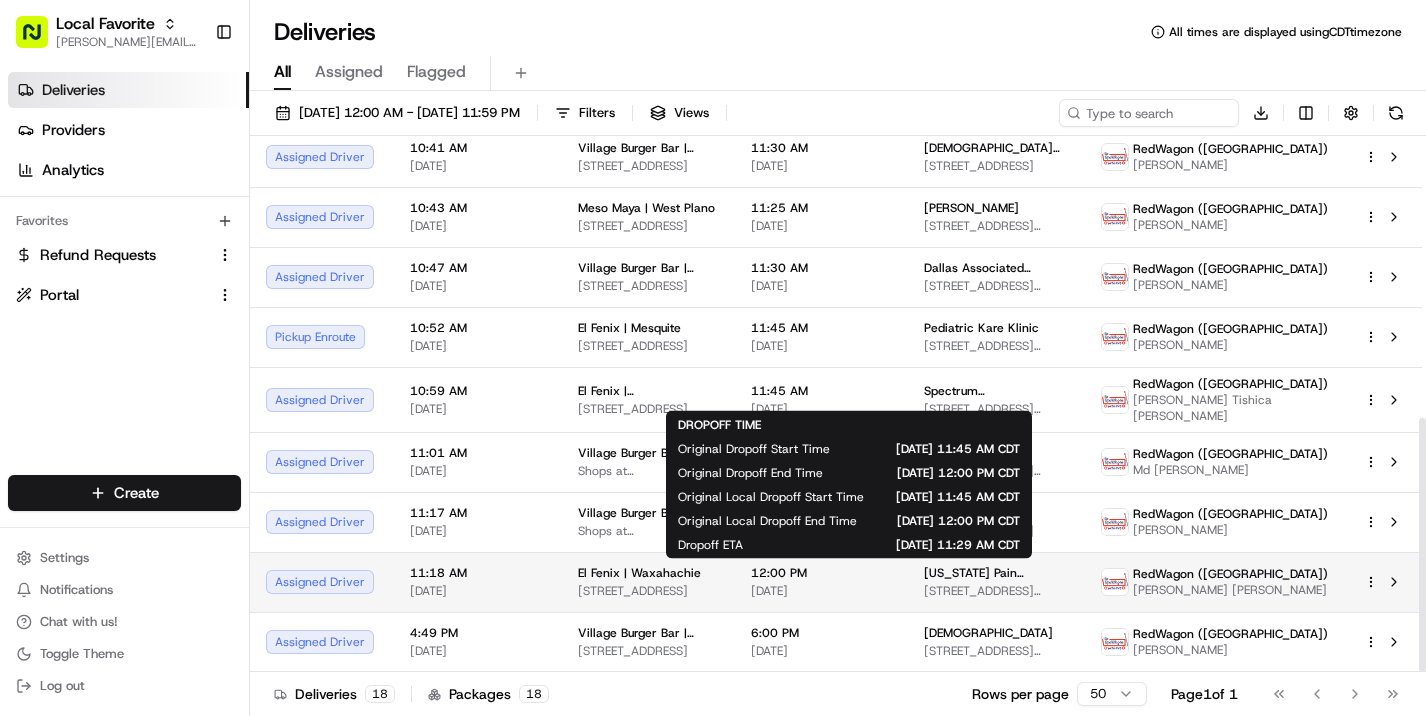 click on "[DATE]" at bounding box center [821, 591] 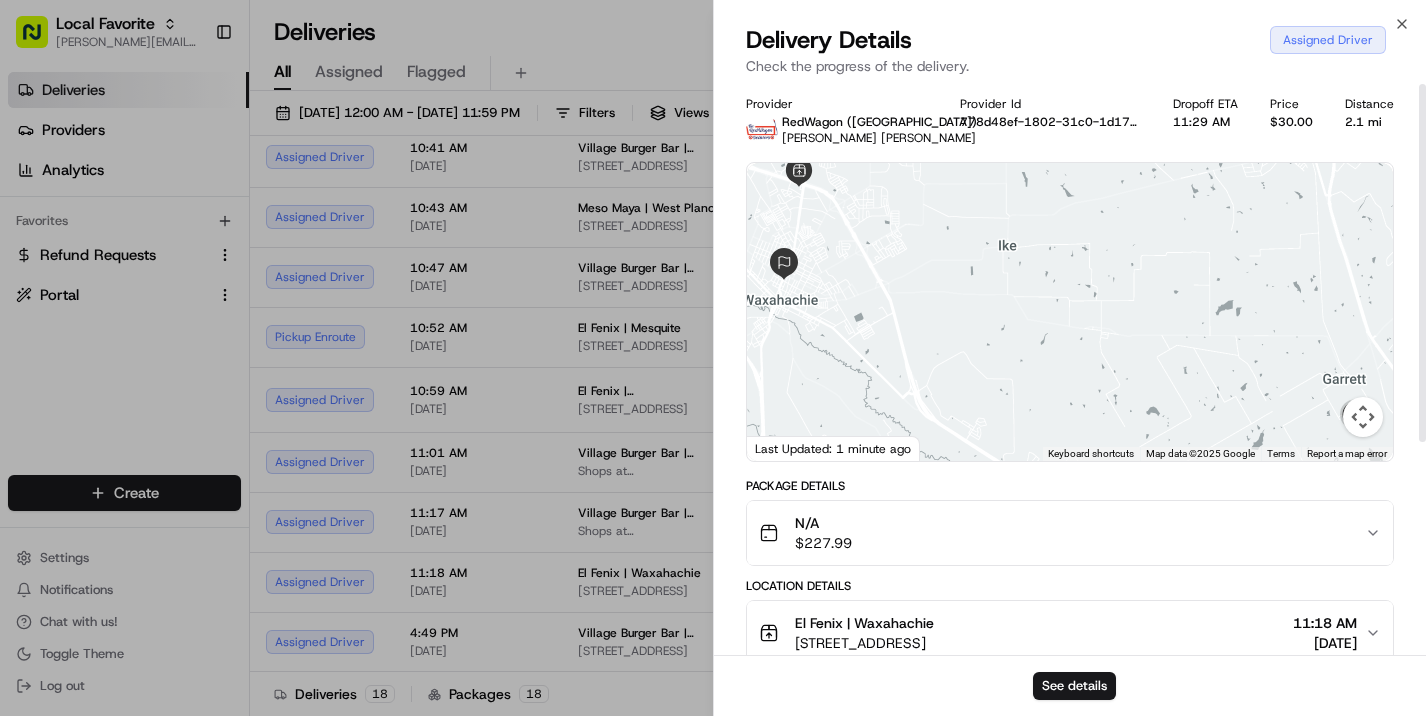 scroll, scrollTop: 0, scrollLeft: 0, axis: both 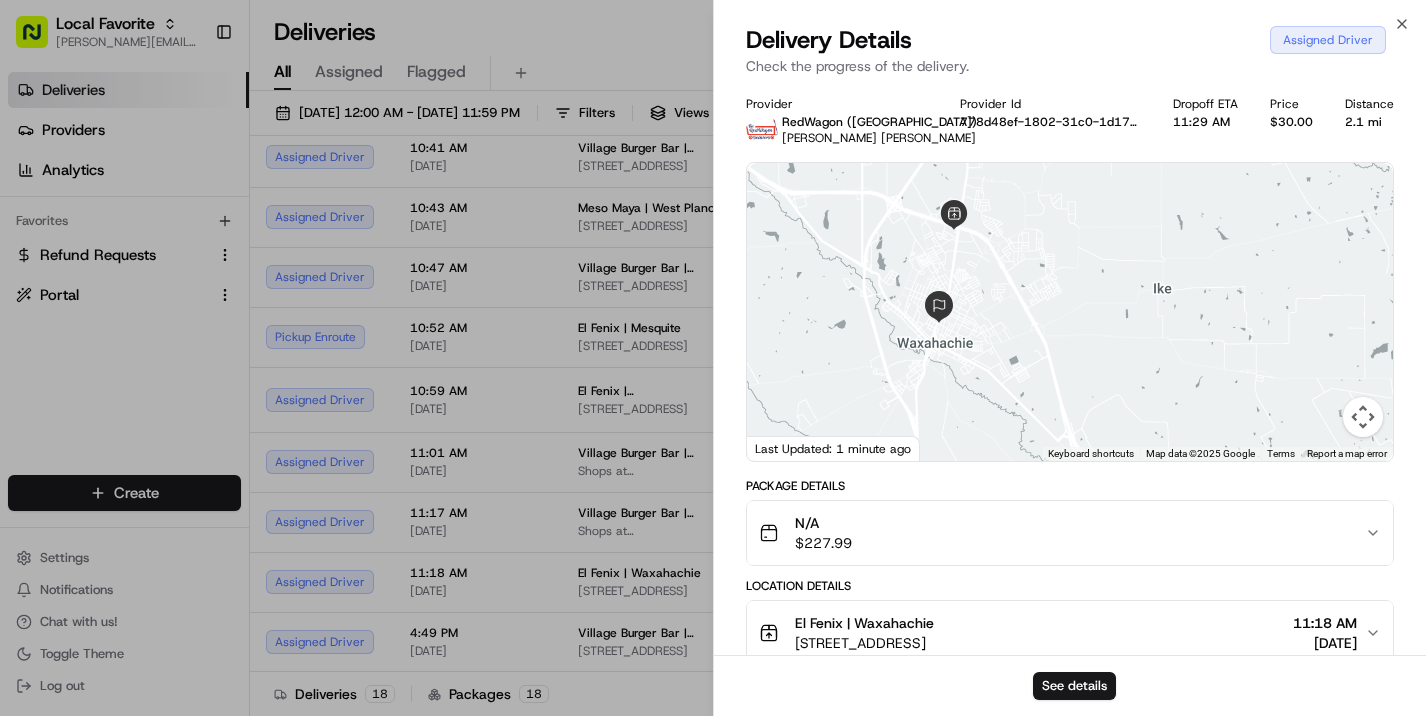 drag, startPoint x: 1000, startPoint y: 312, endPoint x: 1159, endPoint y: 355, distance: 164.71187 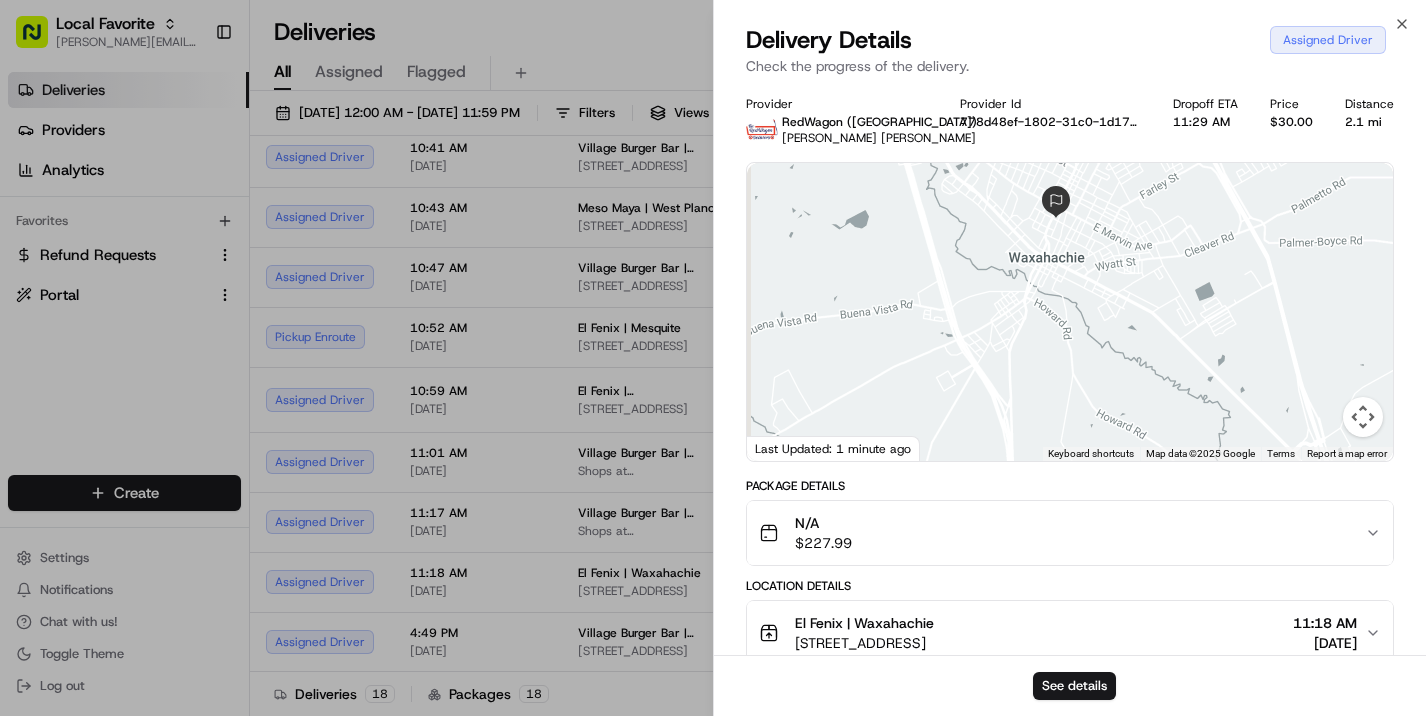 drag, startPoint x: 1094, startPoint y: 331, endPoint x: 1394, endPoint y: 270, distance: 306.13885 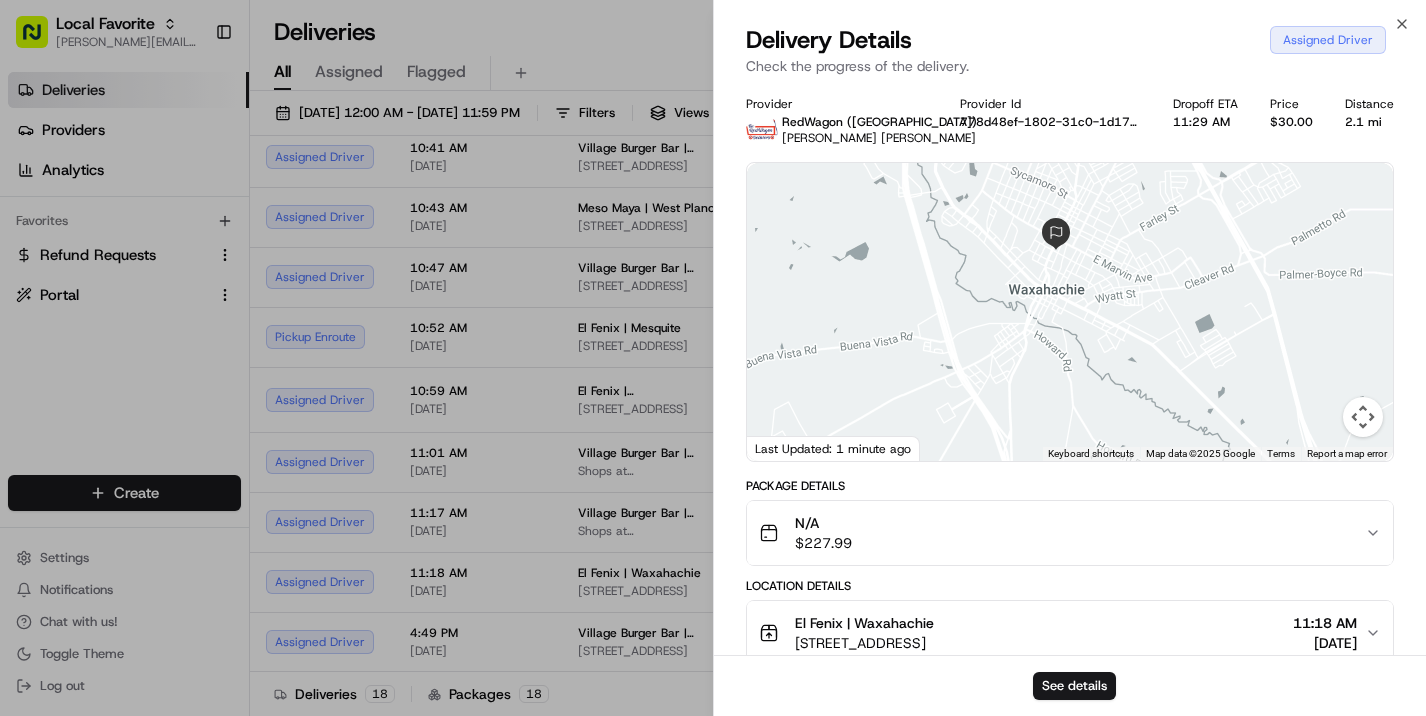 click at bounding box center (1363, 417) 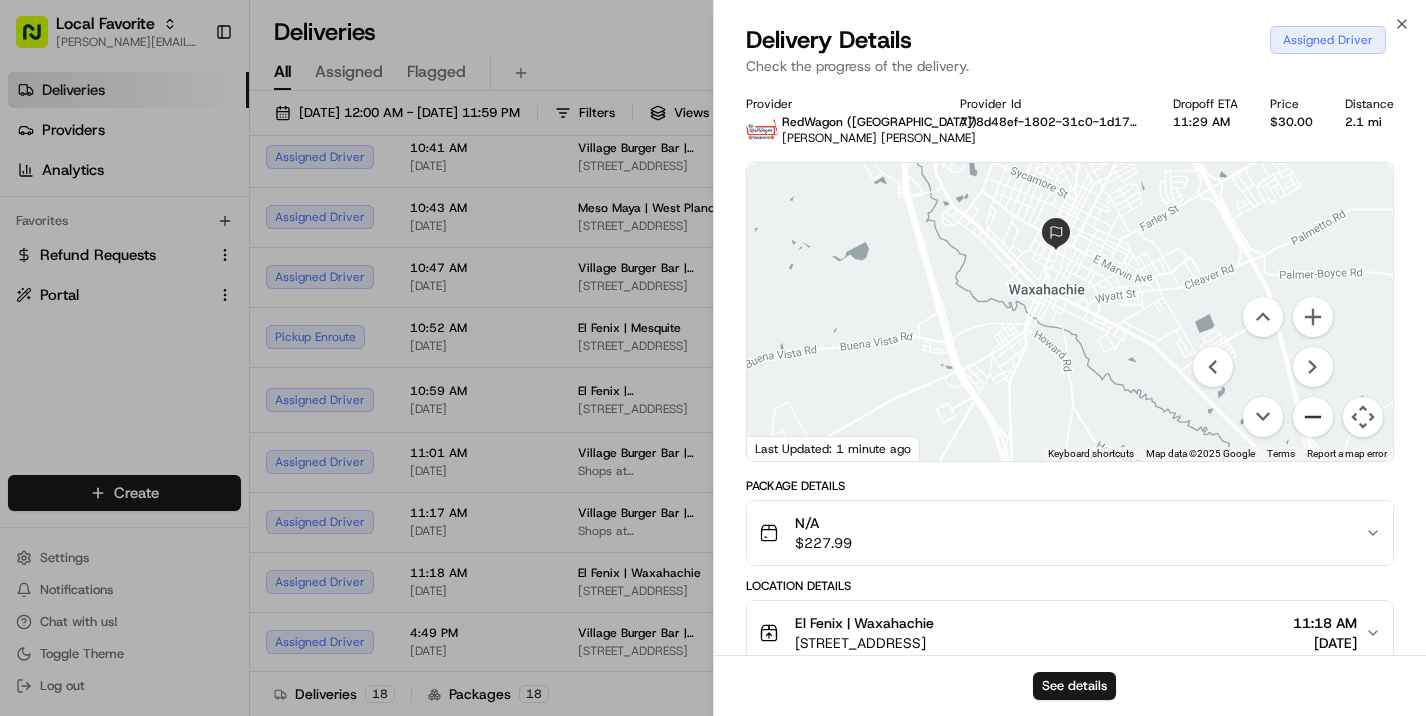 click at bounding box center (1313, 417) 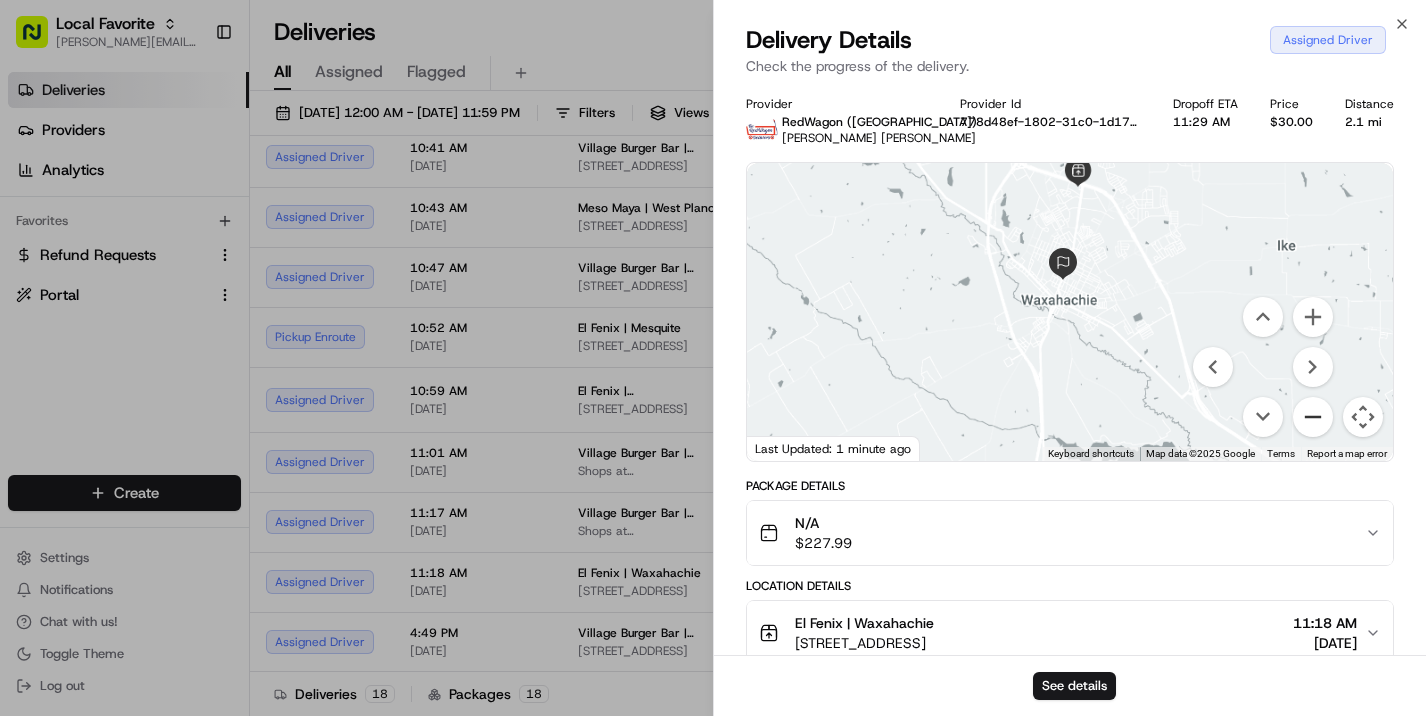 click at bounding box center (1313, 417) 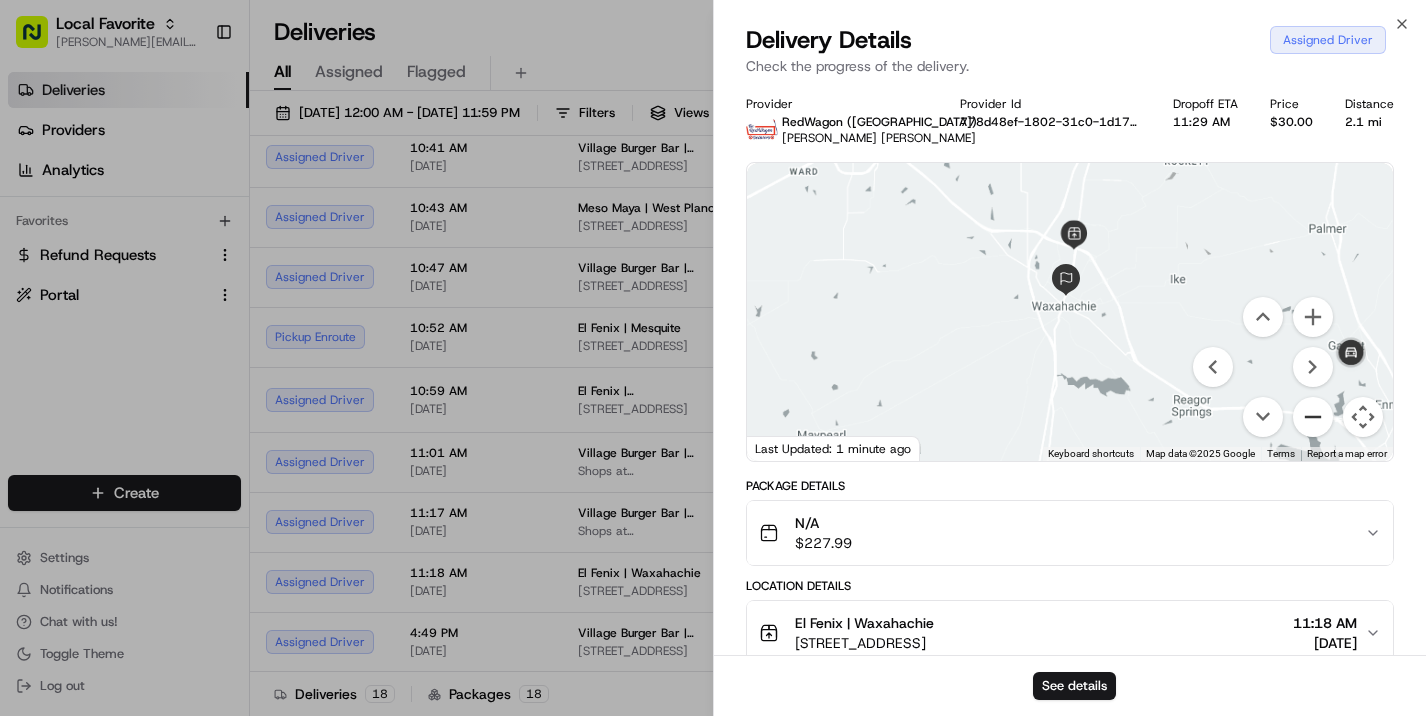 click at bounding box center [1313, 417] 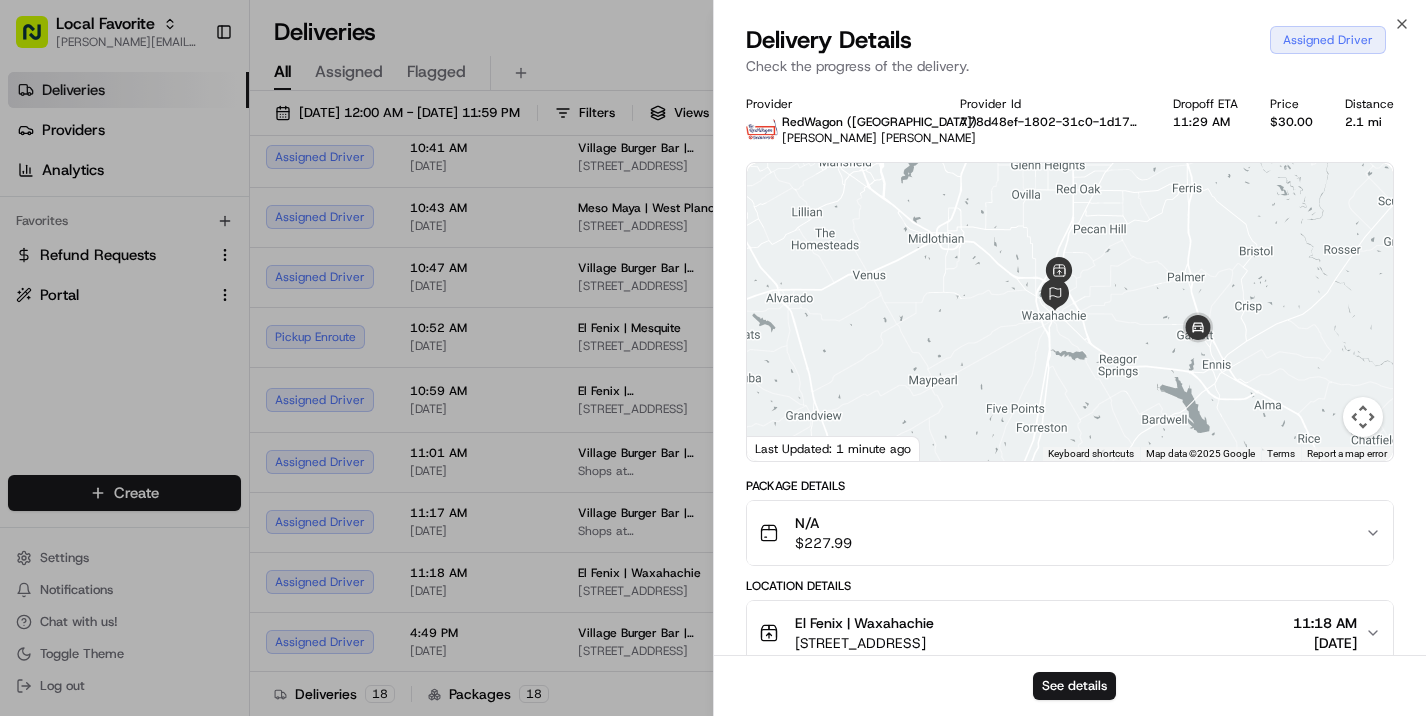 drag, startPoint x: 1102, startPoint y: 367, endPoint x: 1089, endPoint y: 375, distance: 15.264338 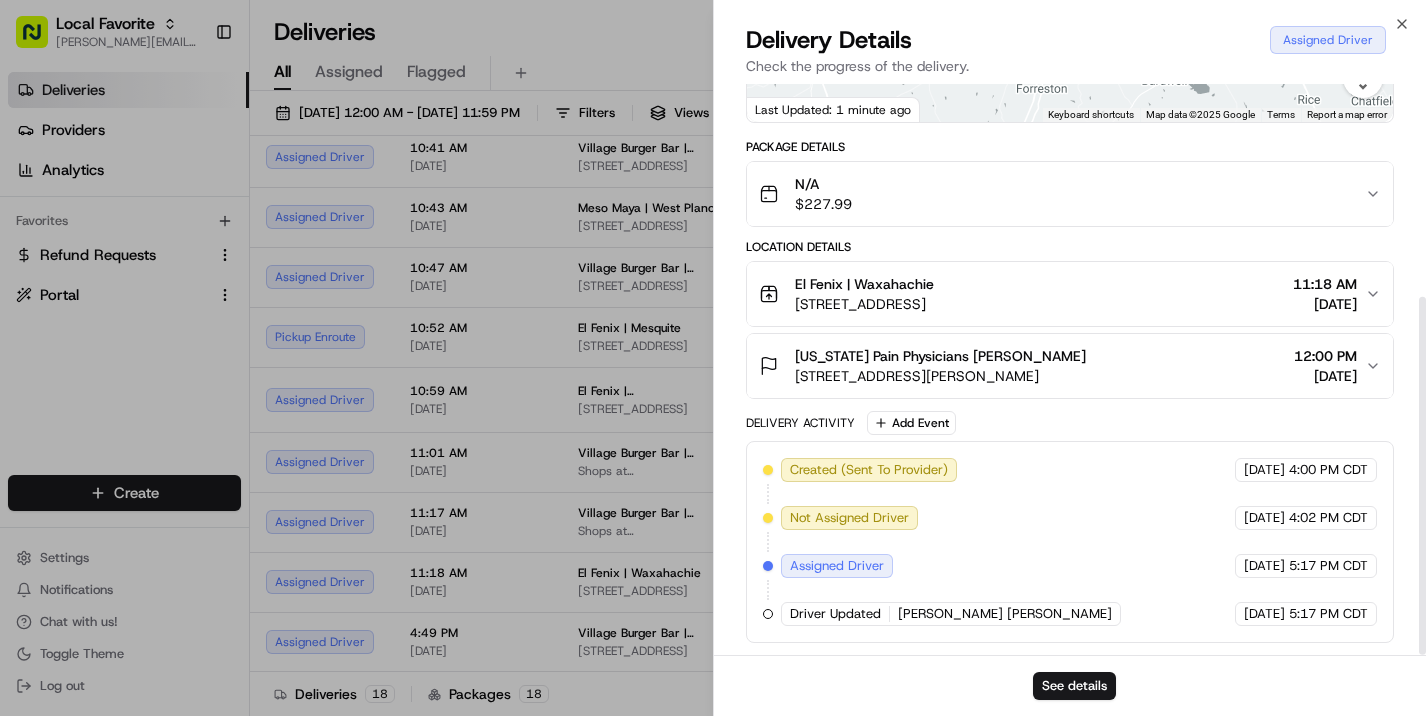 scroll, scrollTop: 339, scrollLeft: 0, axis: vertical 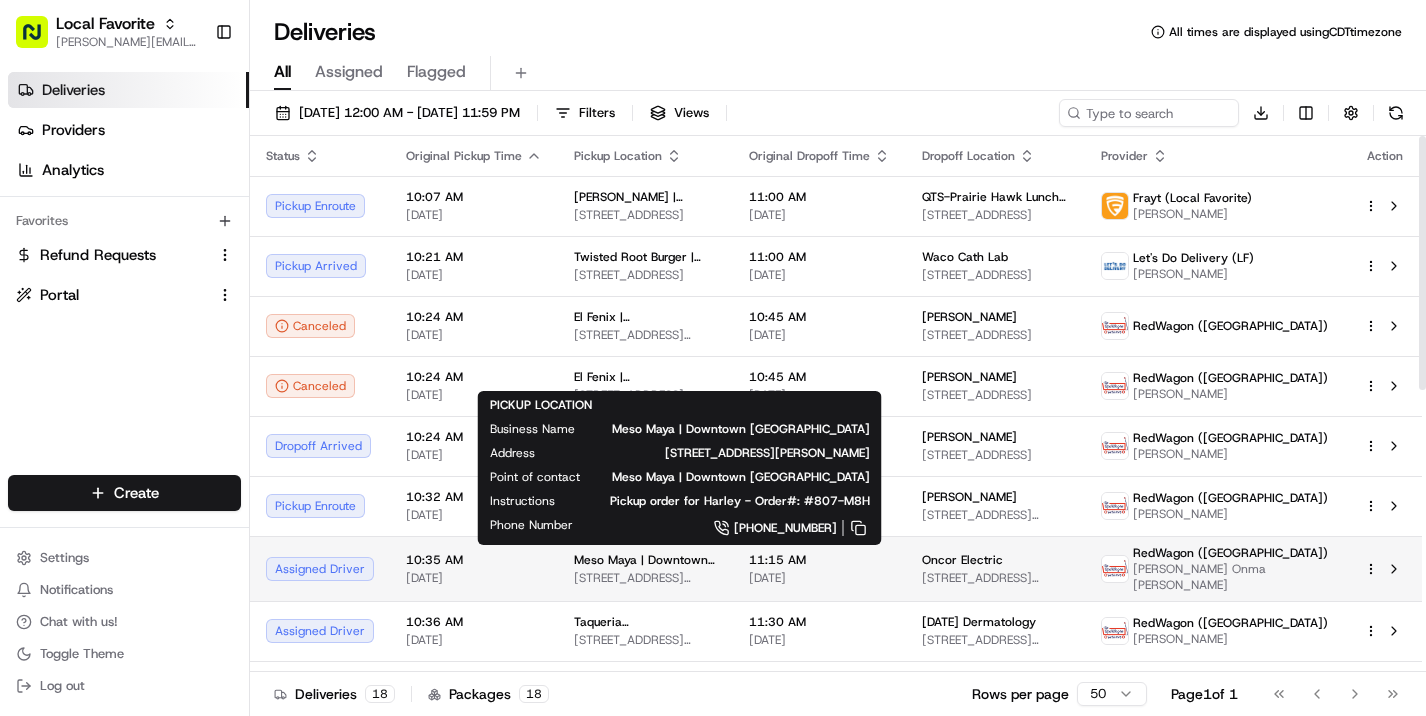 click on "[STREET_ADDRESS][PERSON_NAME]" at bounding box center (645, 578) 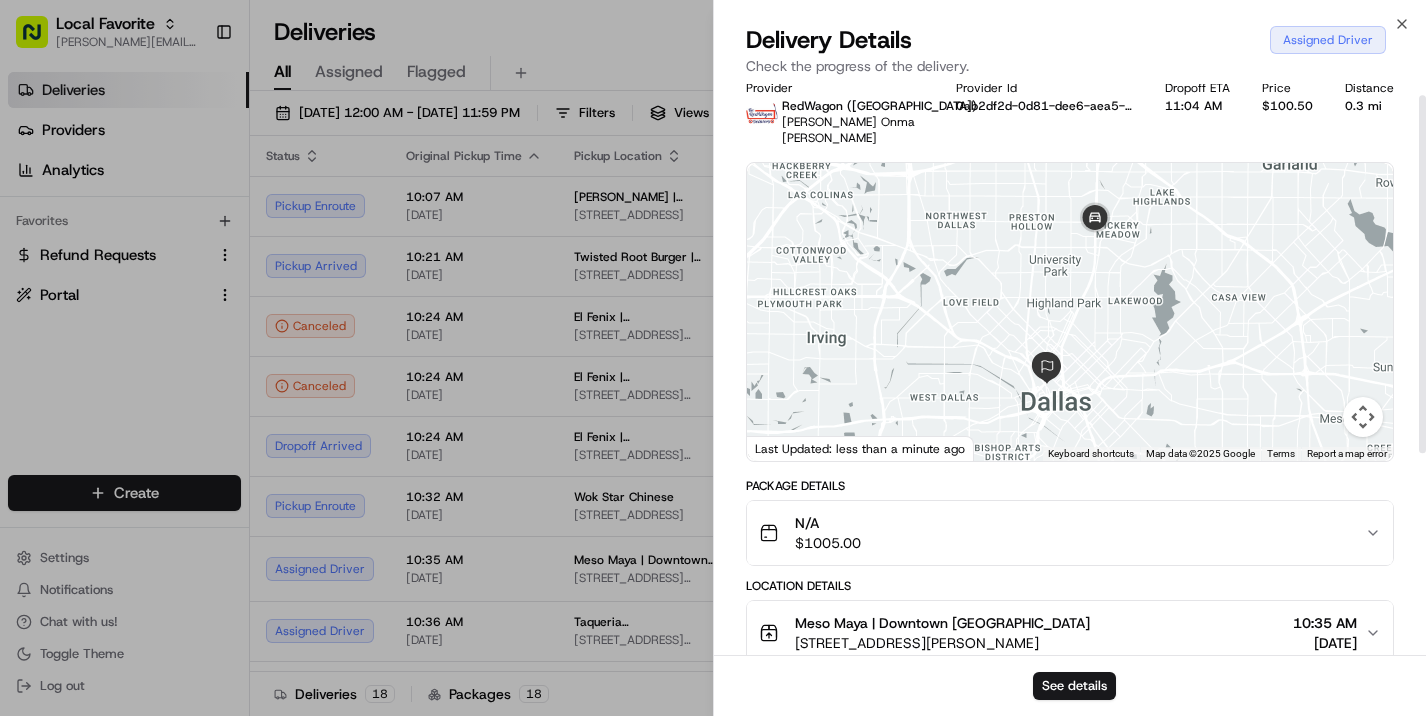 scroll, scrollTop: 19, scrollLeft: 0, axis: vertical 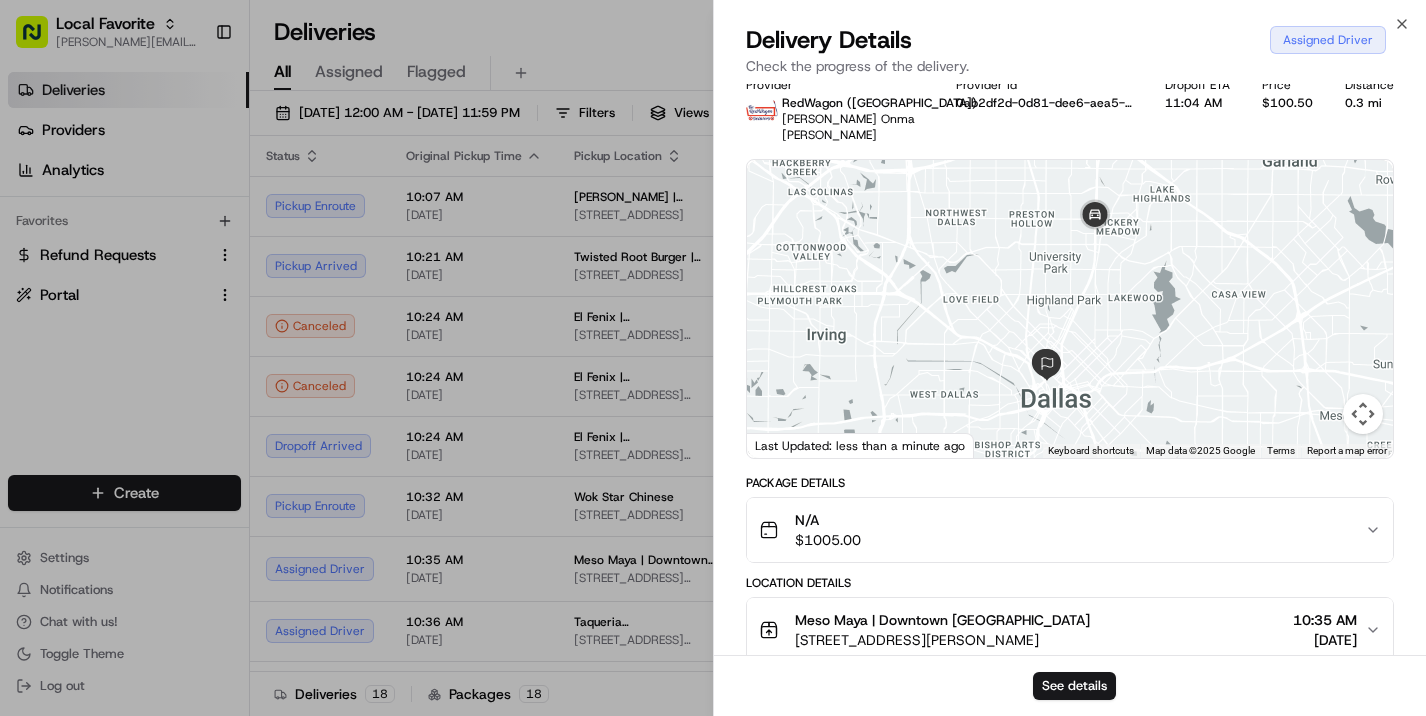 click at bounding box center [1070, 309] 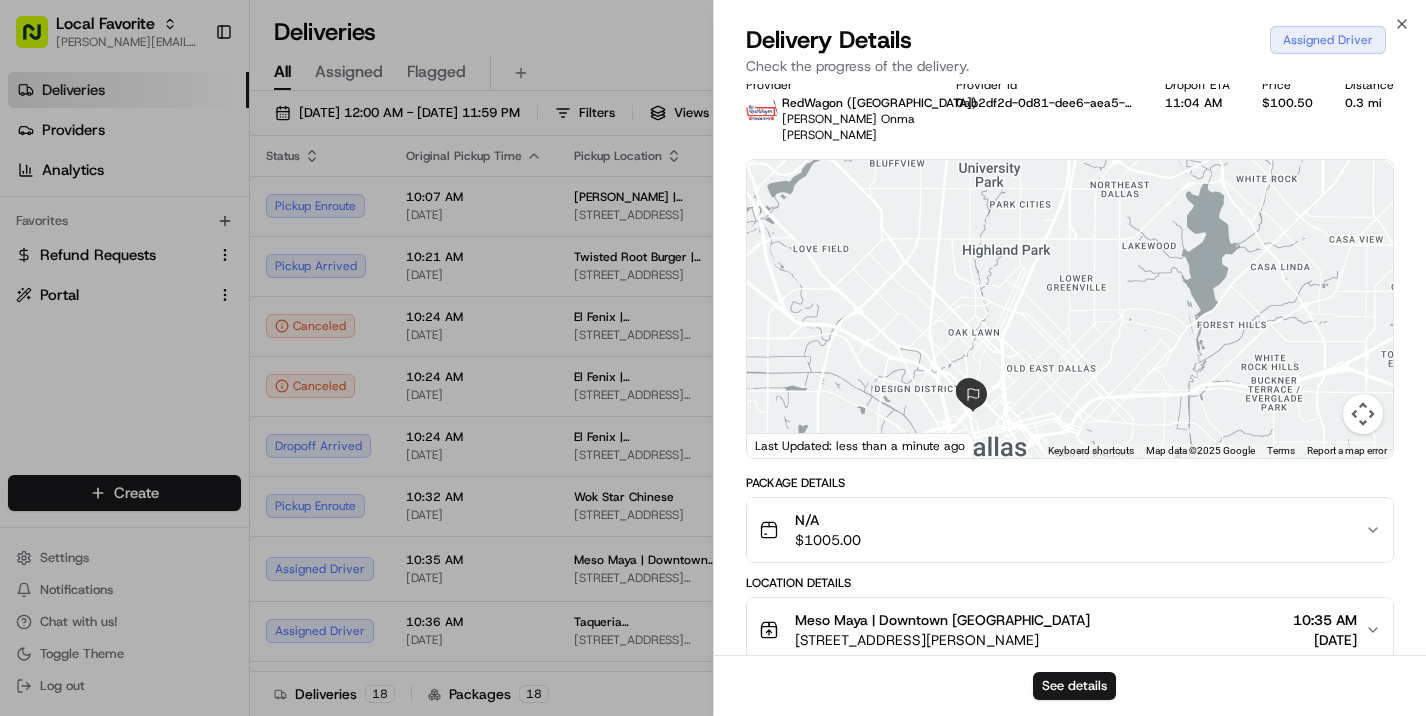 drag, startPoint x: 1138, startPoint y: 293, endPoint x: 1165, endPoint y: 254, distance: 47.434166 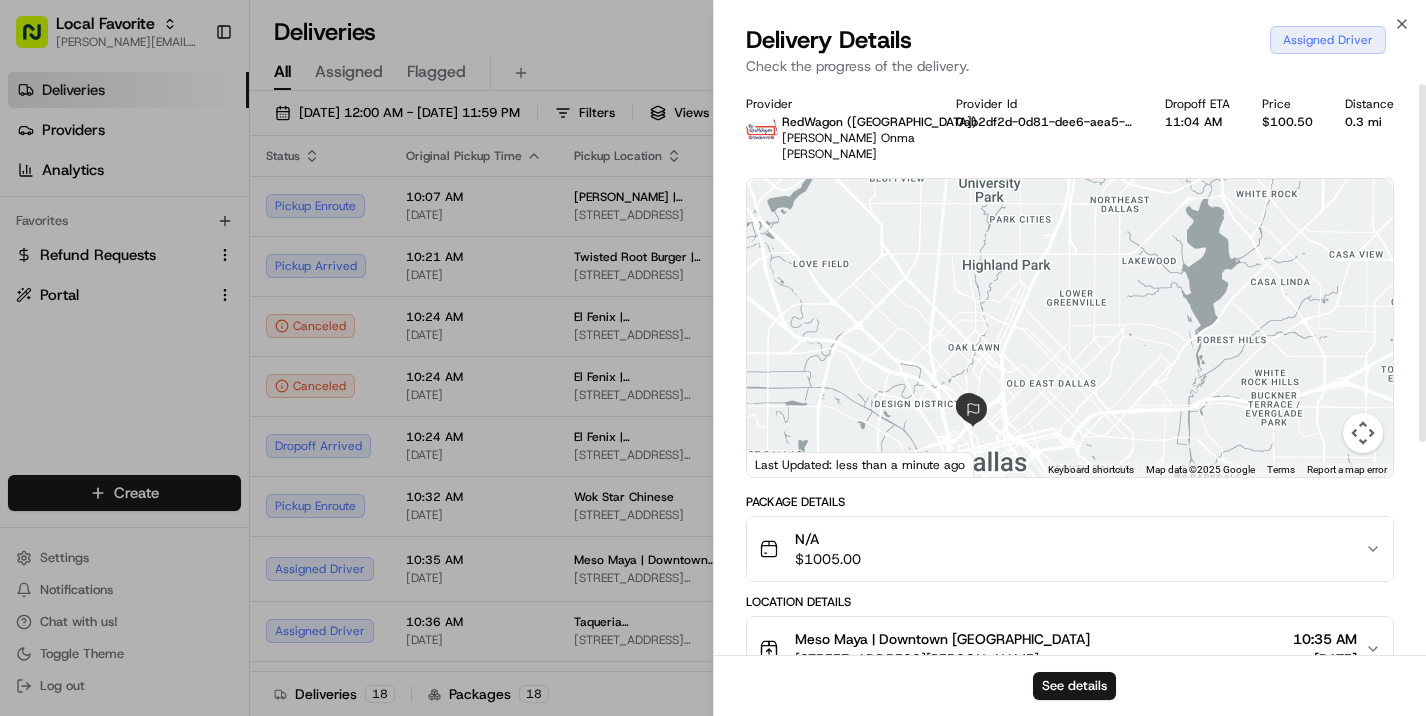 scroll, scrollTop: 0, scrollLeft: 0, axis: both 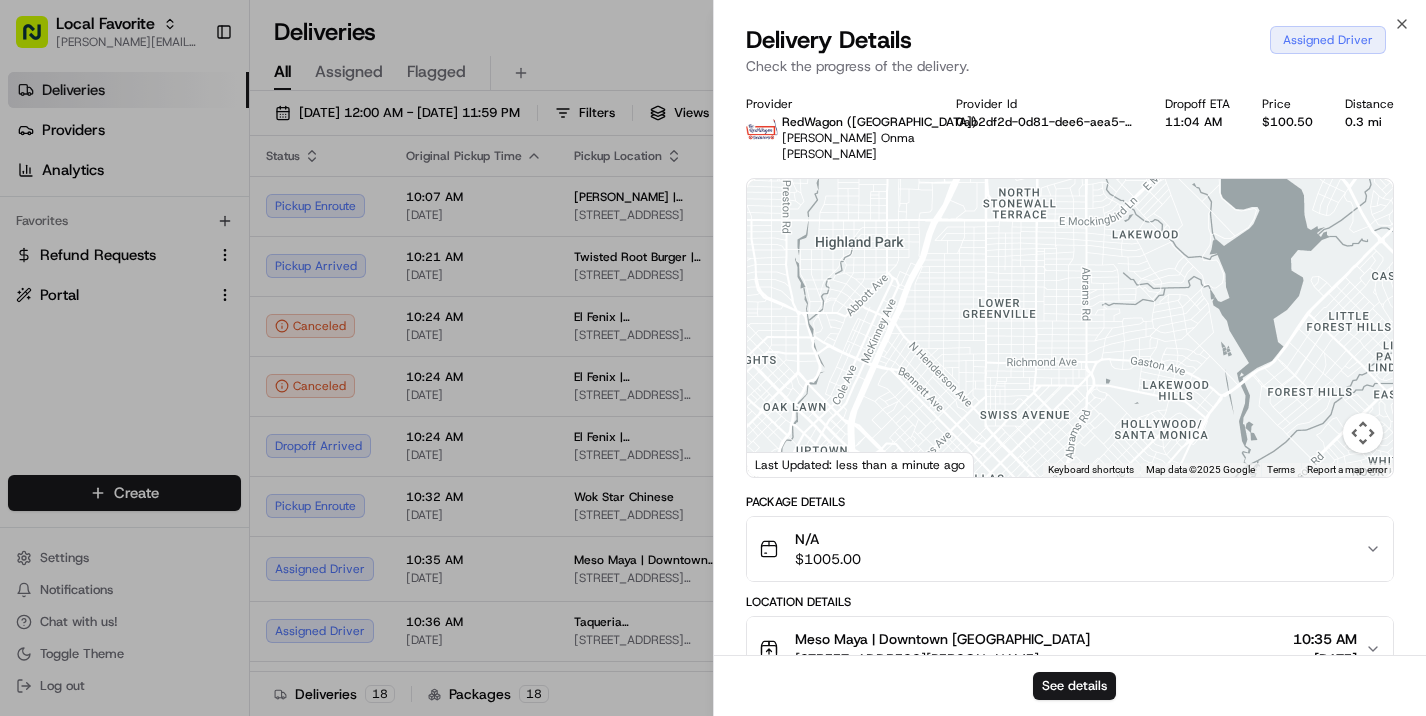 click at bounding box center (1363, 433) 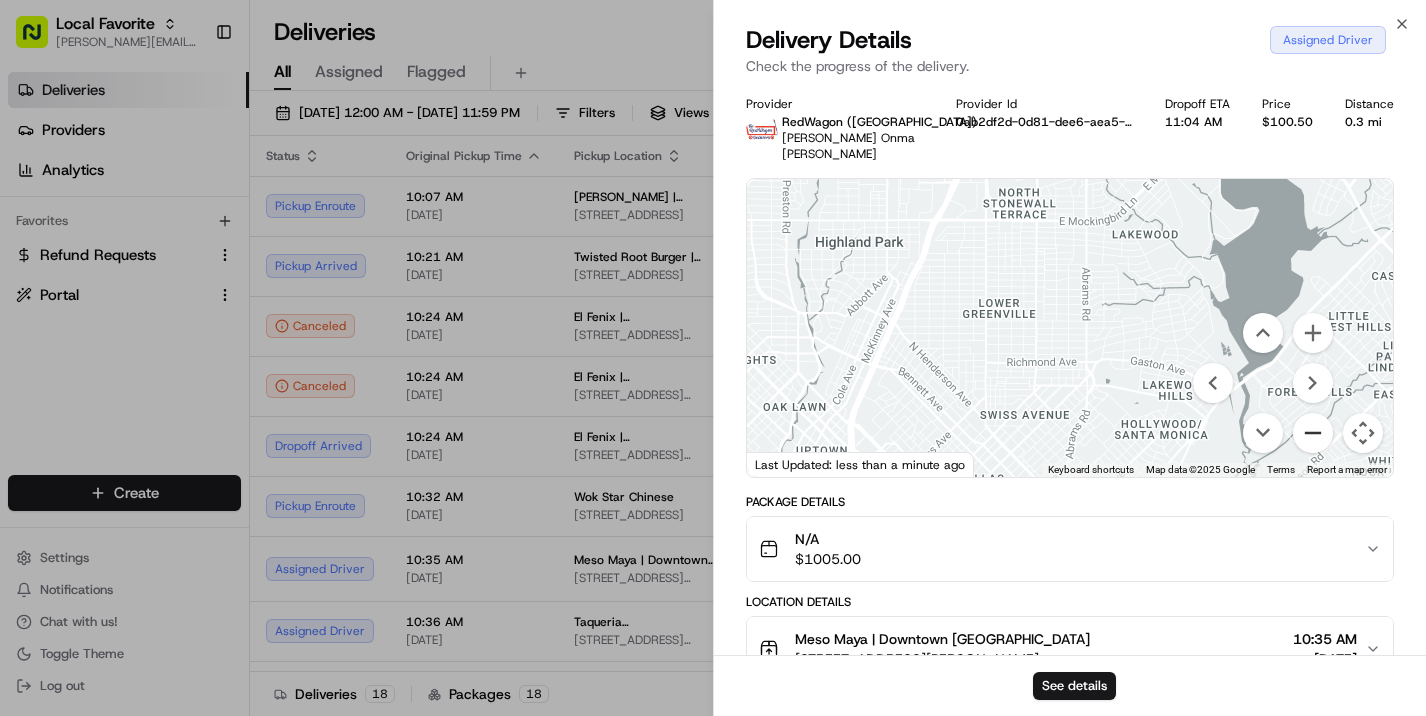 click at bounding box center (1313, 433) 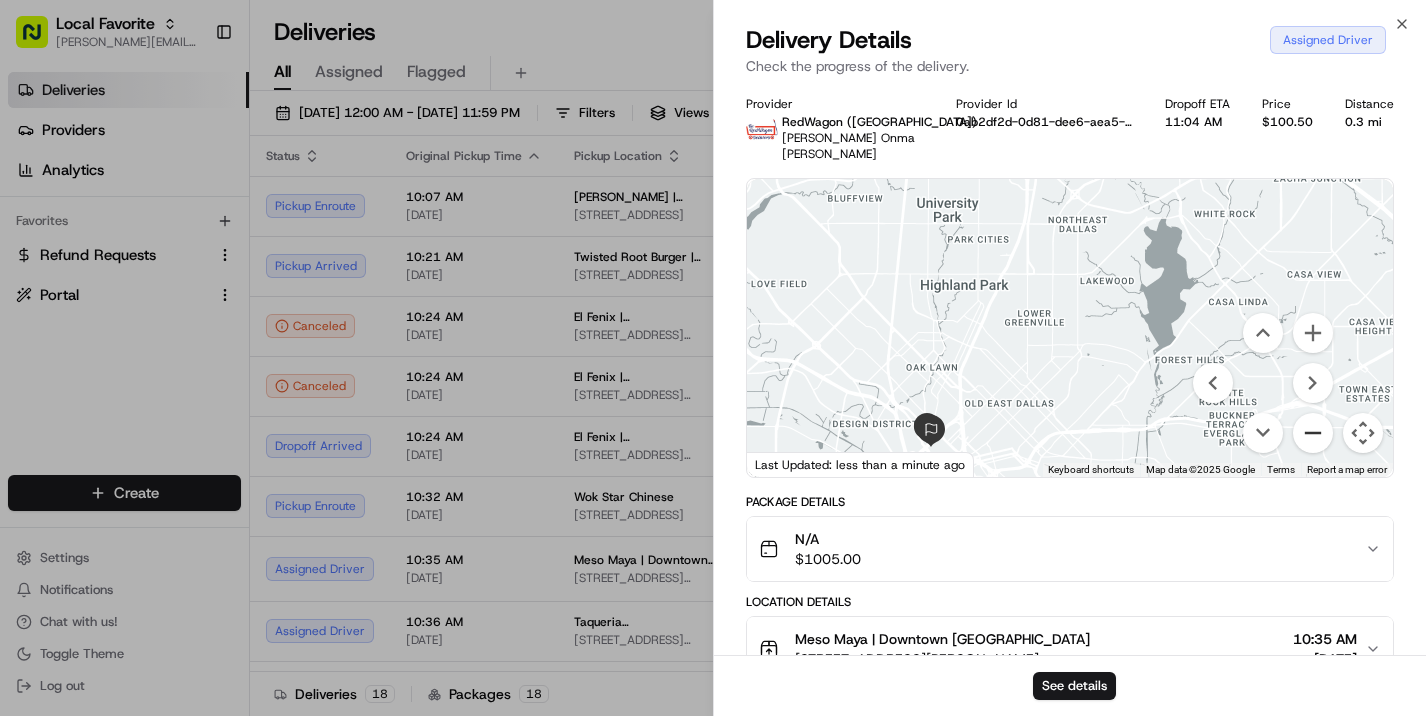 click at bounding box center (1313, 433) 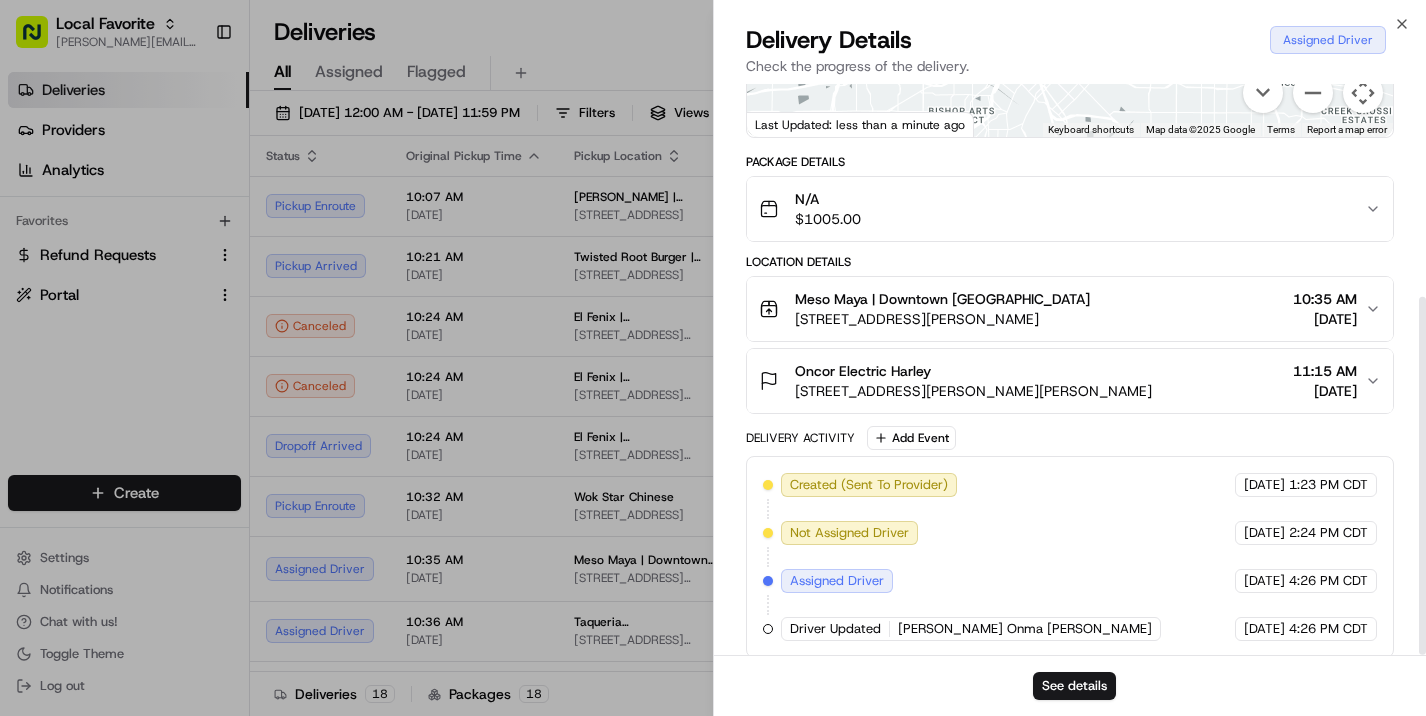 scroll, scrollTop: 339, scrollLeft: 0, axis: vertical 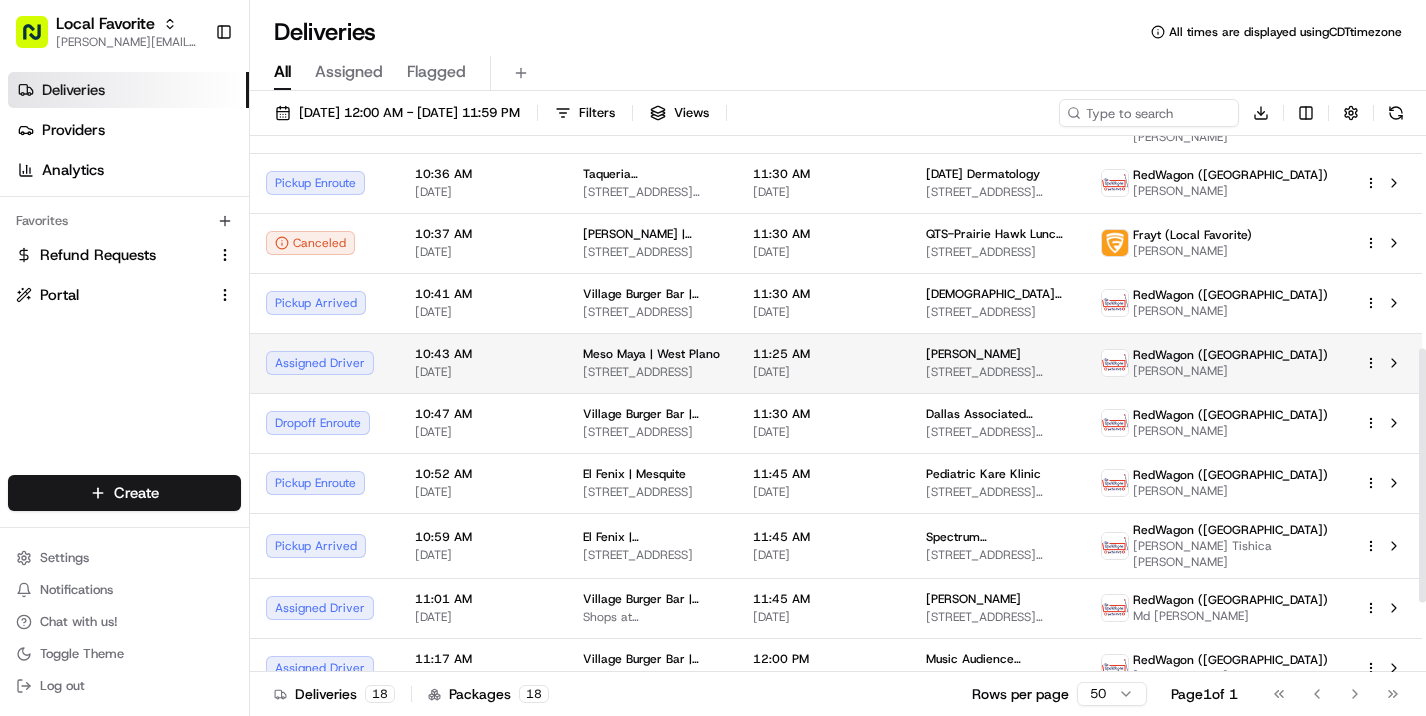 click on "[STREET_ADDRESS]" at bounding box center [652, 372] 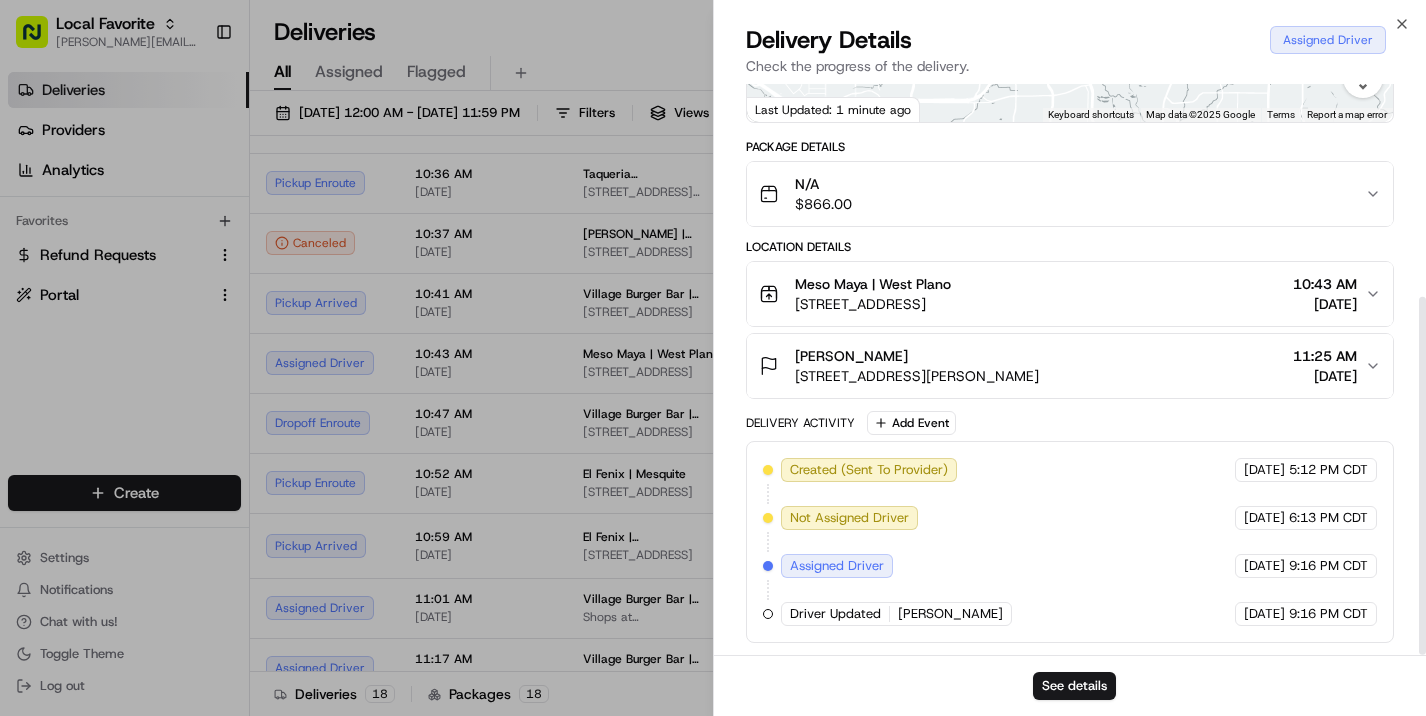 scroll, scrollTop: 339, scrollLeft: 0, axis: vertical 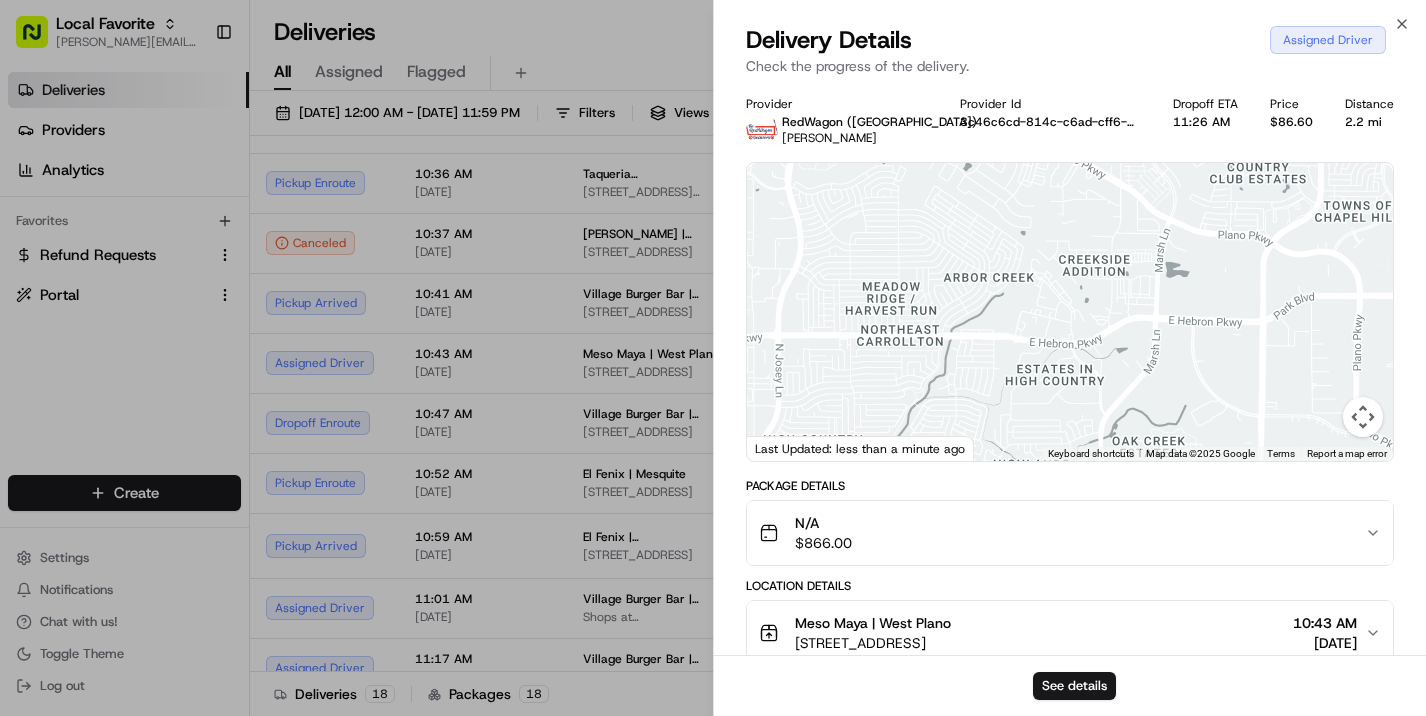 click at bounding box center [1363, 417] 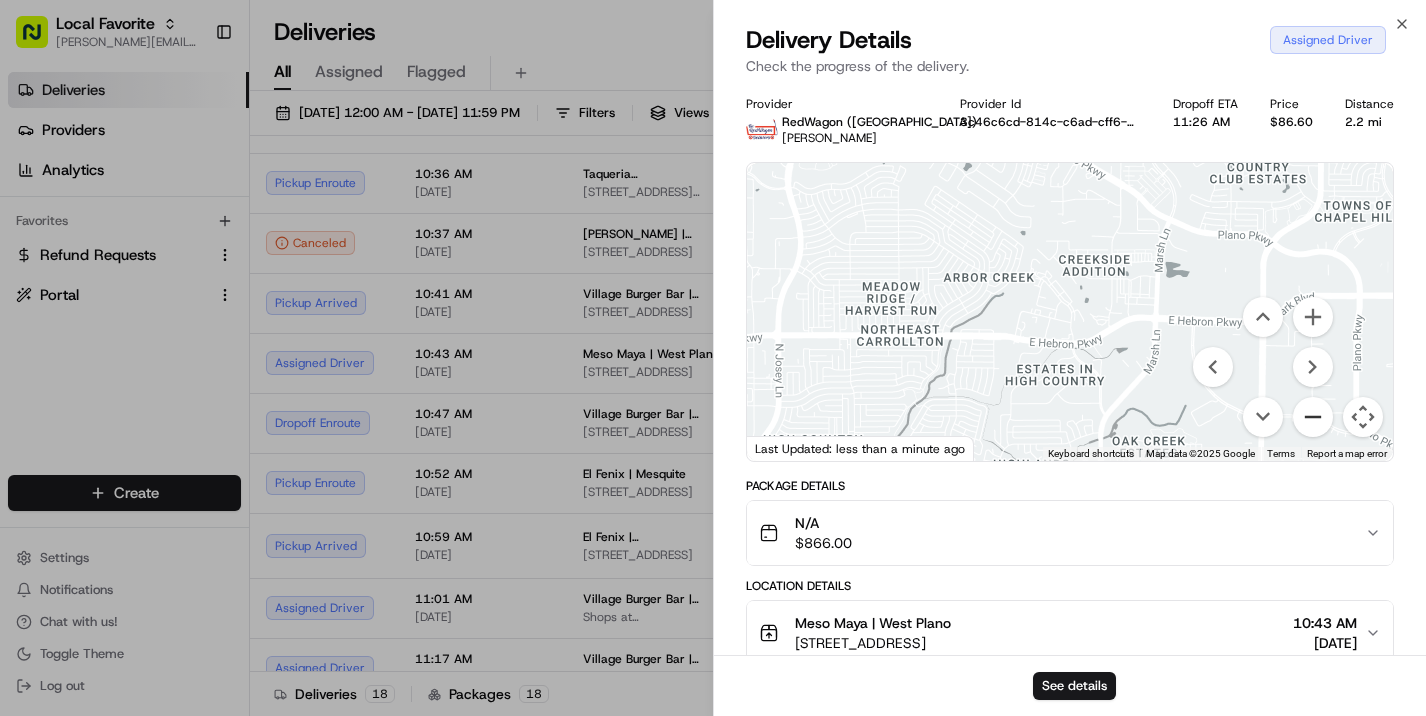 click at bounding box center (1313, 417) 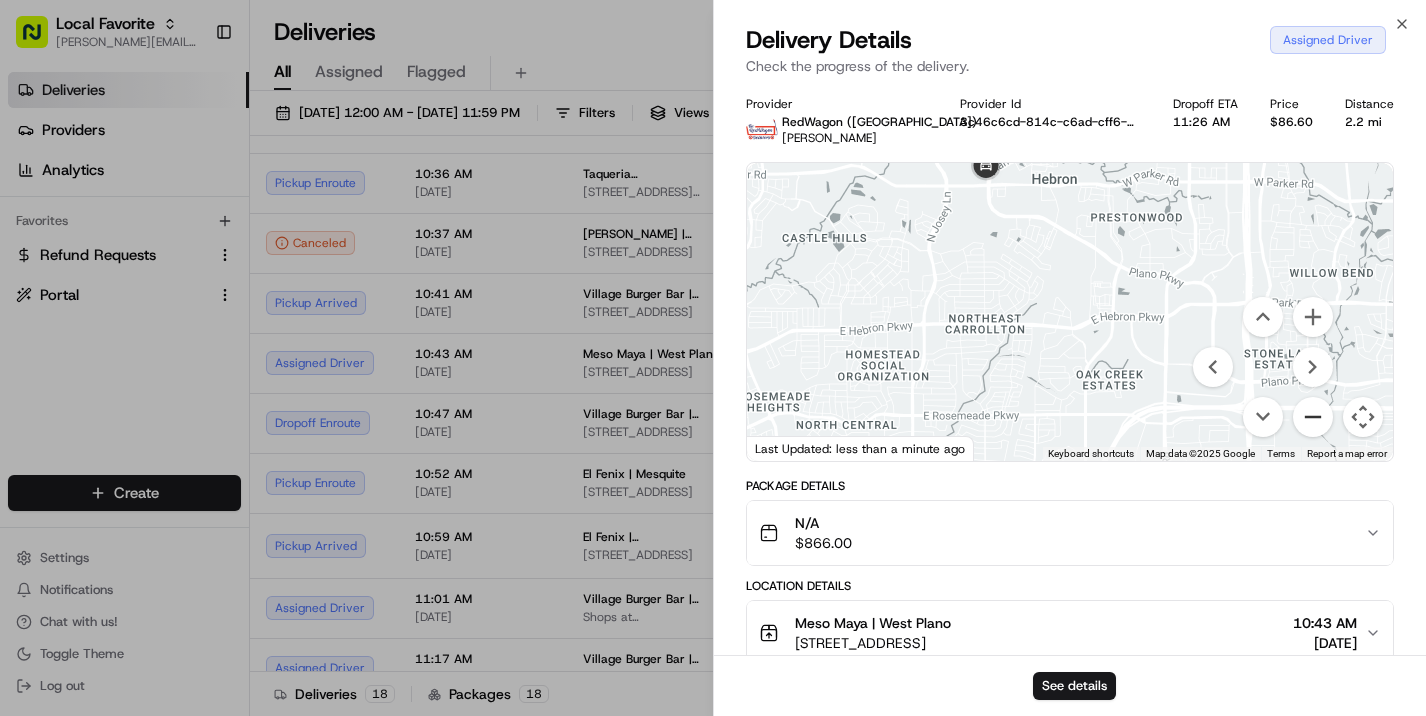 click at bounding box center [1313, 417] 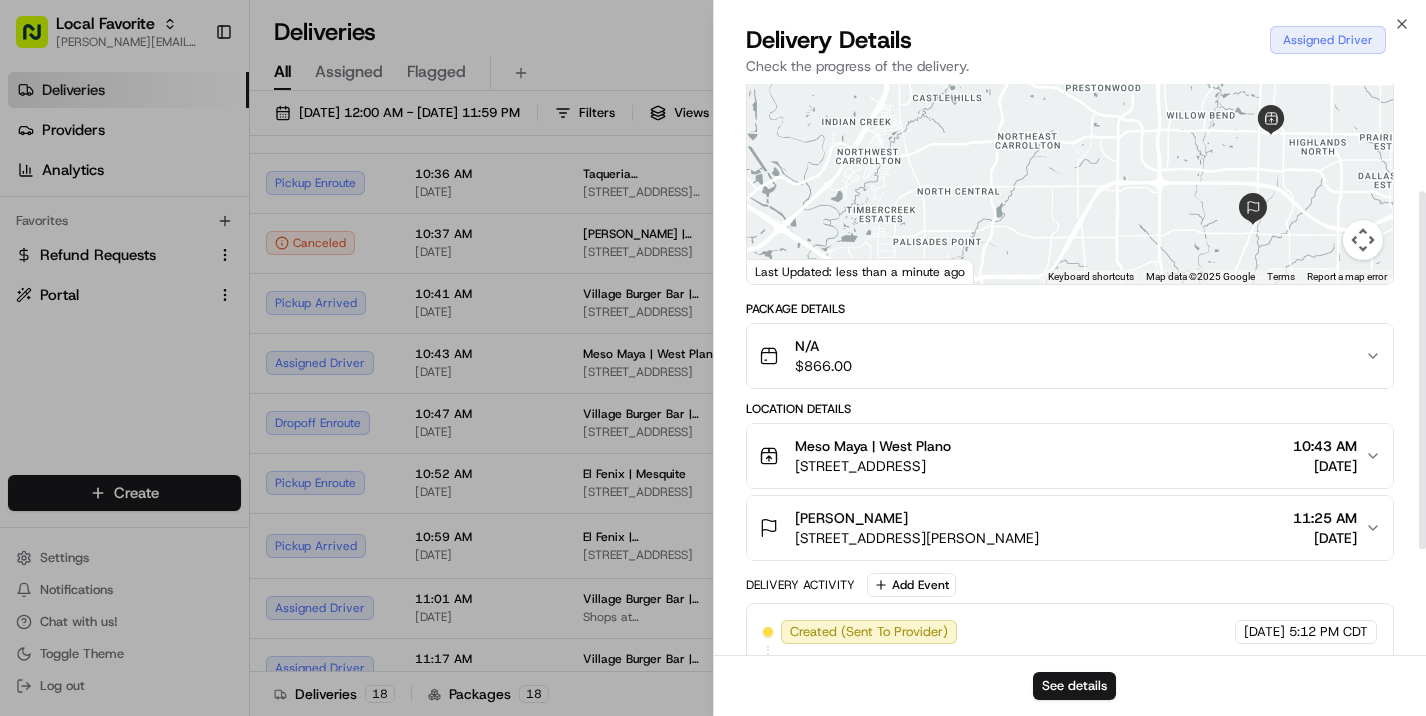 scroll, scrollTop: 120, scrollLeft: 0, axis: vertical 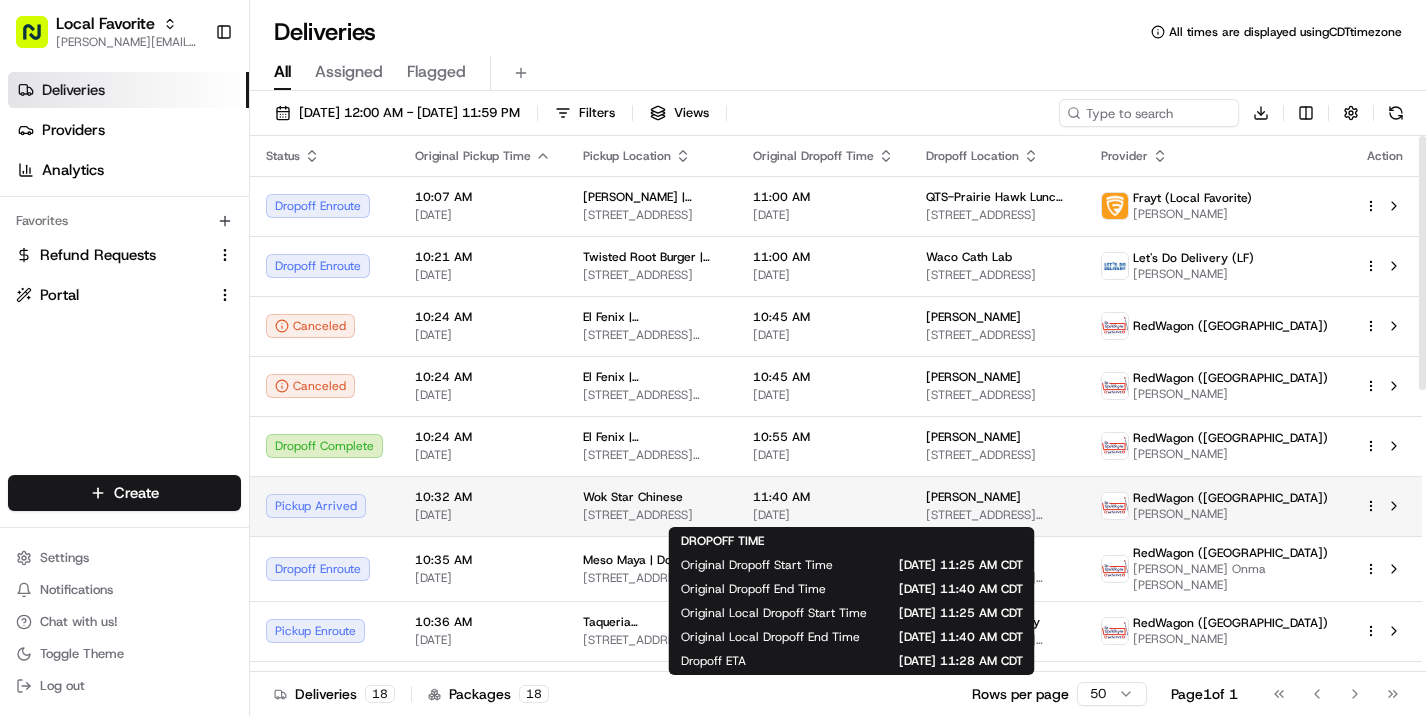 click on "11:40 AM" at bounding box center (823, 497) 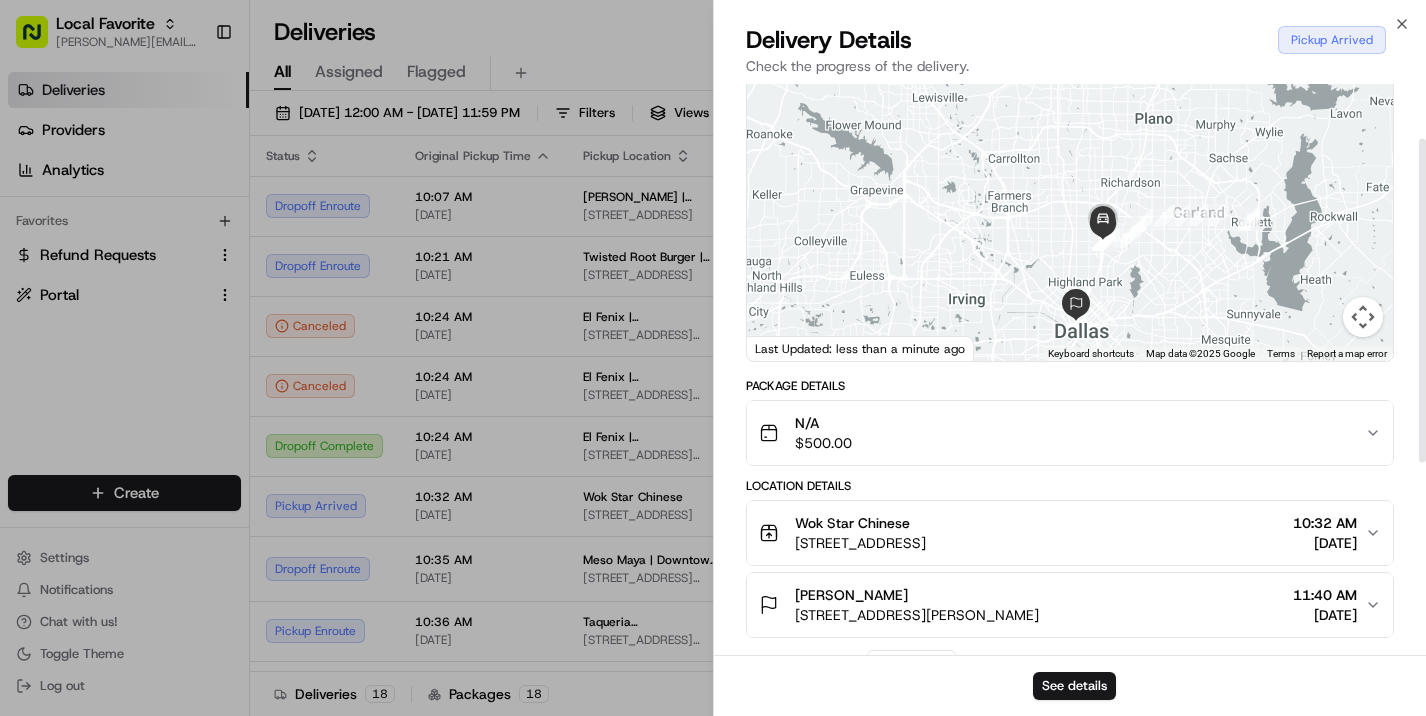 scroll, scrollTop: 96, scrollLeft: 0, axis: vertical 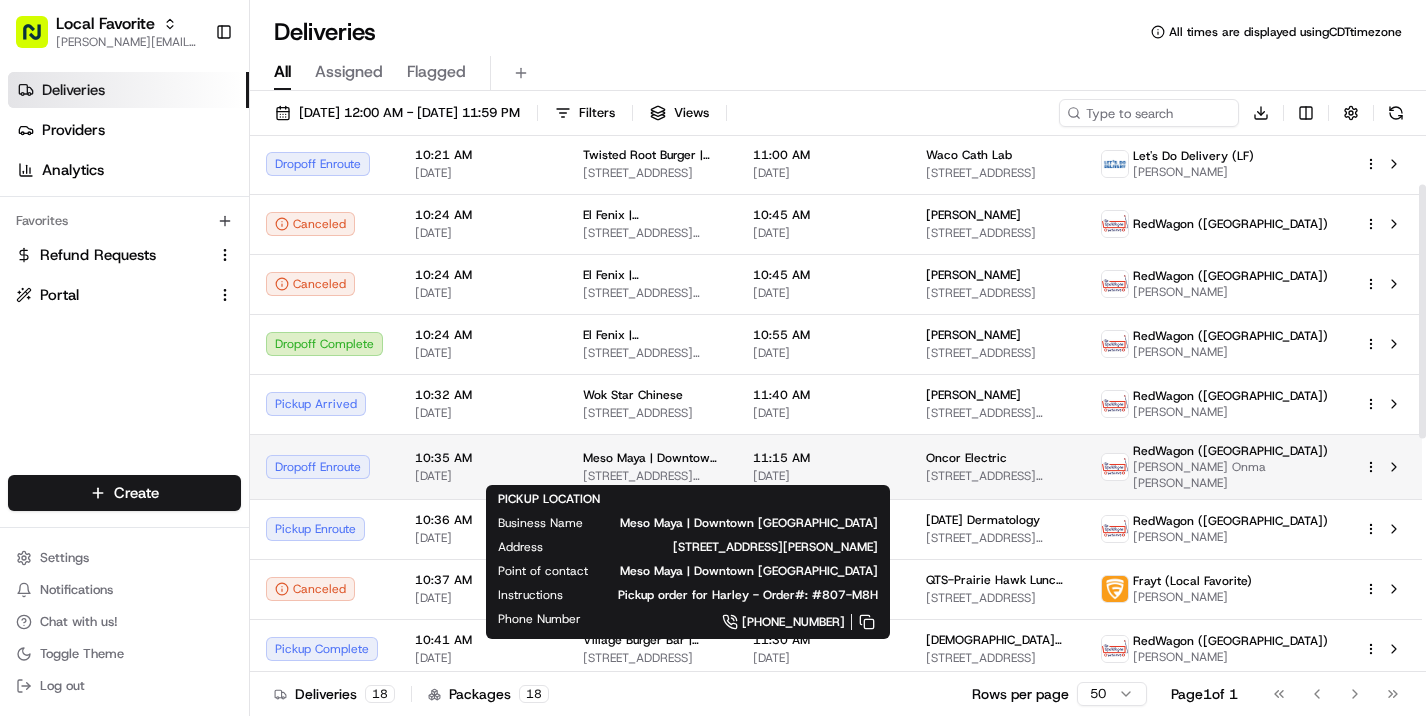 click on "Meso Maya | Downtown [GEOGRAPHIC_DATA]" at bounding box center [652, 458] 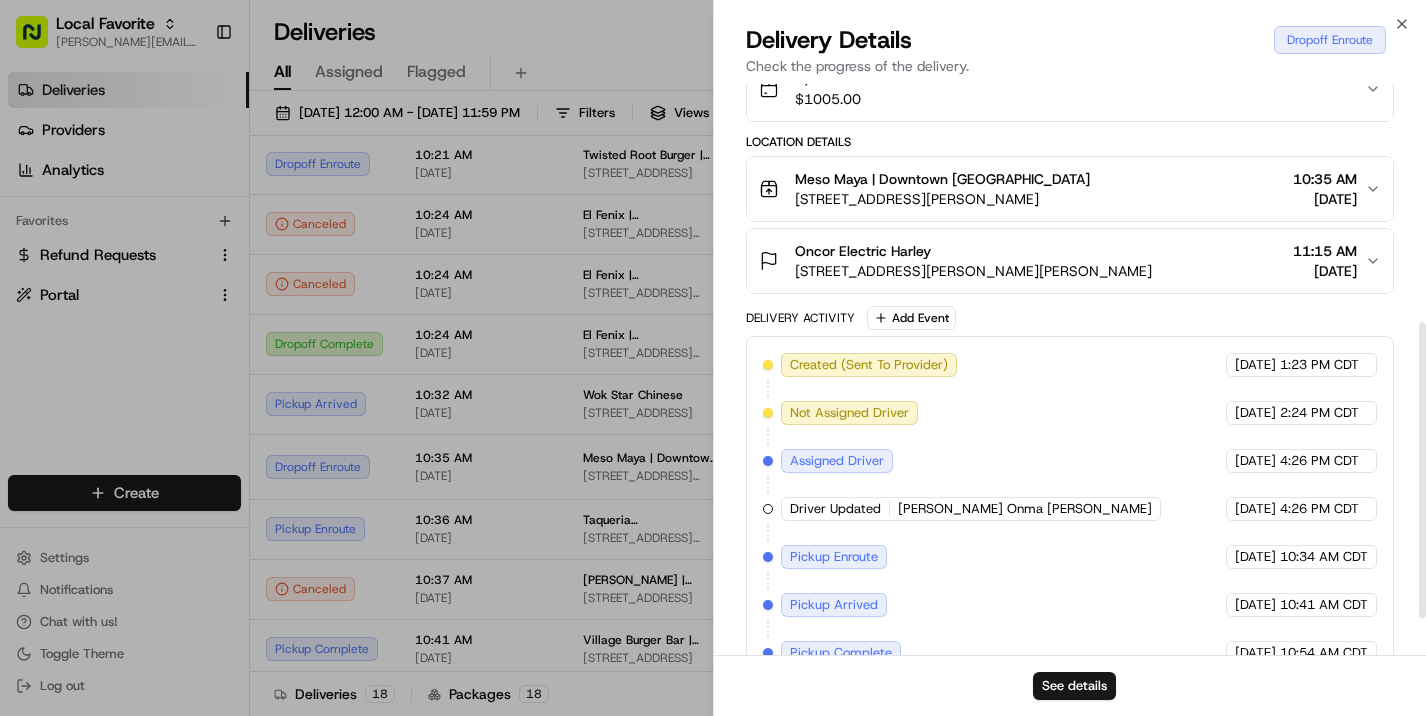 scroll, scrollTop: 441, scrollLeft: 0, axis: vertical 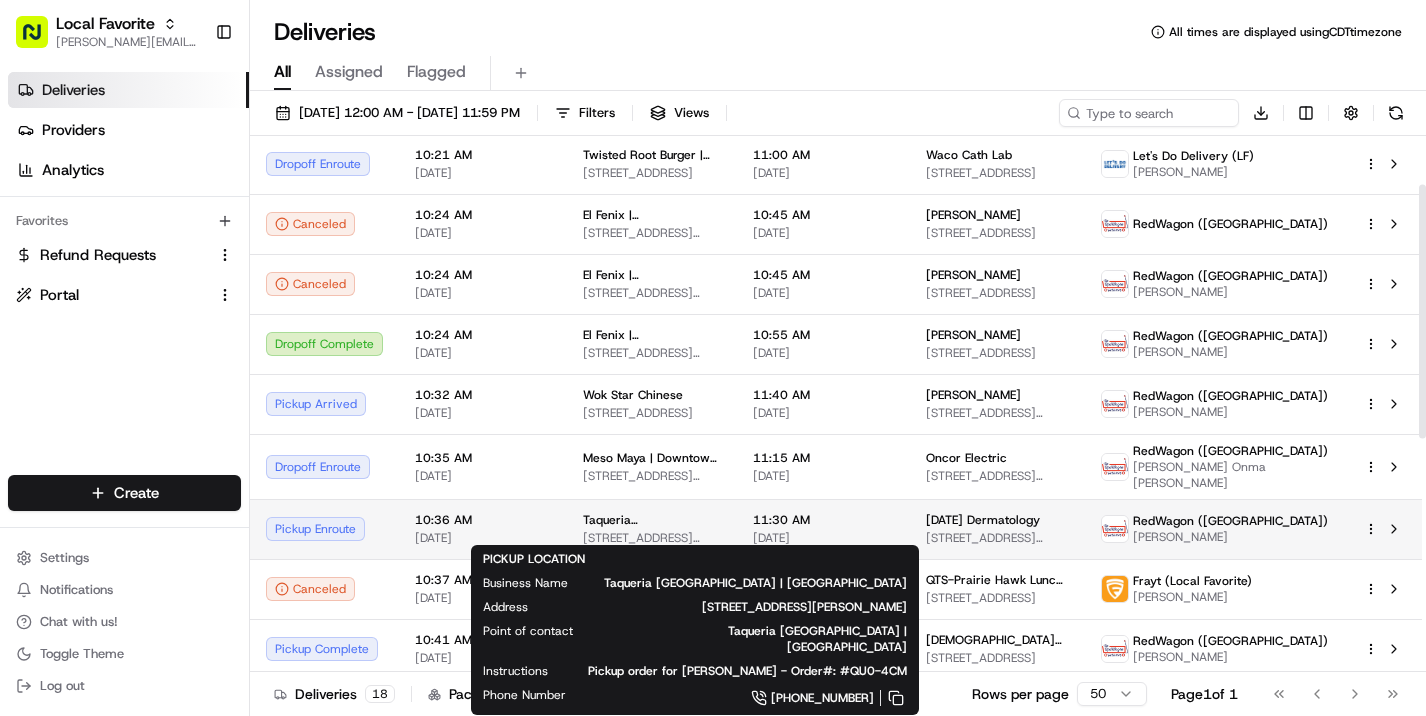 click on "[STREET_ADDRESS][PERSON_NAME]" at bounding box center [652, 538] 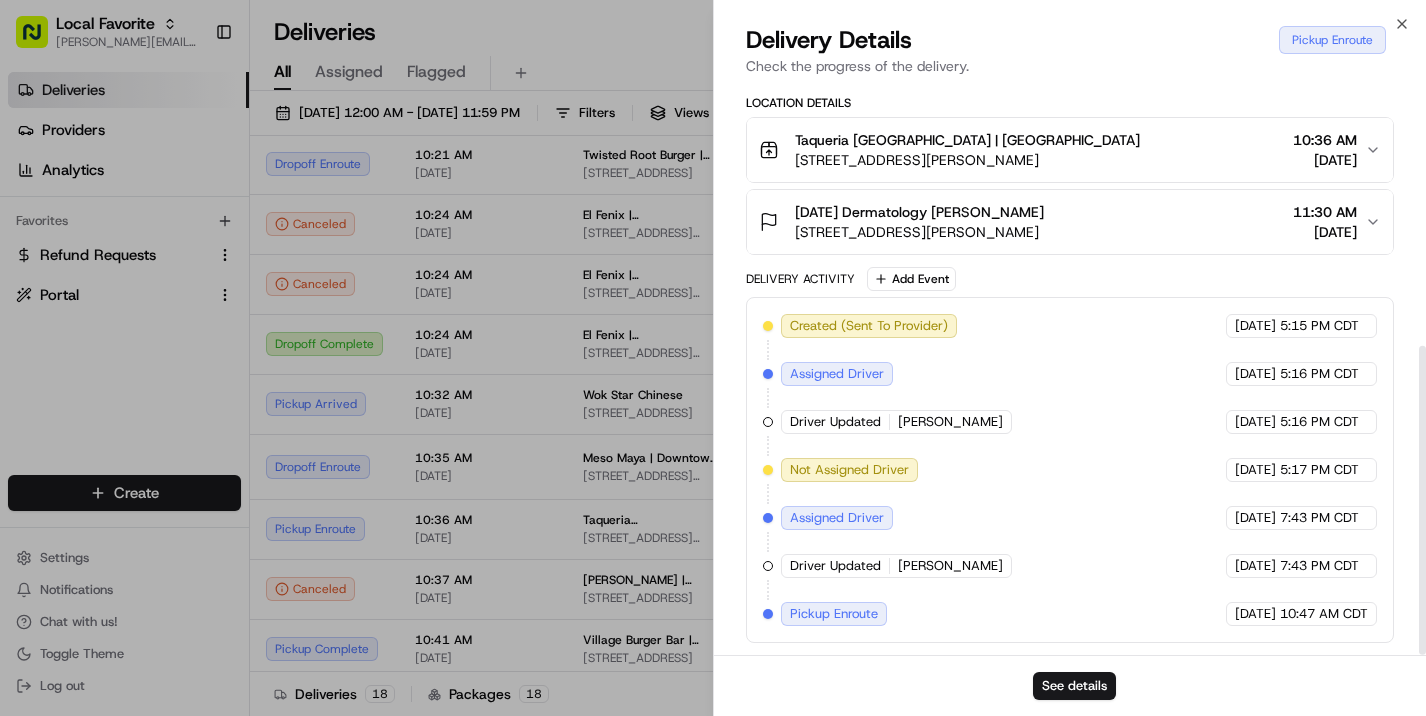 scroll, scrollTop: 483, scrollLeft: 0, axis: vertical 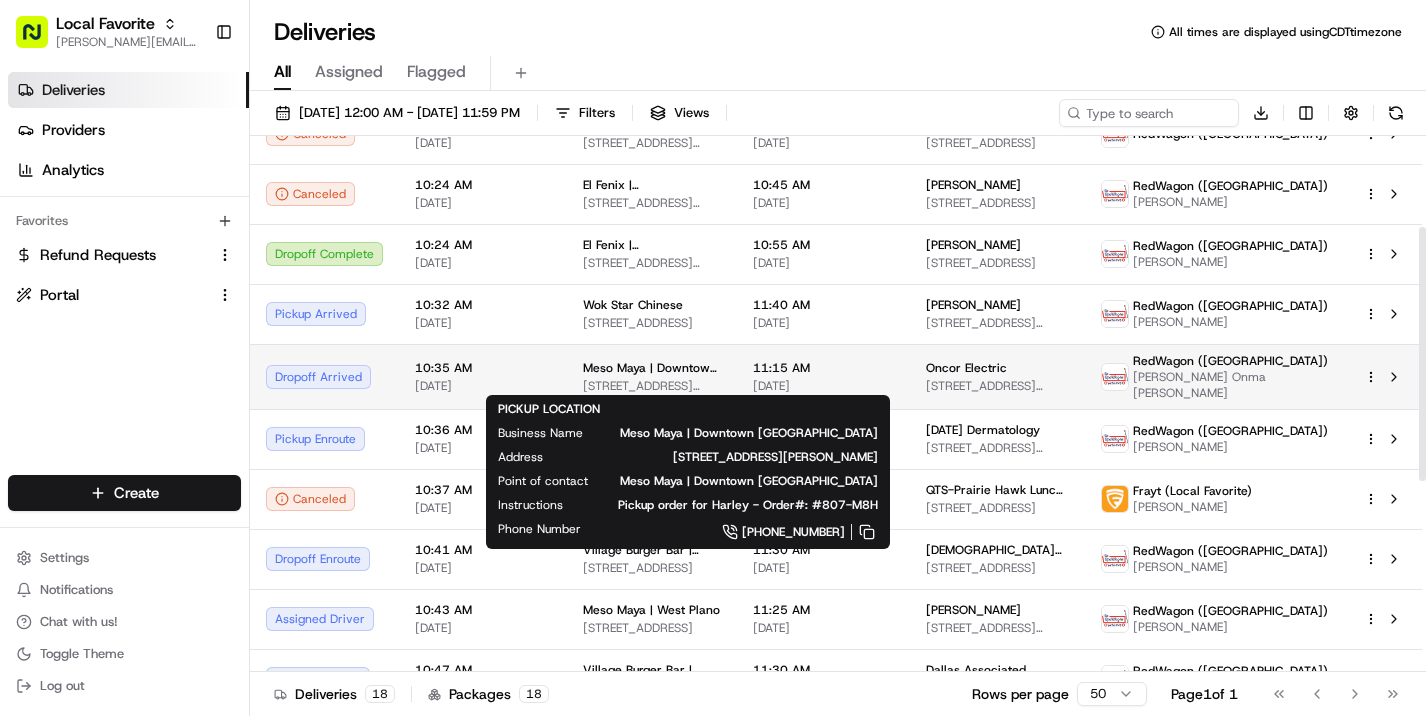 click on "Meso Maya | [GEOGRAPHIC_DATA] [STREET_ADDRESS][PERSON_NAME]" at bounding box center [652, 377] 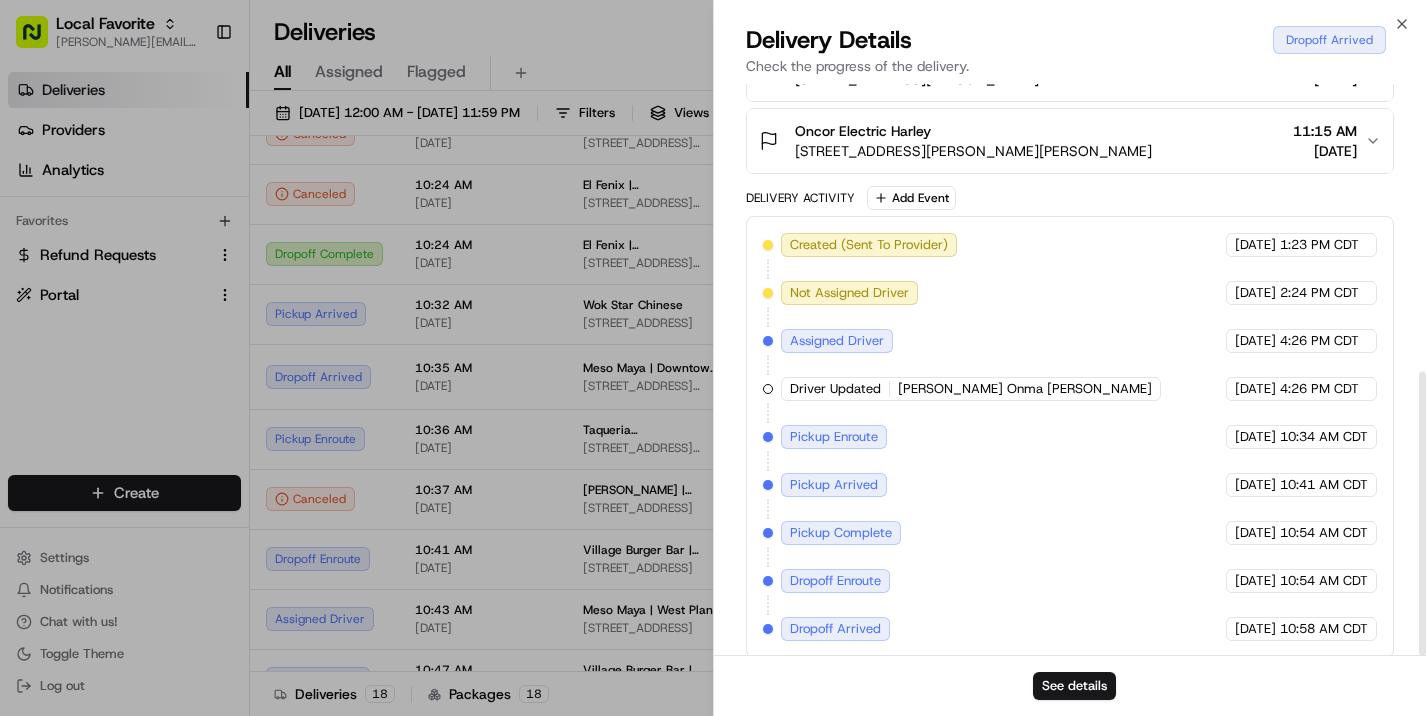 scroll, scrollTop: 579, scrollLeft: 0, axis: vertical 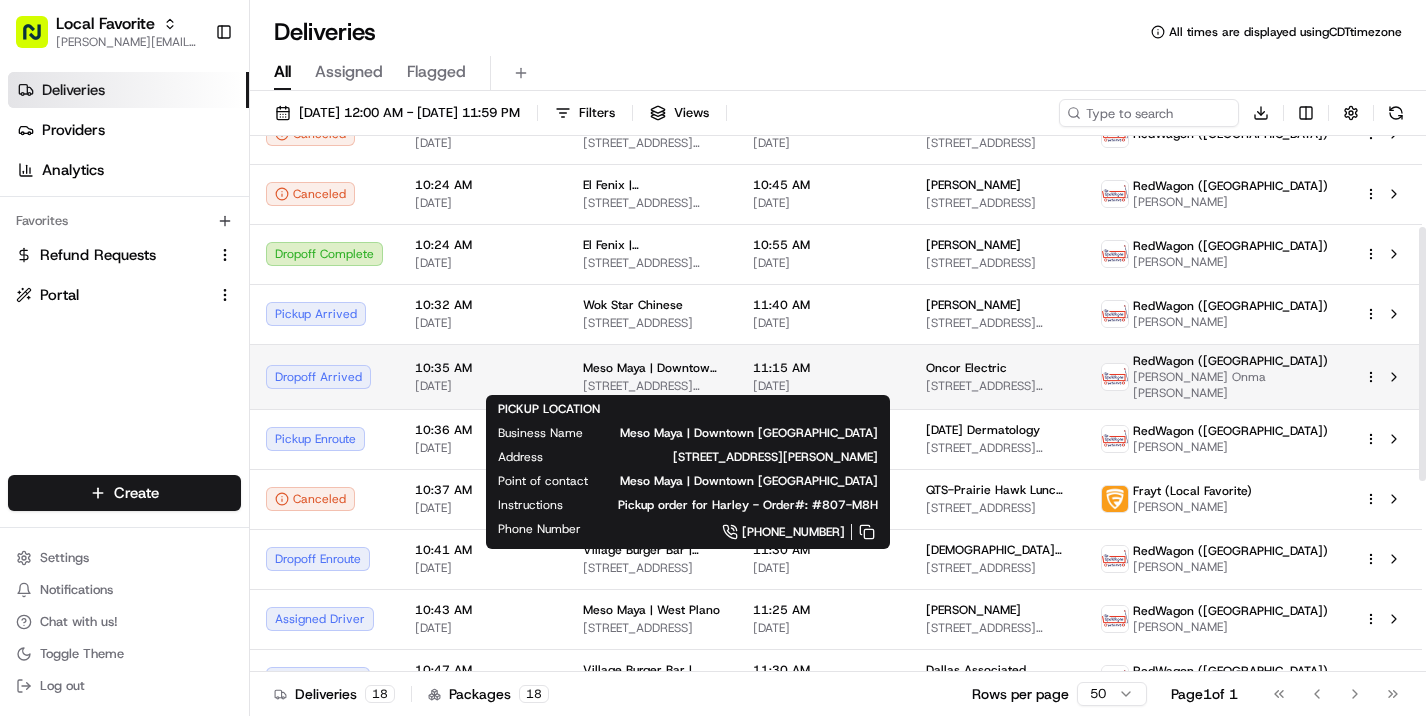 click on "[STREET_ADDRESS][PERSON_NAME]" at bounding box center (652, 386) 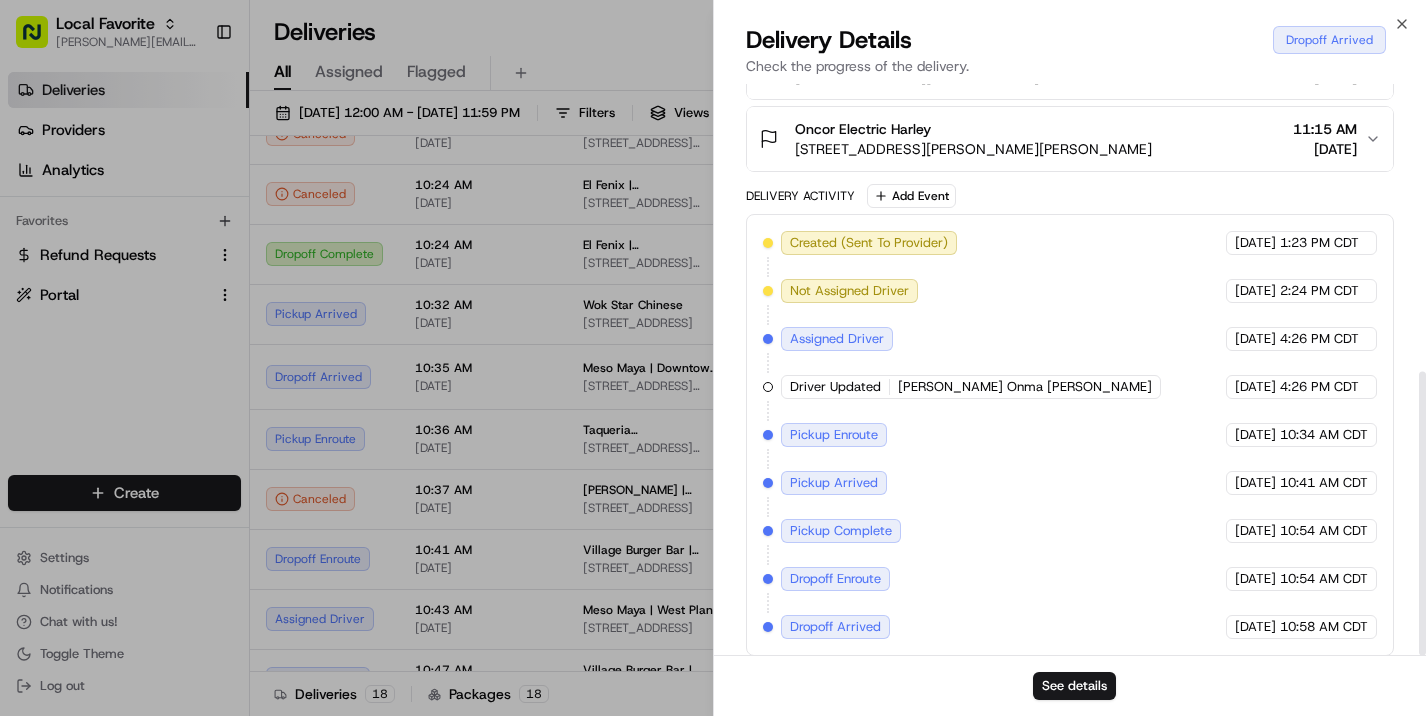 scroll, scrollTop: 579, scrollLeft: 0, axis: vertical 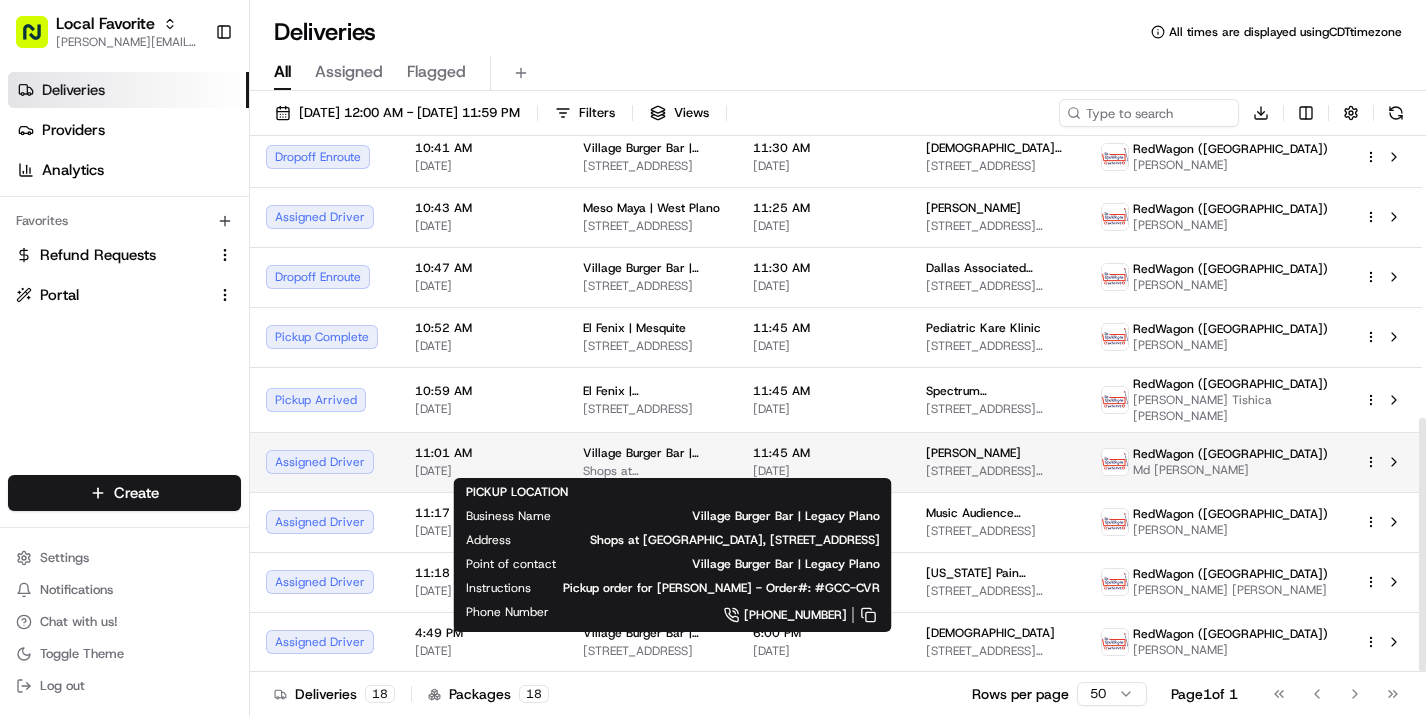 click on "Village Burger Bar | Legacy Plano" at bounding box center (652, 453) 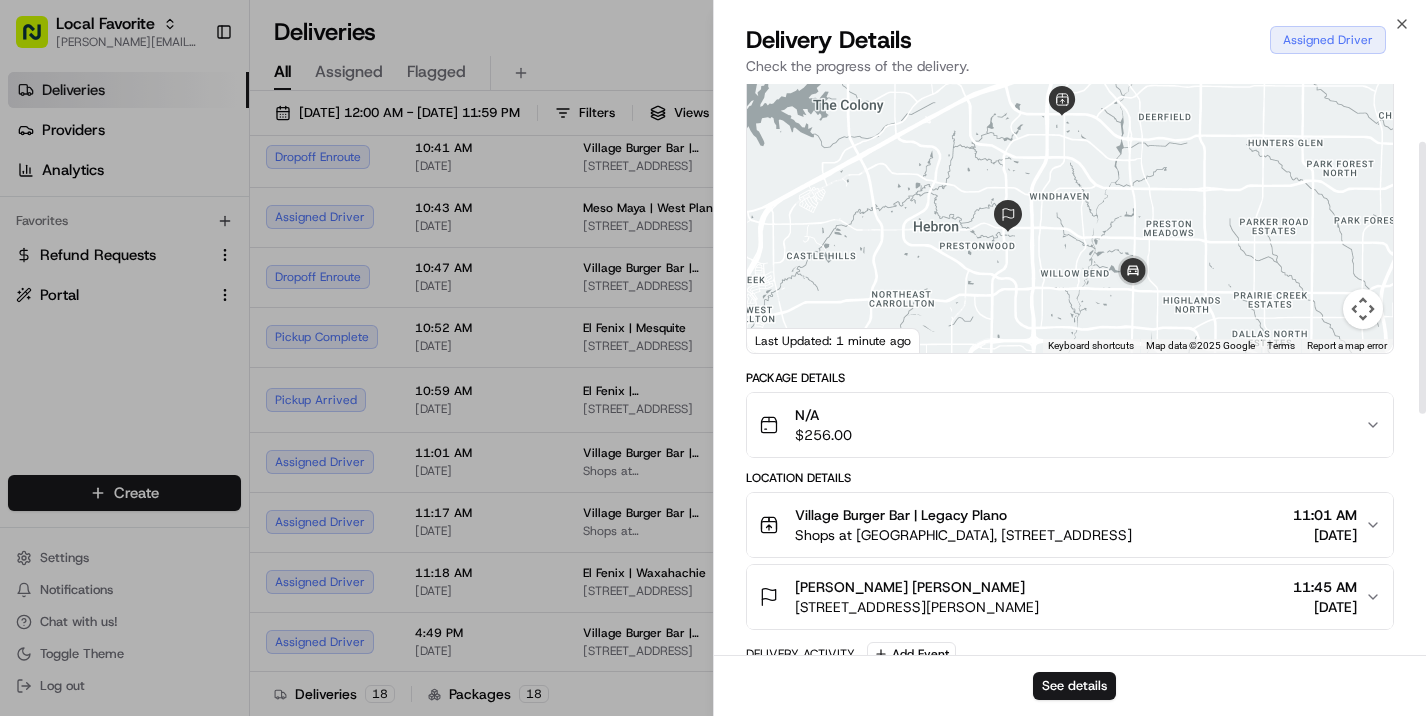 scroll, scrollTop: 123, scrollLeft: 0, axis: vertical 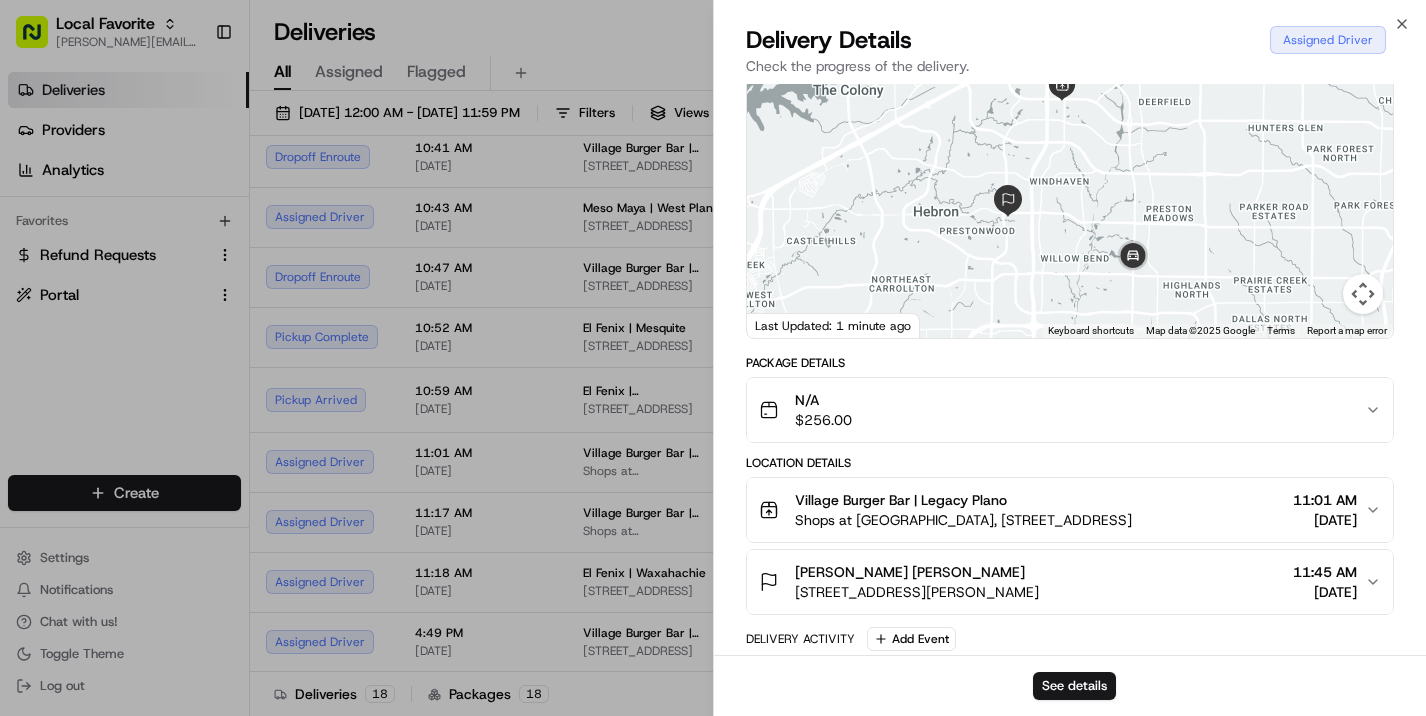 click at bounding box center [1070, 189] 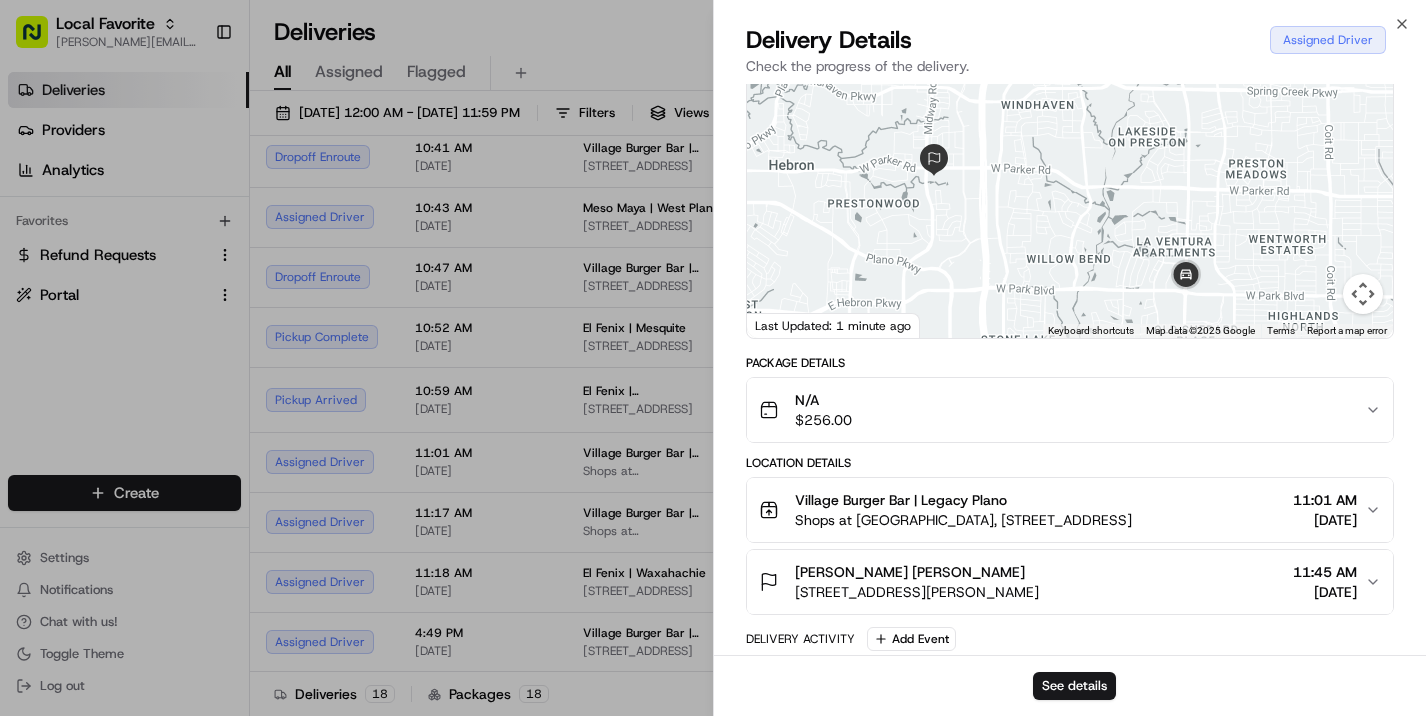 drag, startPoint x: 1143, startPoint y: 253, endPoint x: 1252, endPoint y: 255, distance: 109.01835 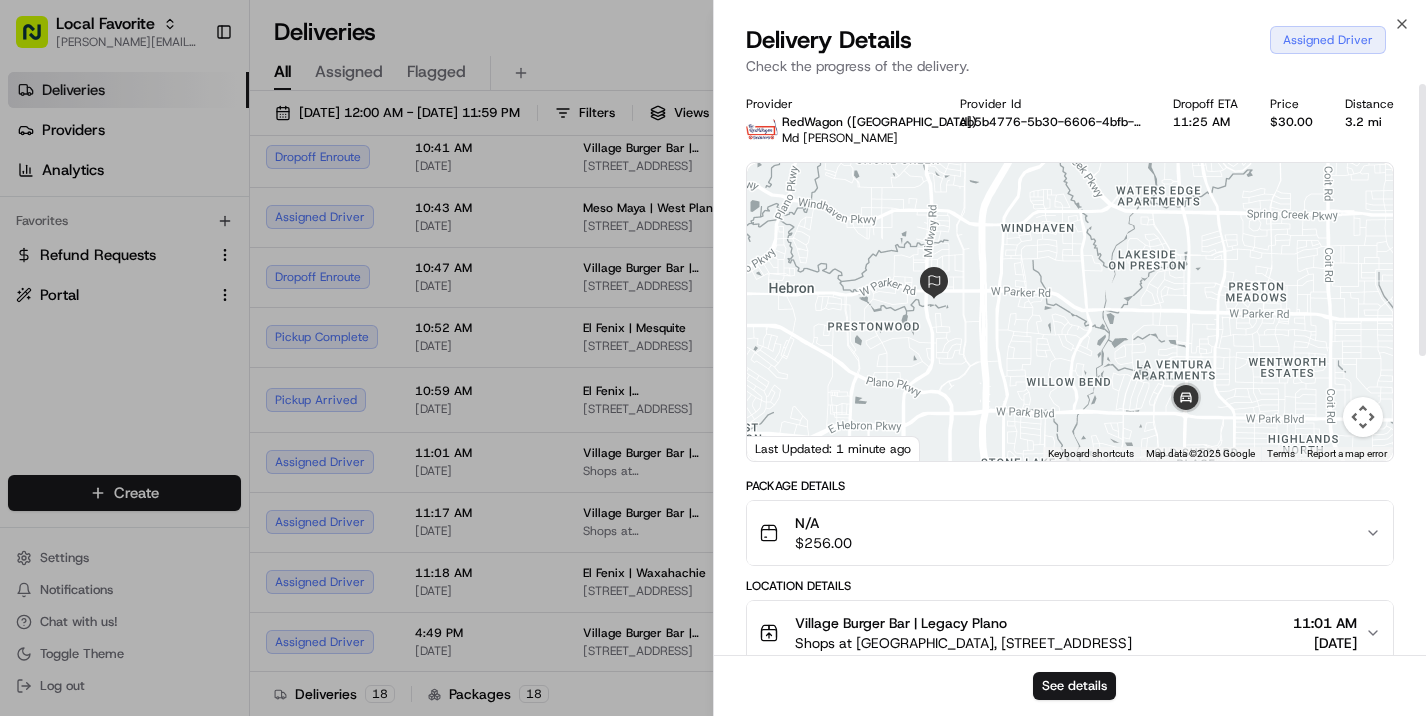 scroll, scrollTop: 0, scrollLeft: 0, axis: both 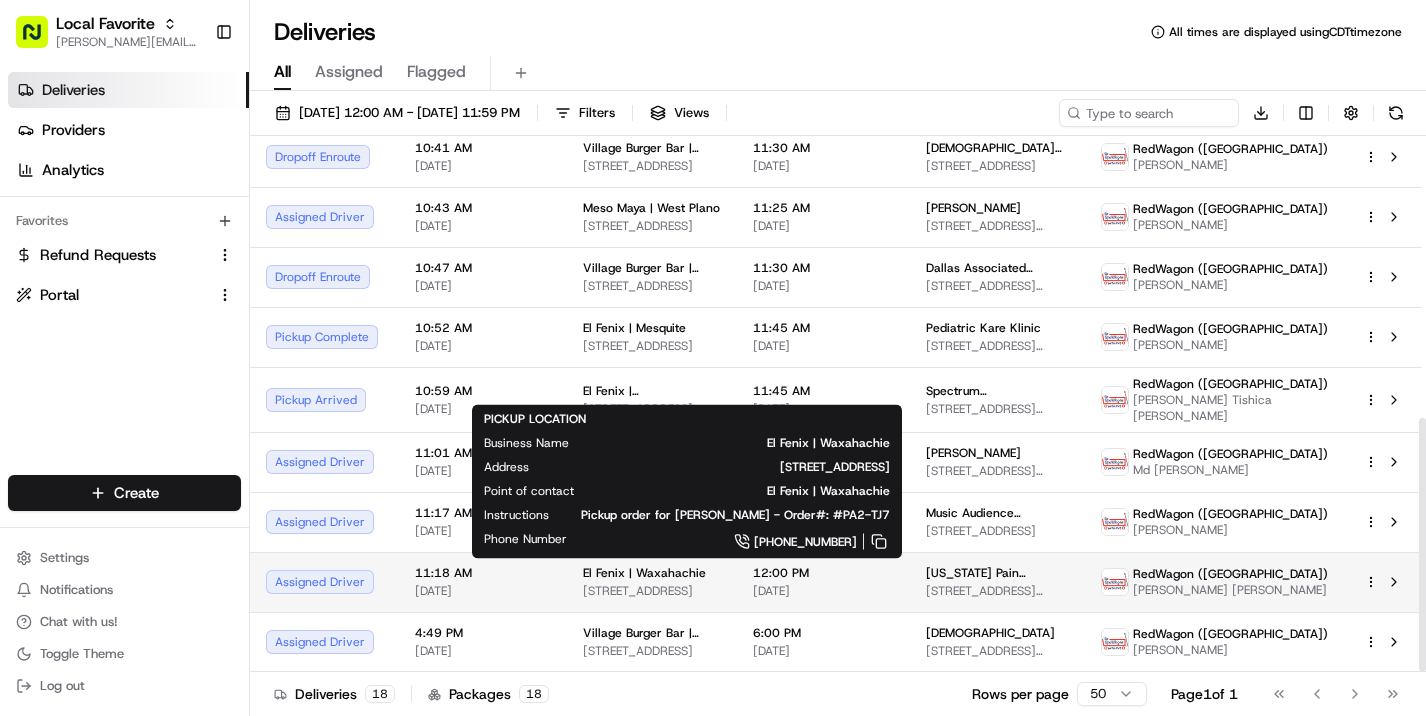 click on "El Fenix | Waxahachie" at bounding box center [652, 573] 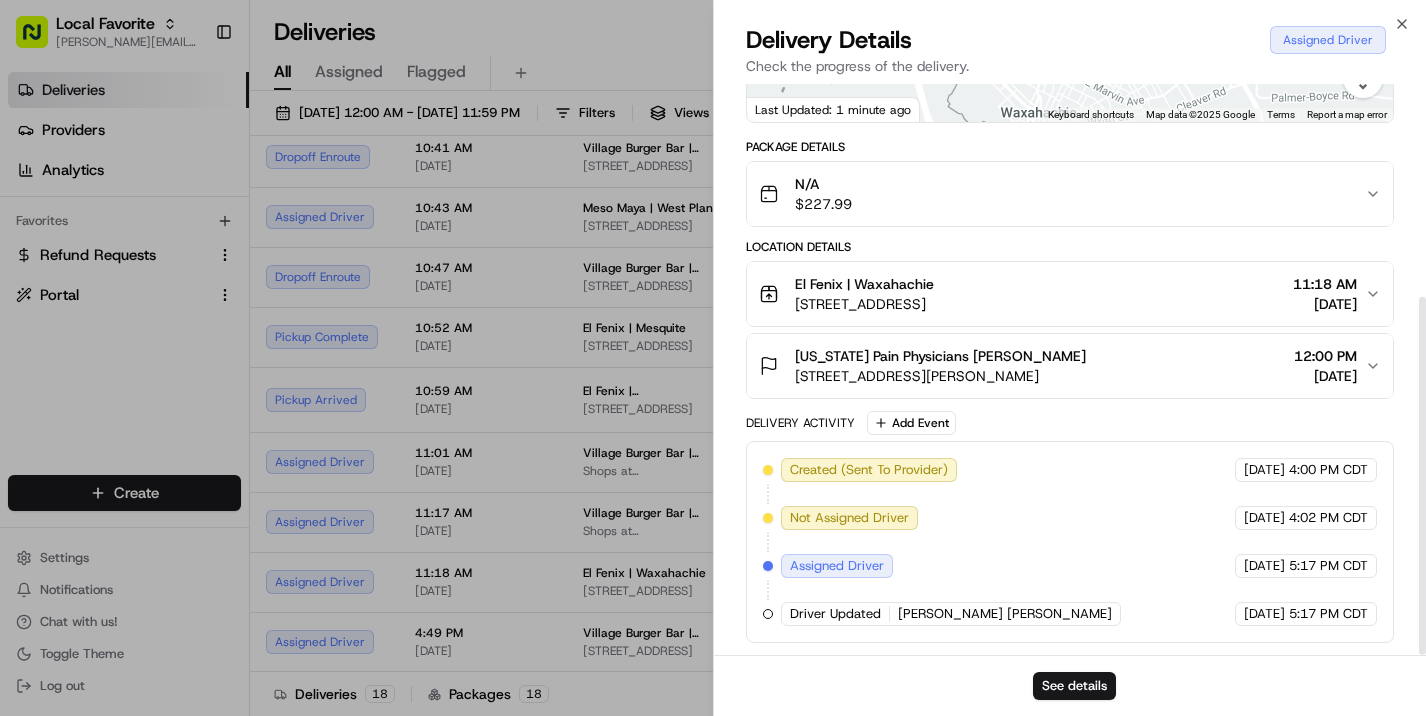 scroll, scrollTop: 339, scrollLeft: 0, axis: vertical 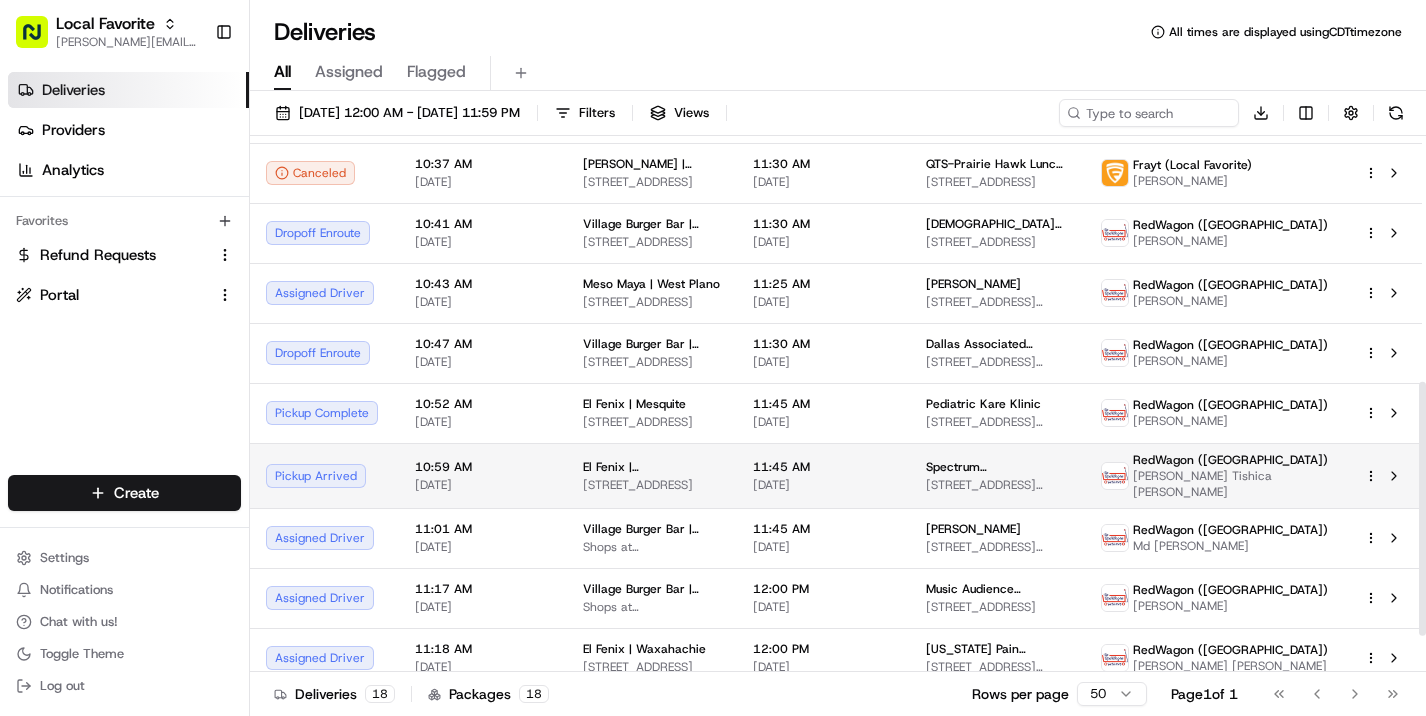 click on "El Fenix | [GEOGRAPHIC_DATA] at [GEOGRAPHIC_DATA] [STREET_ADDRESS]" at bounding box center (652, 475) 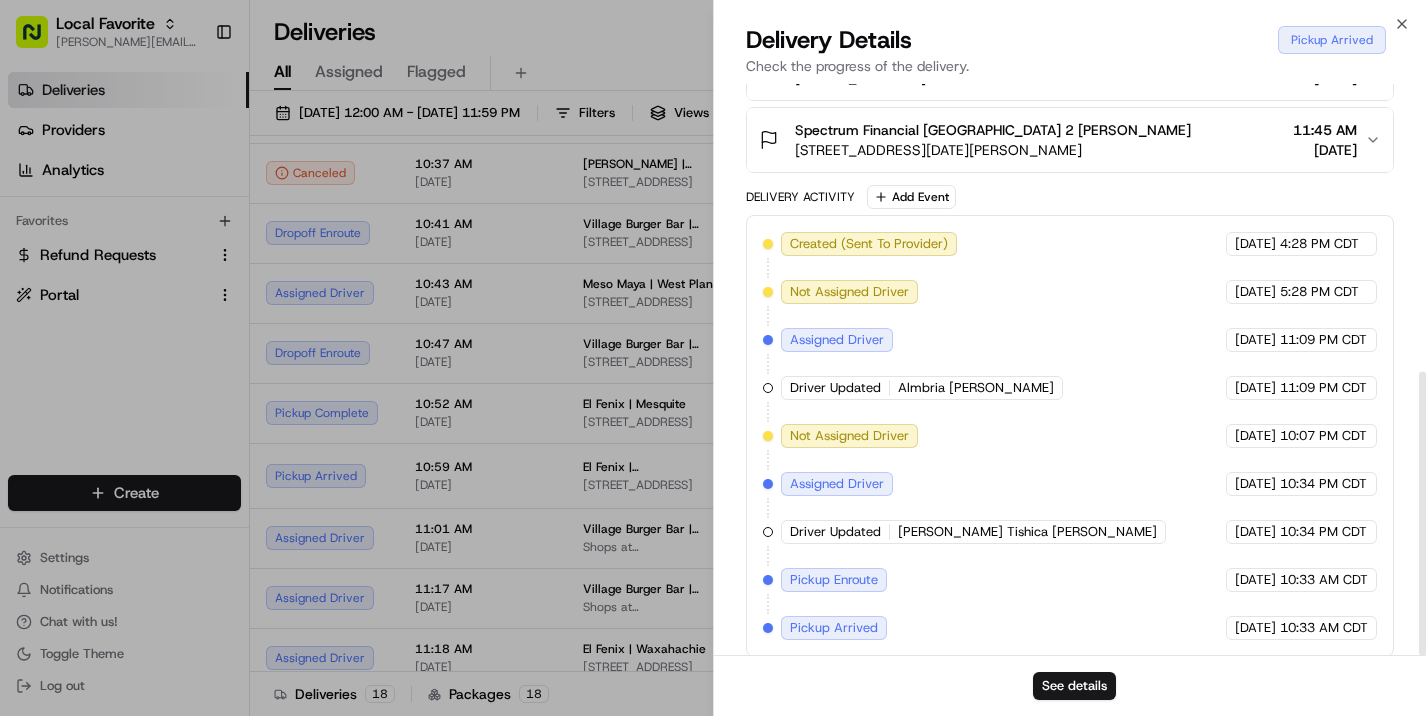 scroll, scrollTop: 579, scrollLeft: 0, axis: vertical 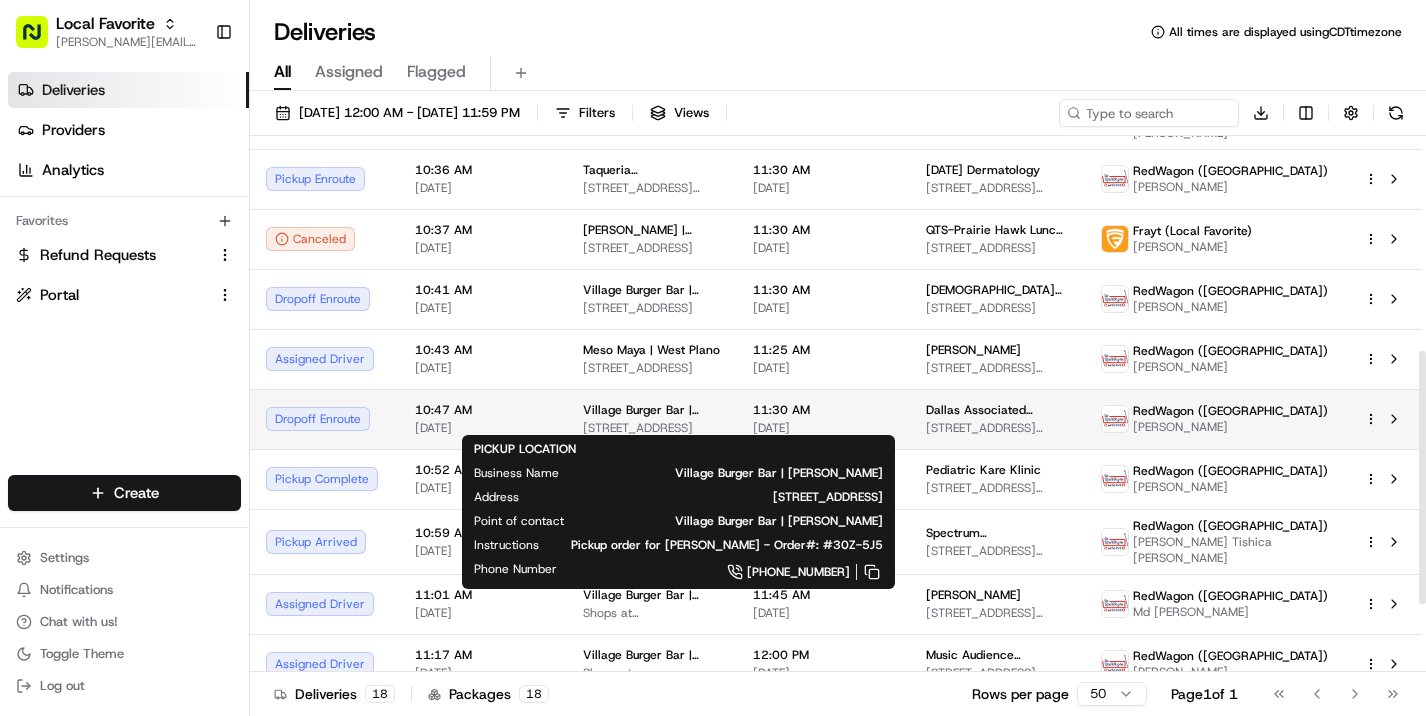 click on "Village Burger Bar | [PERSON_NAME]" at bounding box center [652, 410] 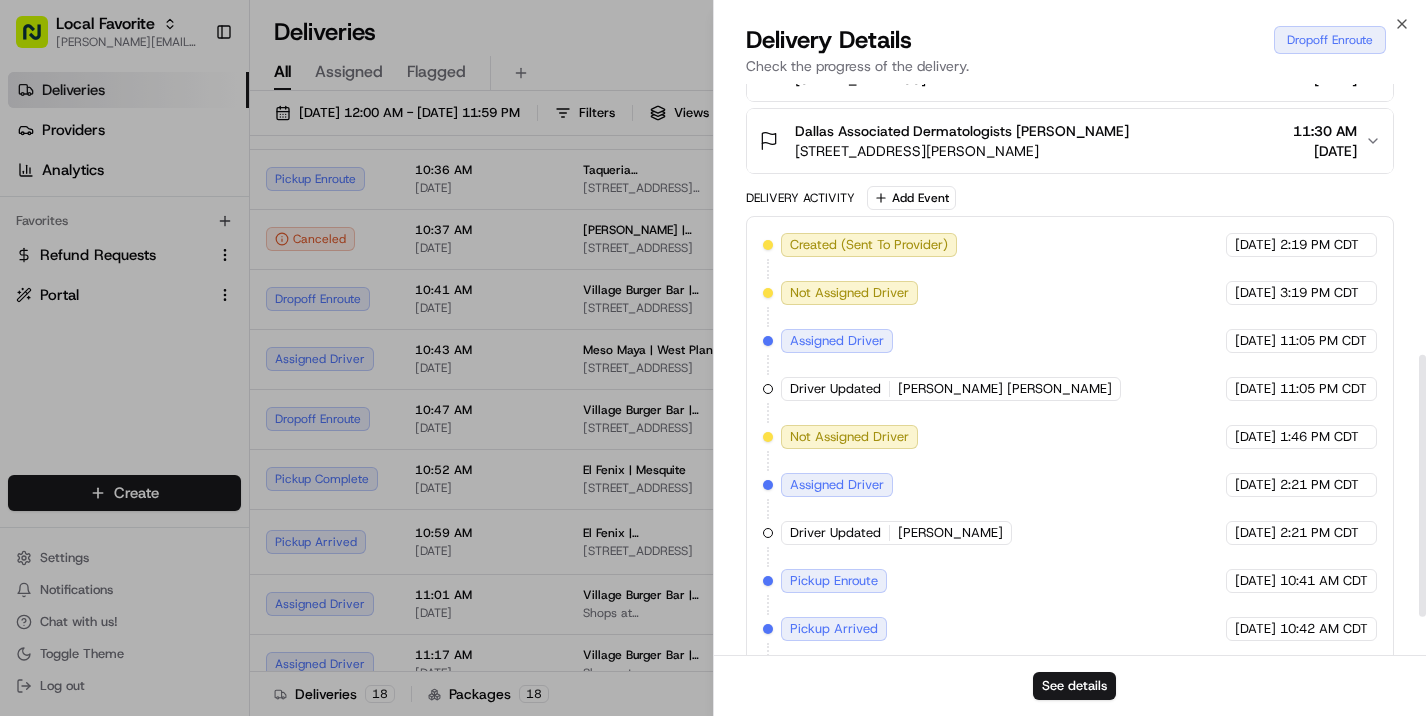 scroll, scrollTop: 527, scrollLeft: 0, axis: vertical 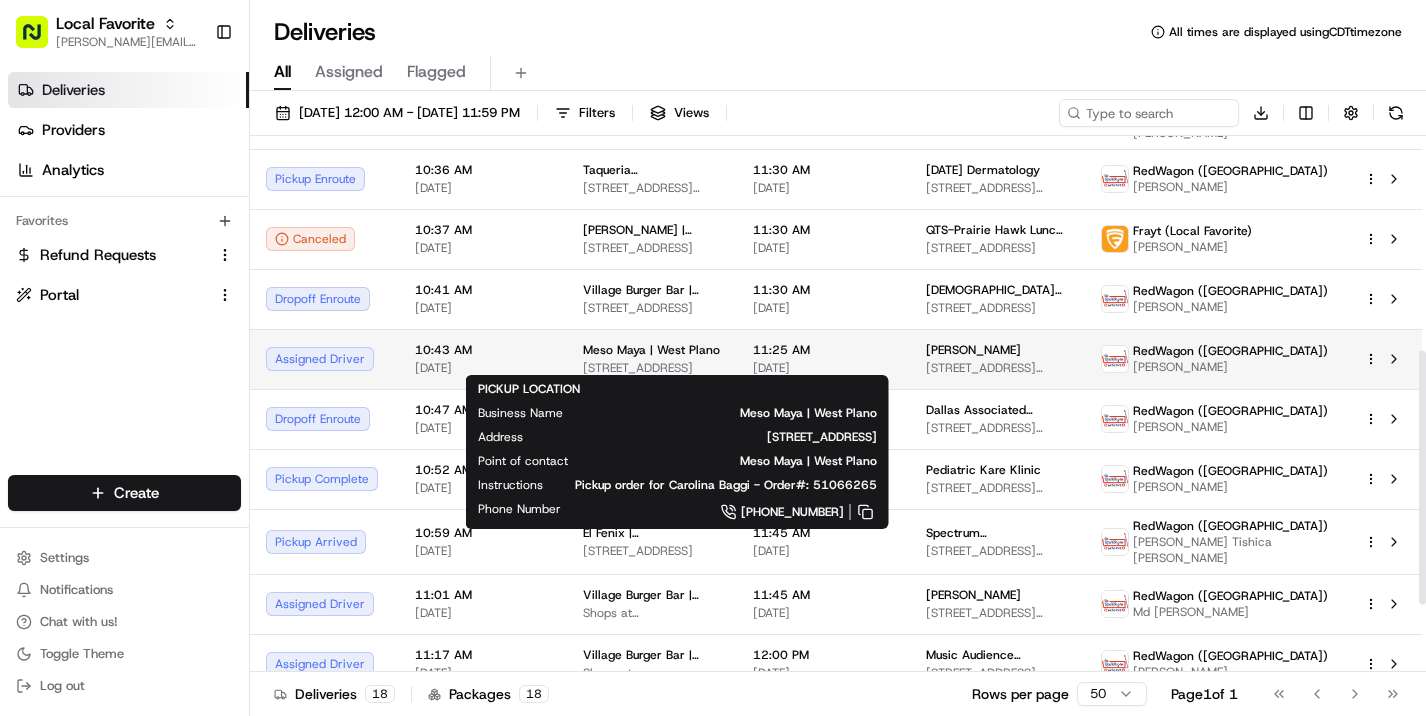 click on "[STREET_ADDRESS]" at bounding box center (652, 368) 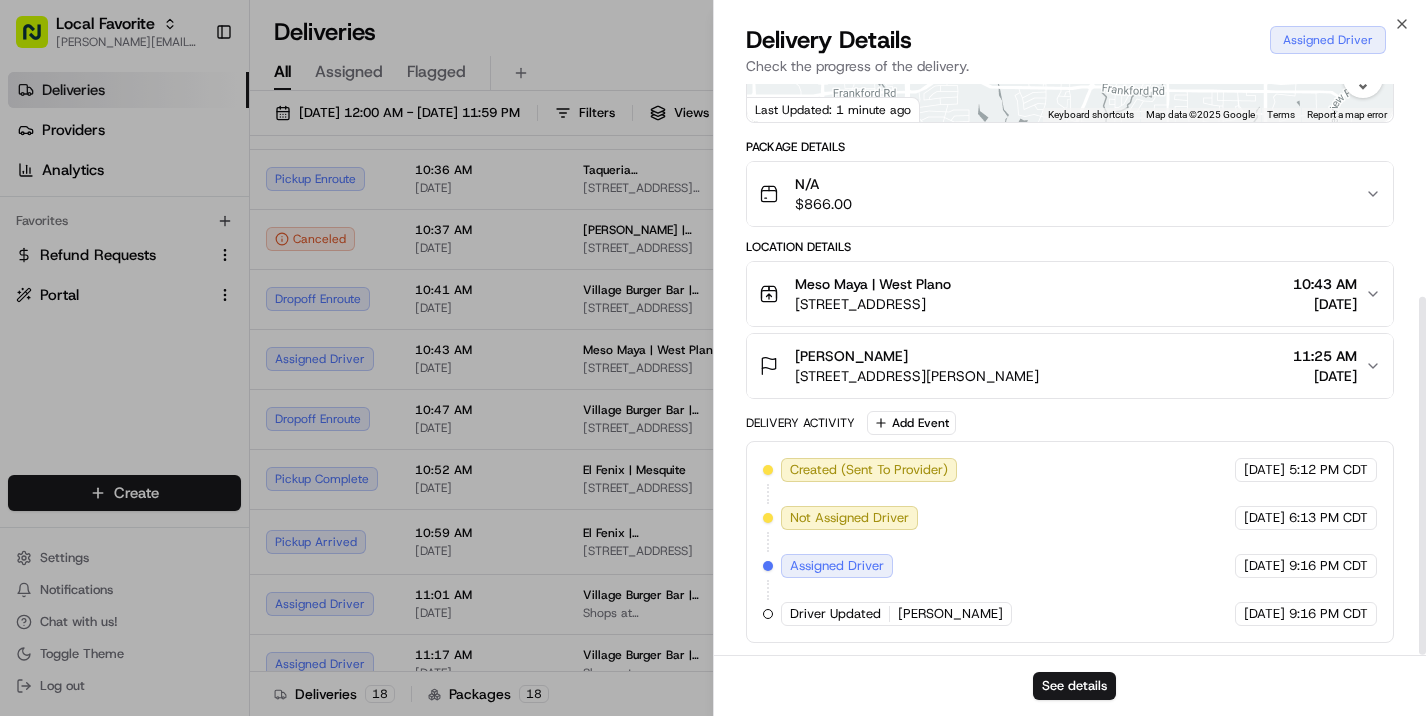 scroll, scrollTop: 339, scrollLeft: 0, axis: vertical 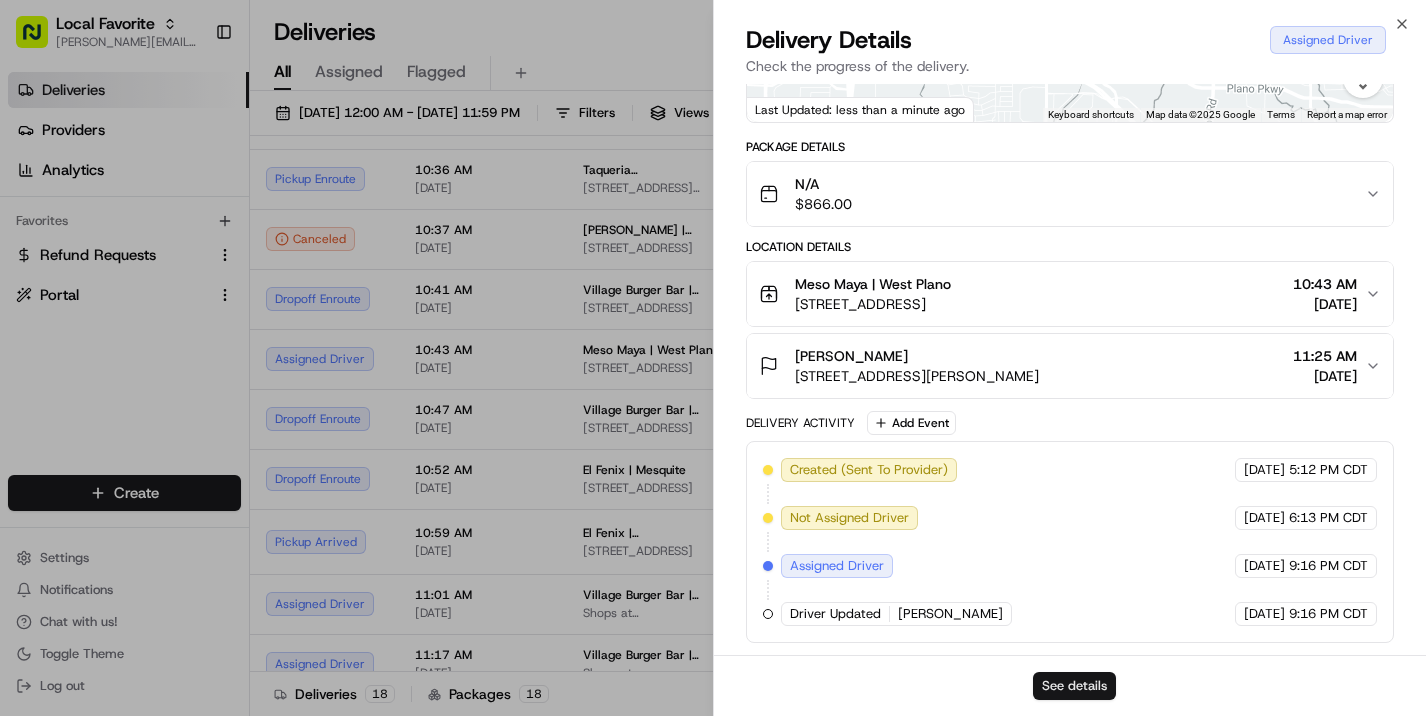 click on "See details" at bounding box center (1074, 686) 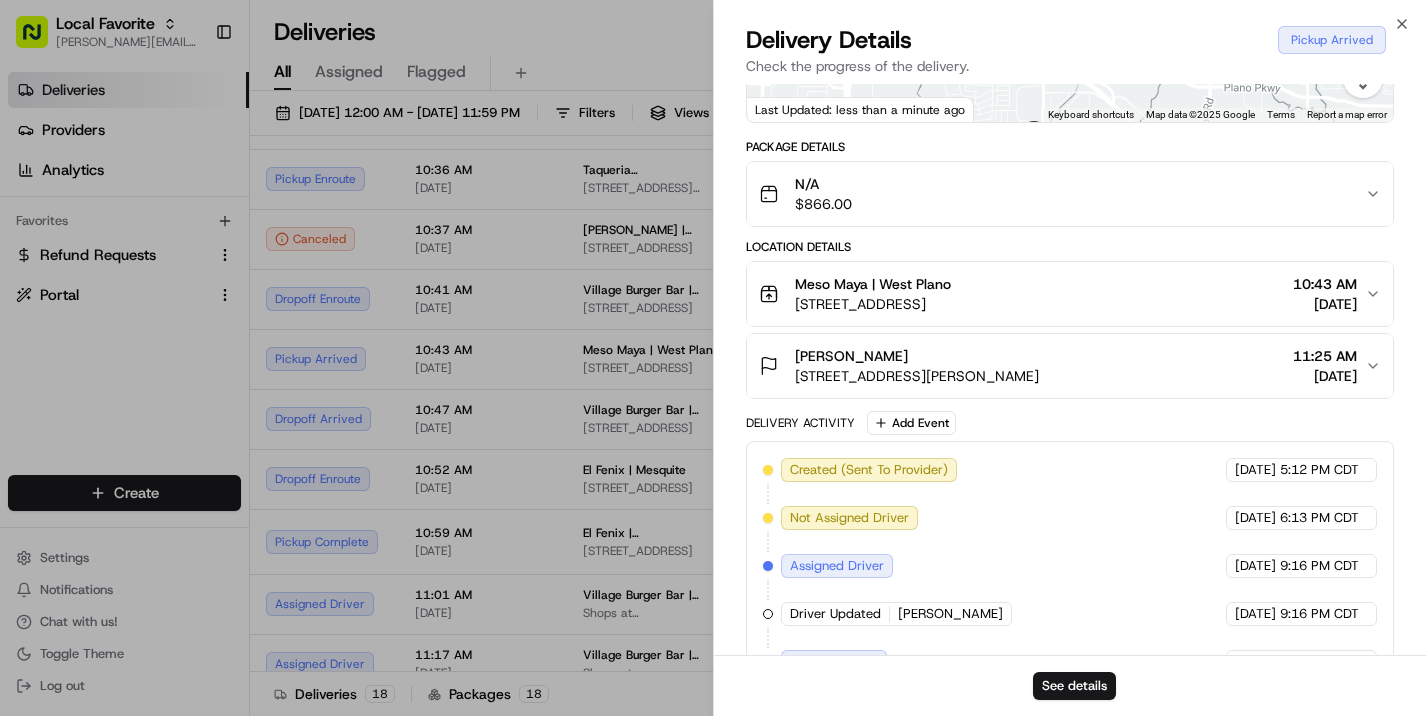 scroll, scrollTop: 435, scrollLeft: 0, axis: vertical 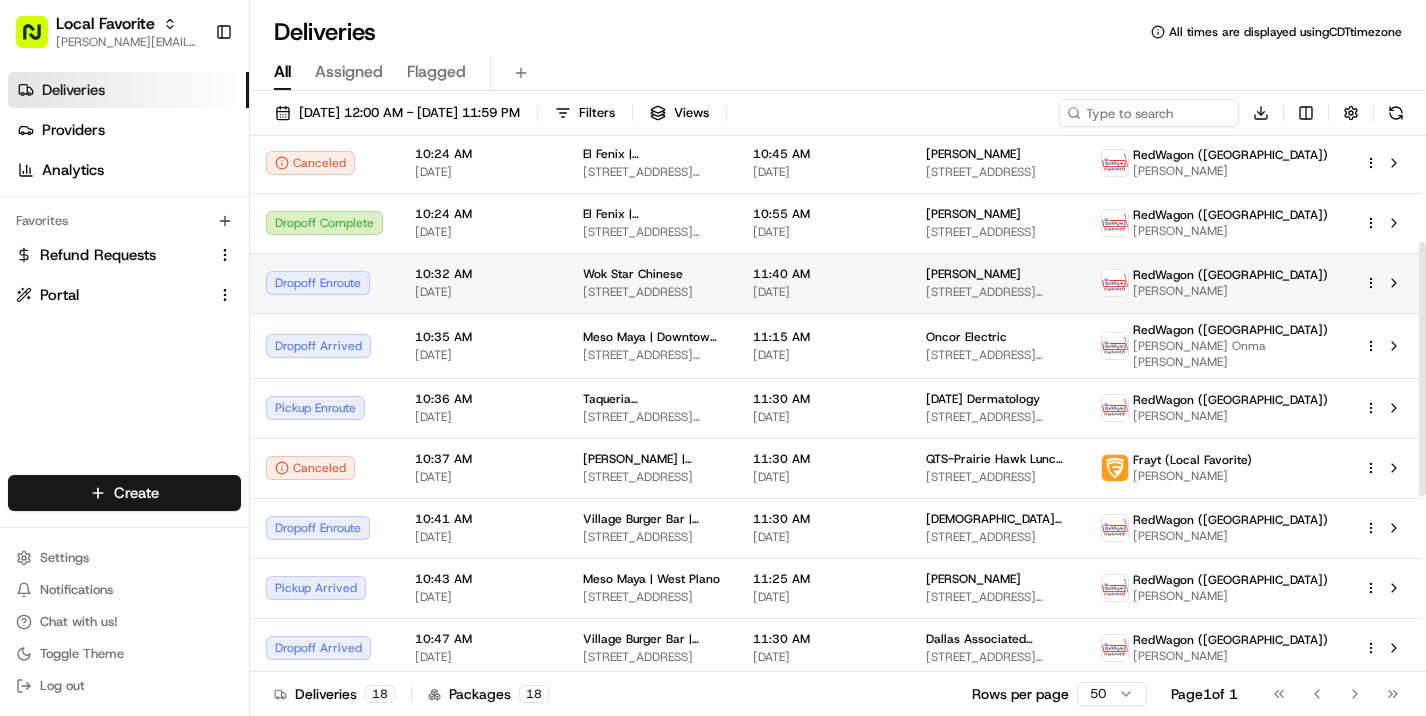 click on "[STREET_ADDRESS]" at bounding box center (652, 292) 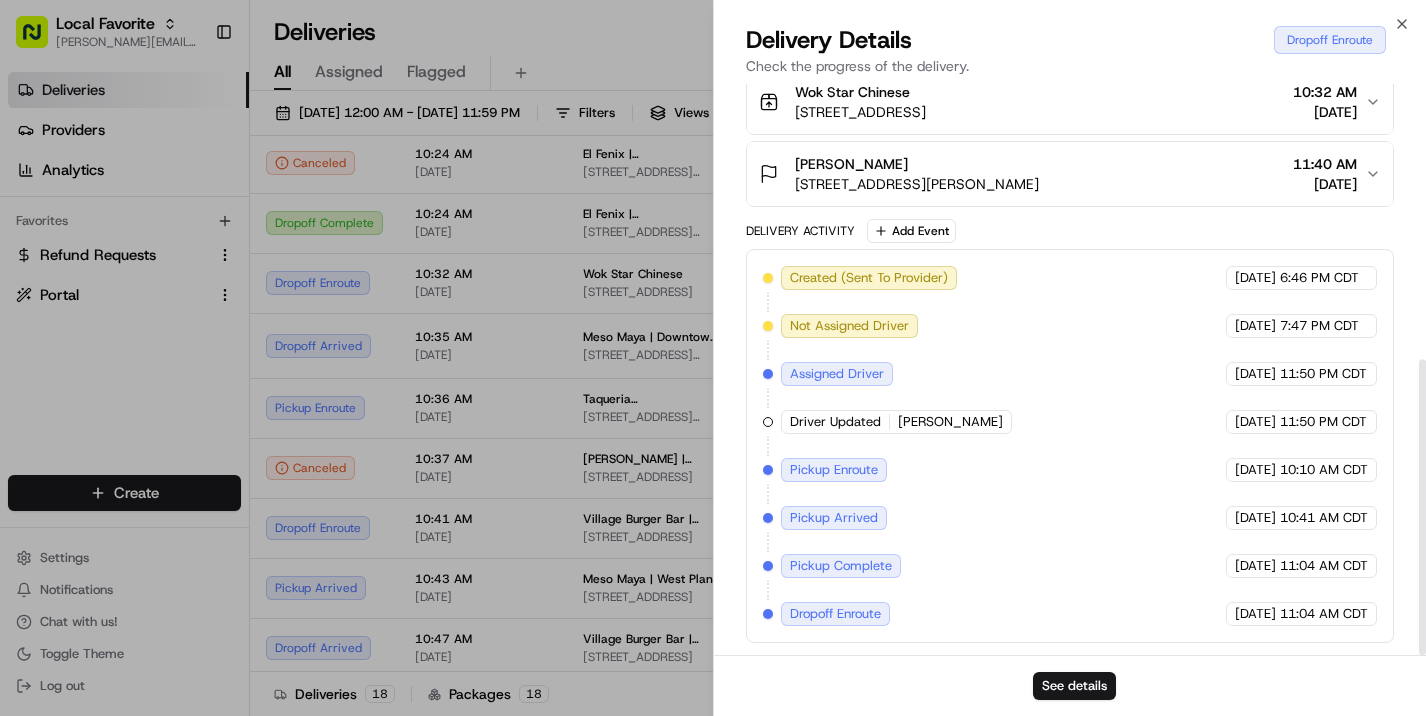 scroll, scrollTop: 531, scrollLeft: 0, axis: vertical 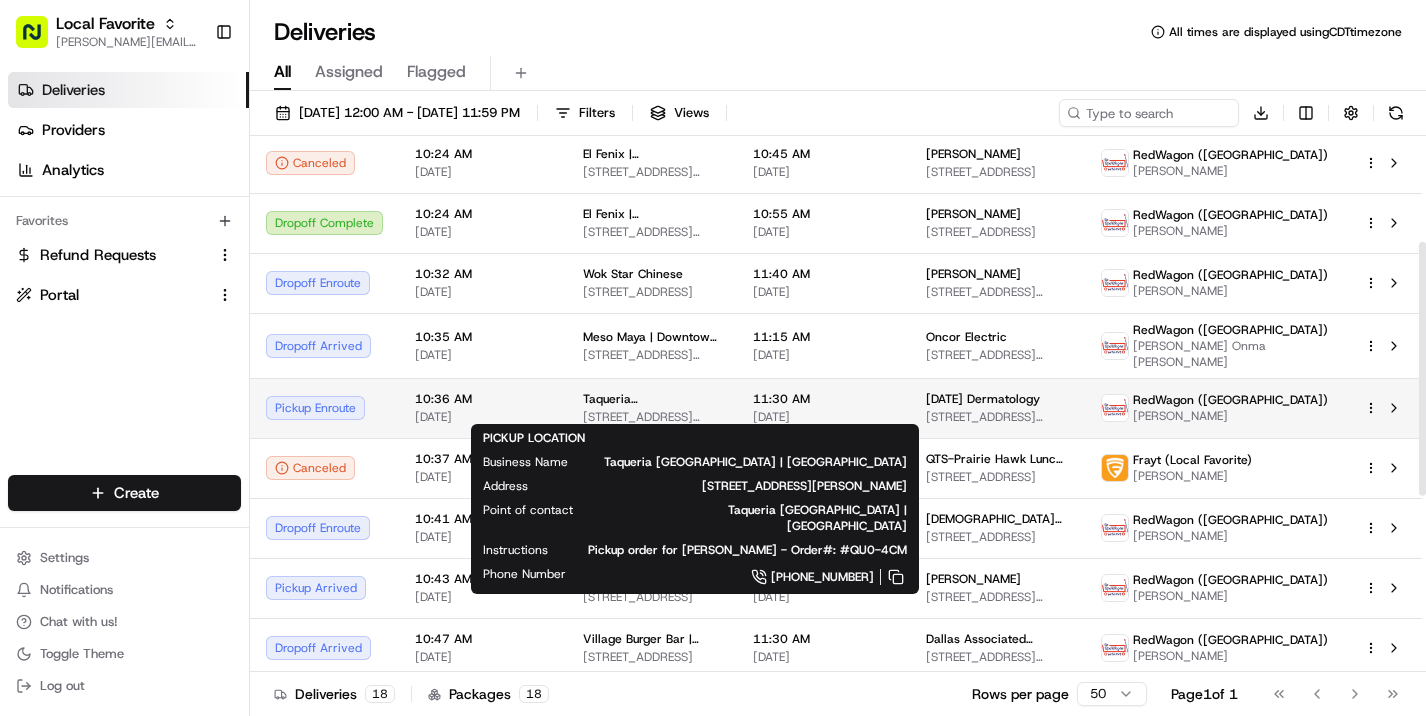 click on "[STREET_ADDRESS][PERSON_NAME]" at bounding box center (652, 417) 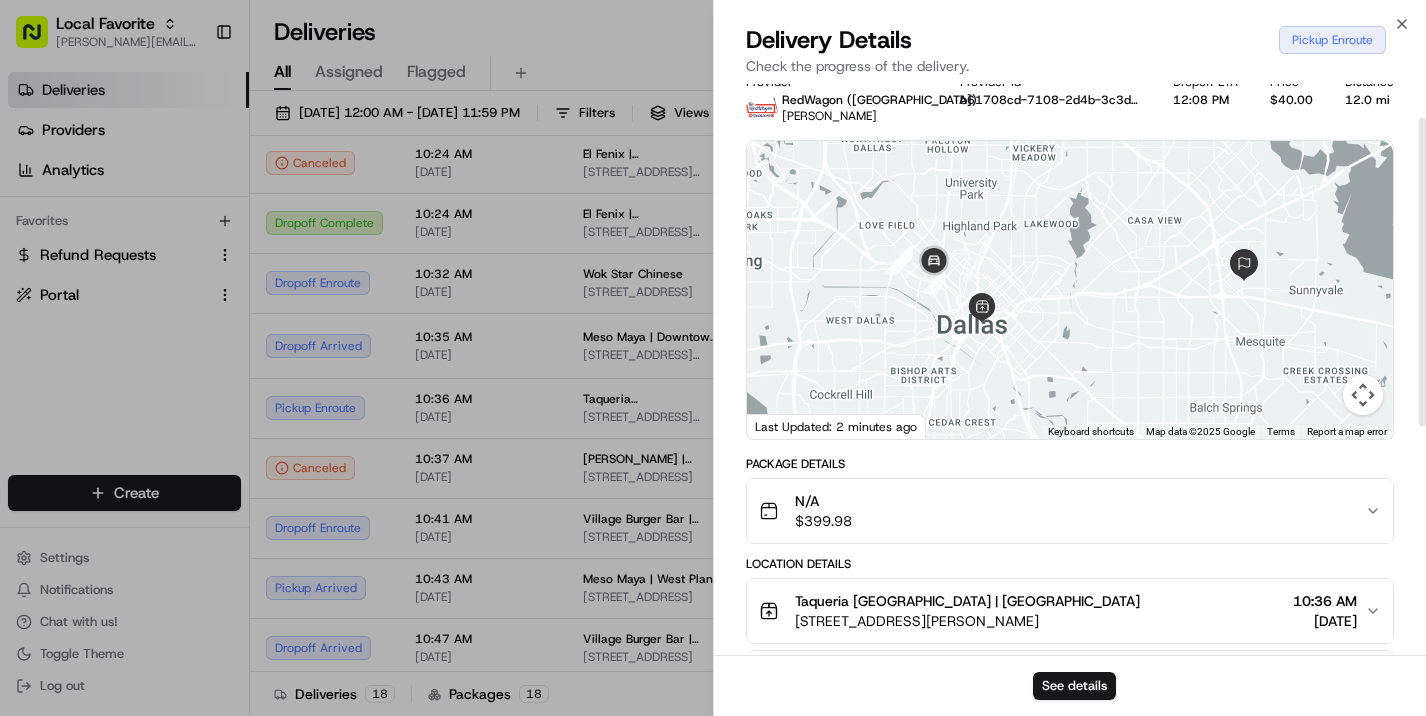 scroll, scrollTop: 18, scrollLeft: 0, axis: vertical 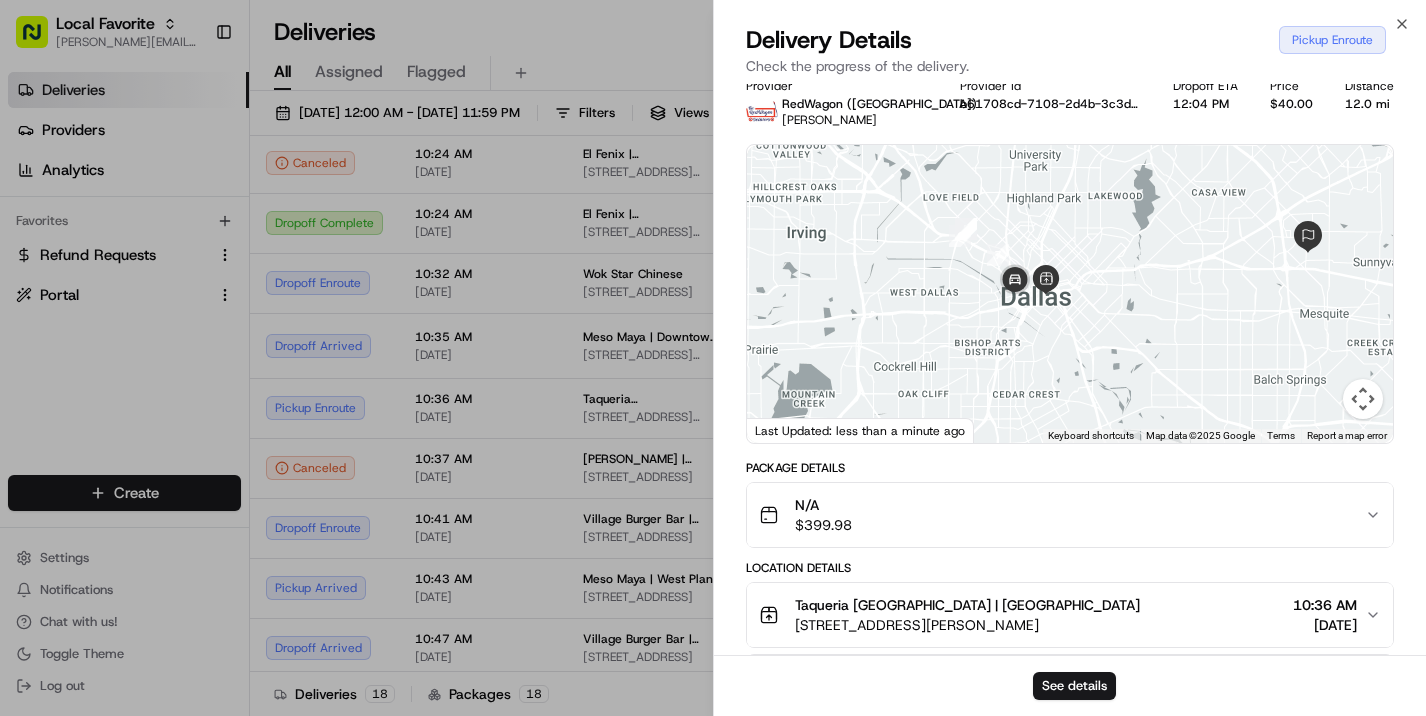 drag, startPoint x: 1164, startPoint y: 348, endPoint x: 1077, endPoint y: 364, distance: 88.45903 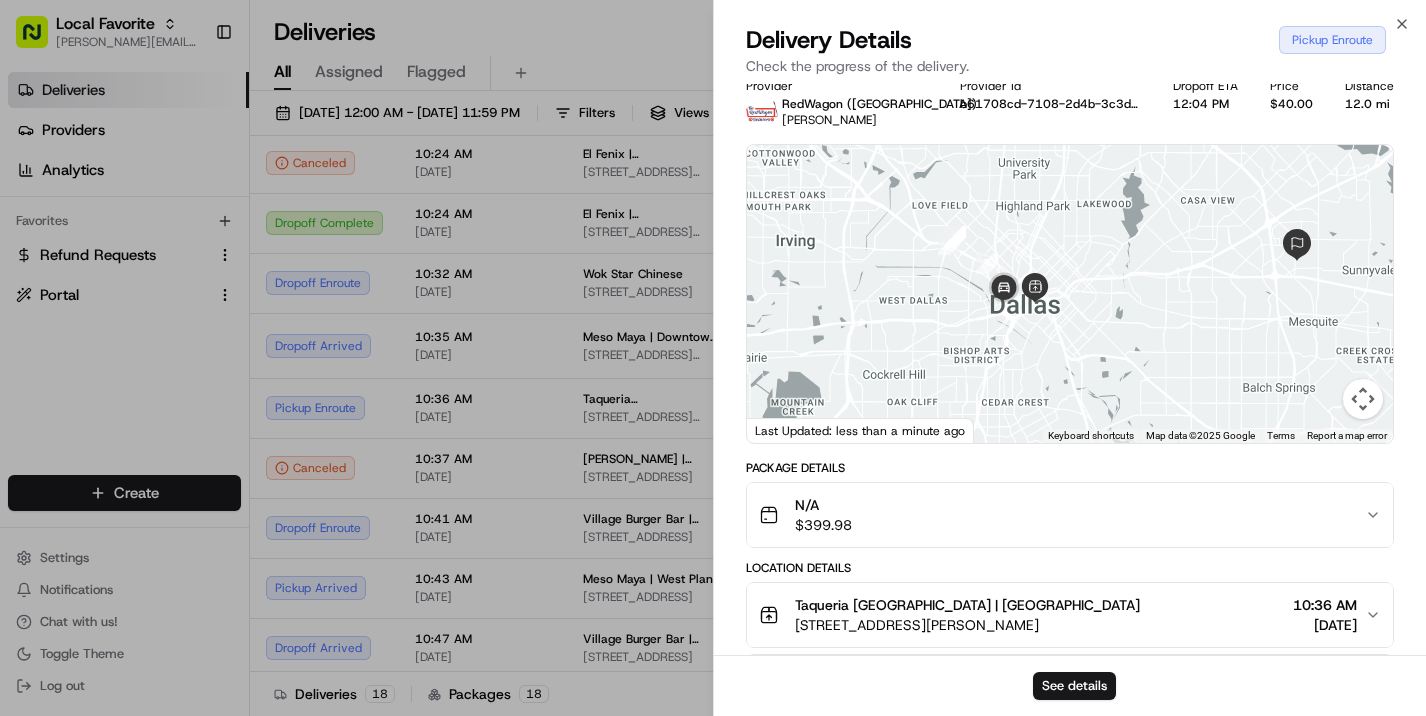 click at bounding box center (1070, 294) 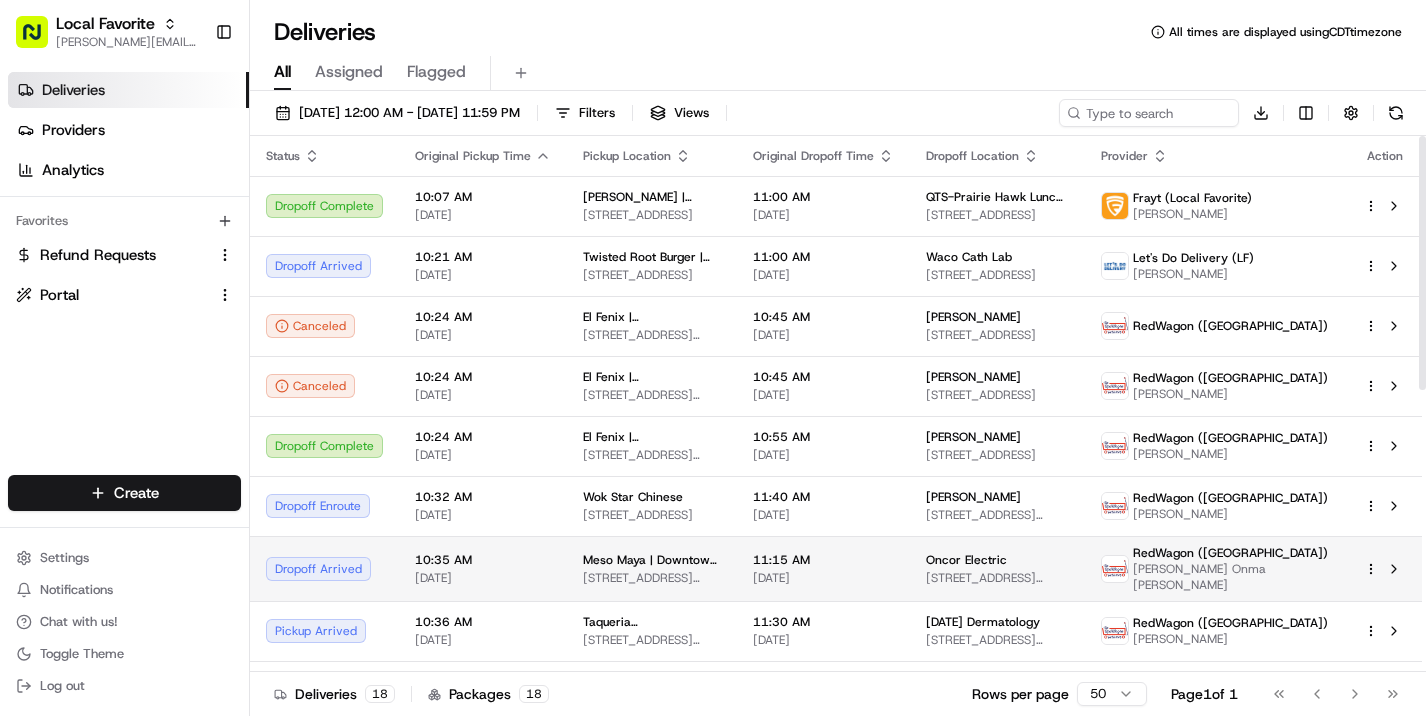 scroll, scrollTop: 121, scrollLeft: 0, axis: vertical 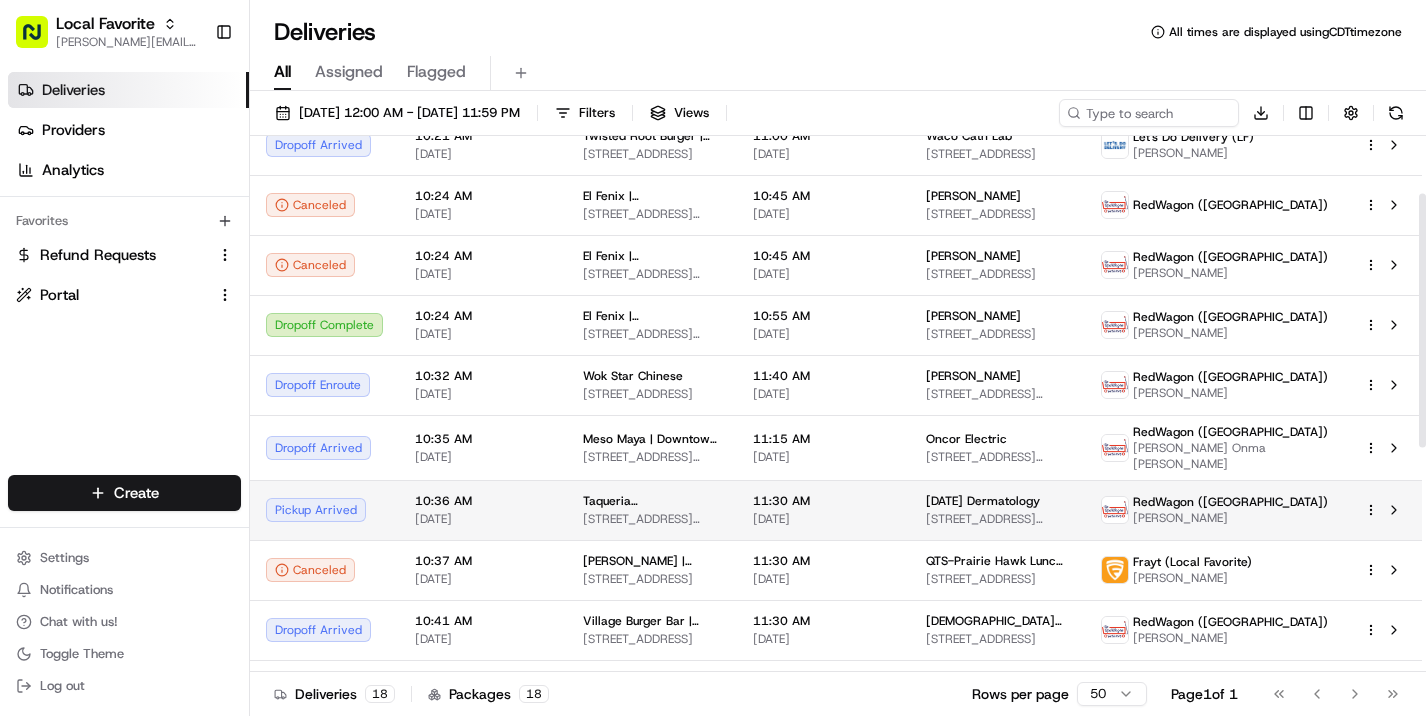 click on "[STREET_ADDRESS][PERSON_NAME]" at bounding box center [652, 519] 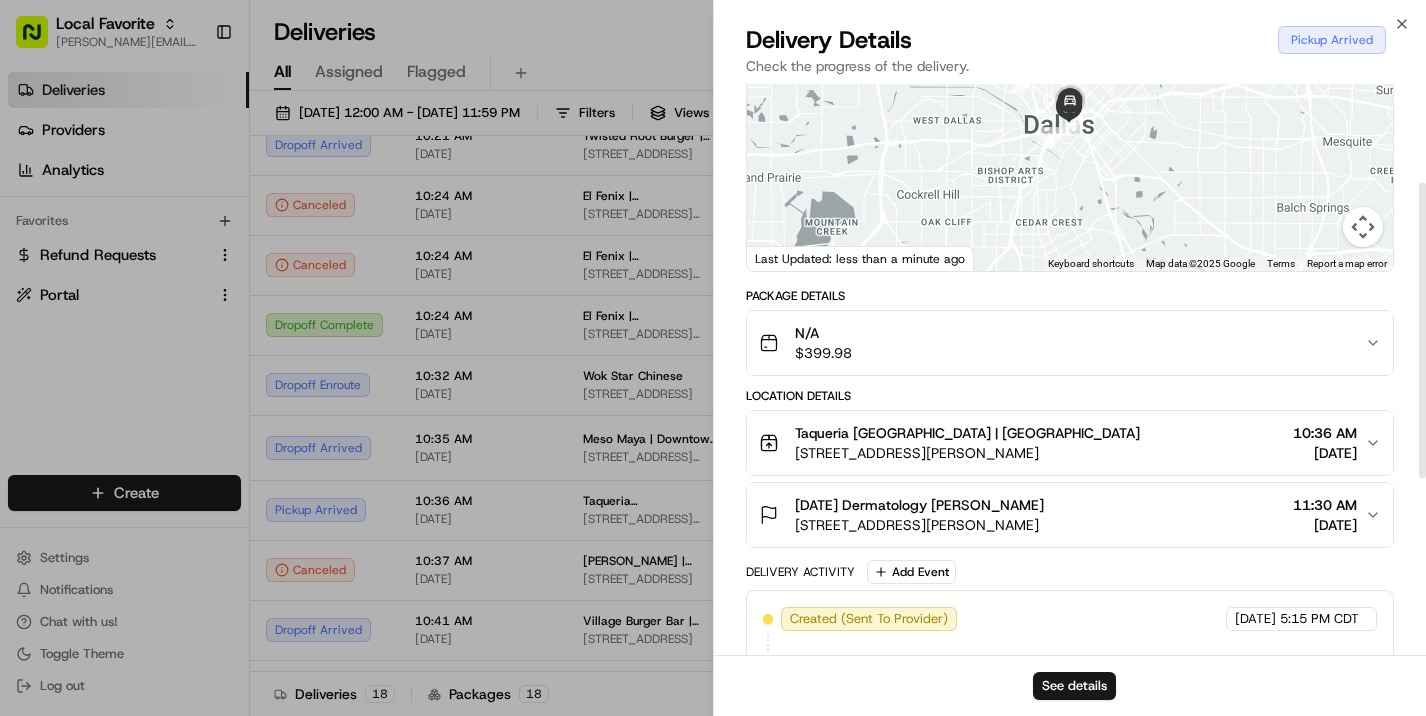 scroll, scrollTop: 172, scrollLeft: 0, axis: vertical 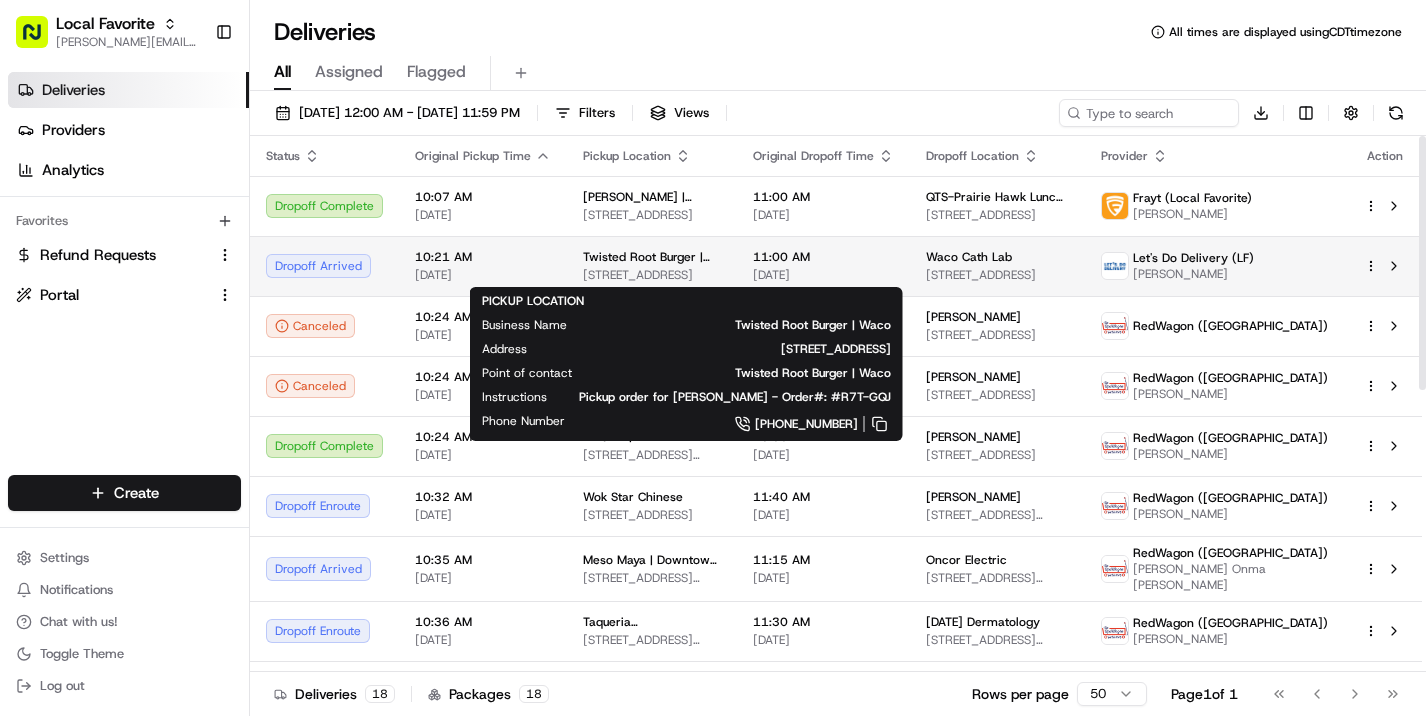 click on "Twisted Root Burger | Waco [STREET_ADDRESS]" at bounding box center [652, 266] 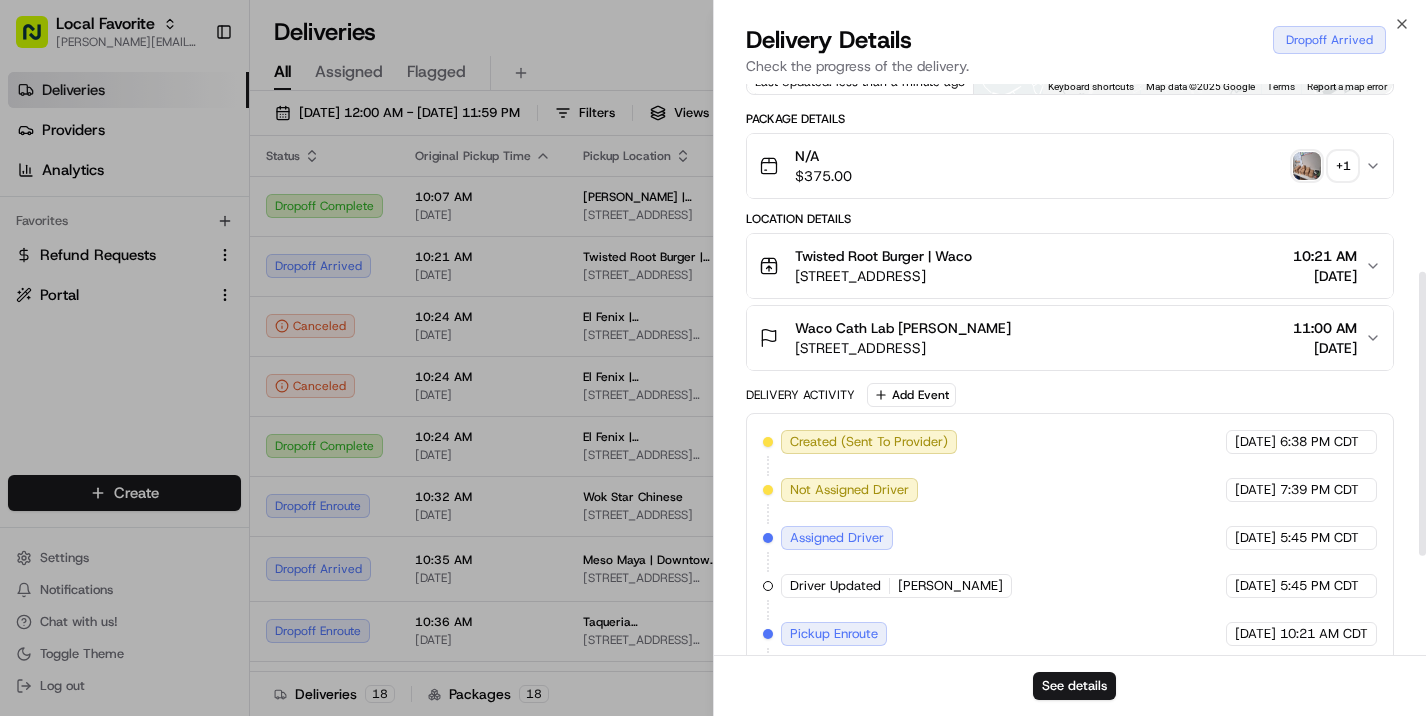 scroll, scrollTop: 366, scrollLeft: 0, axis: vertical 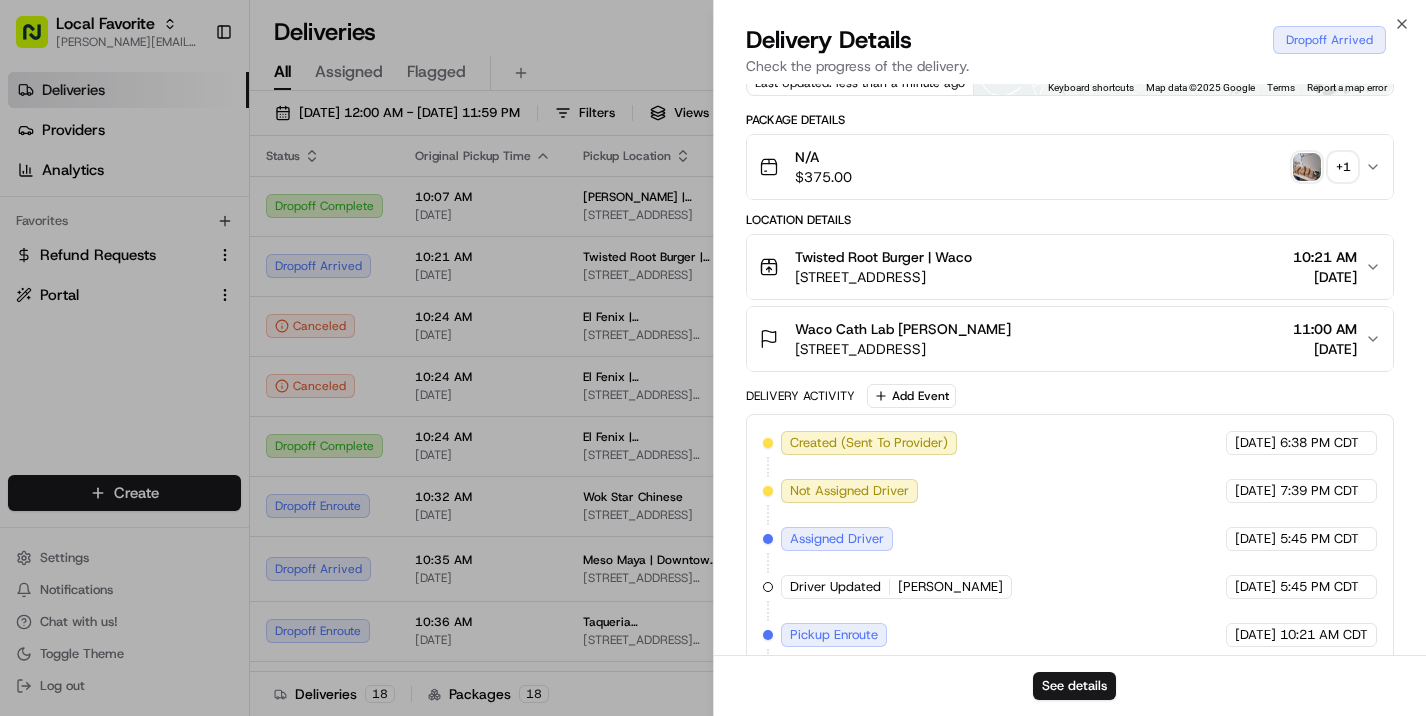 click at bounding box center (1307, 167) 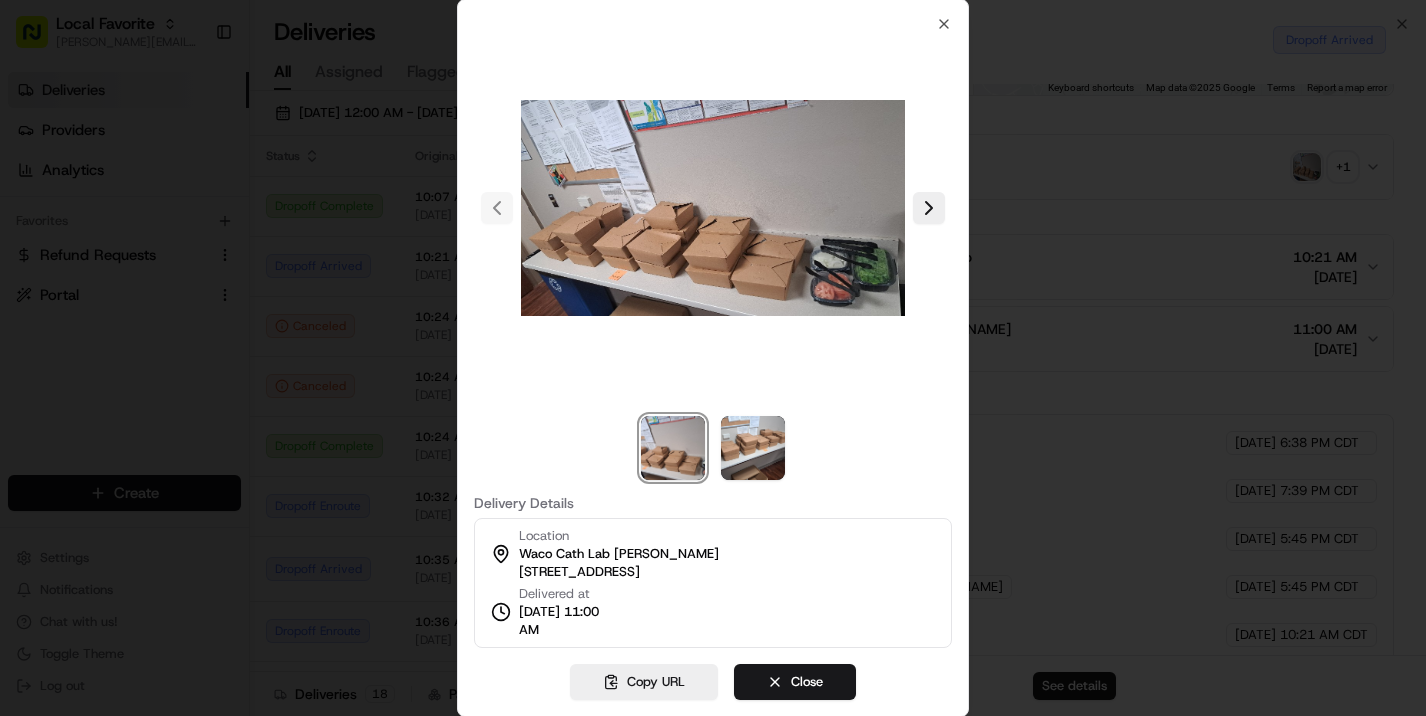 click at bounding box center (713, 358) 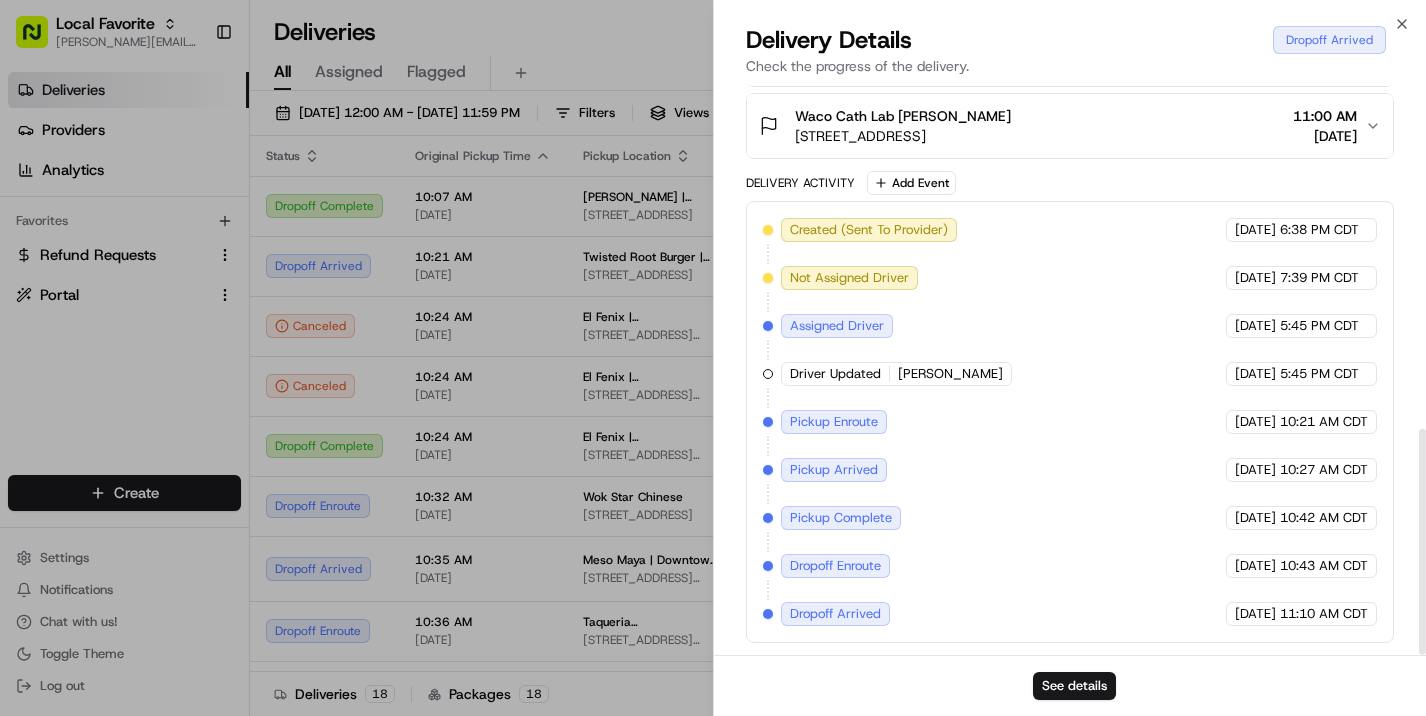 scroll, scrollTop: 870, scrollLeft: 0, axis: vertical 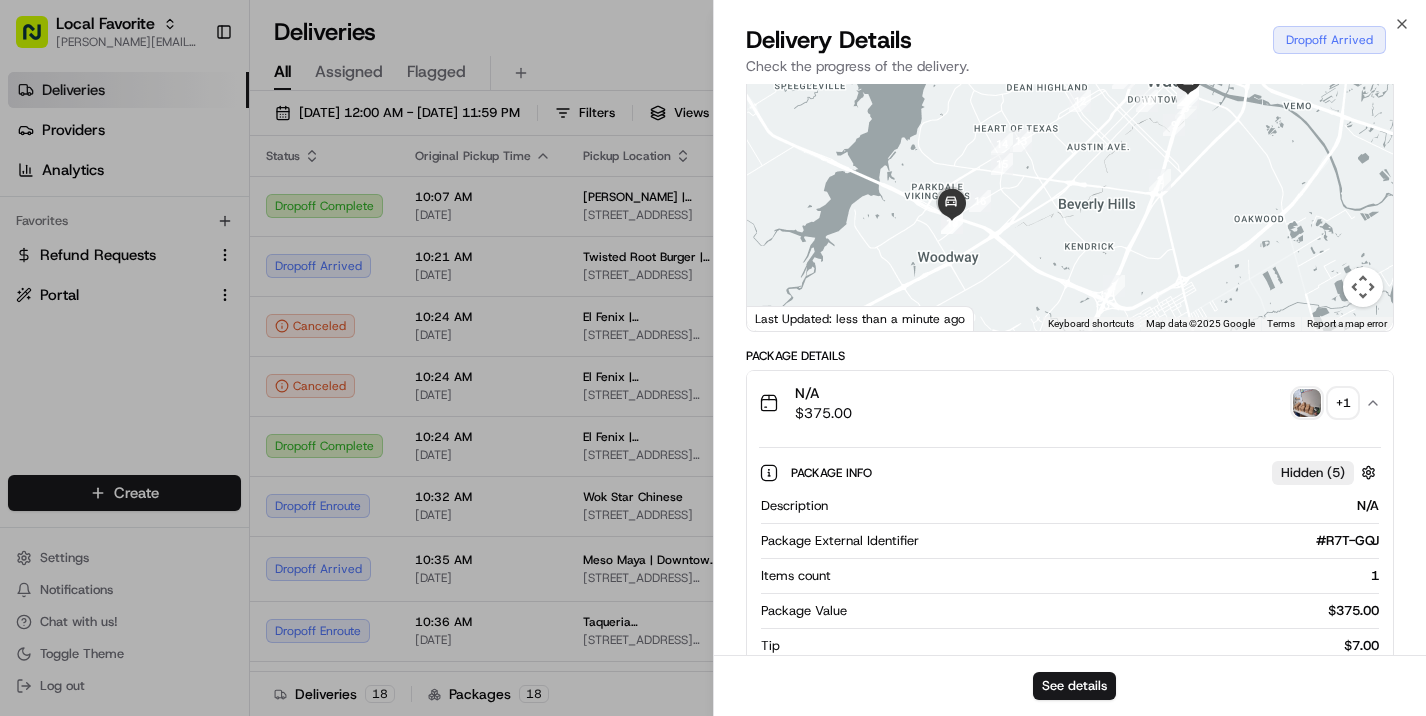 click at bounding box center (1307, 403) 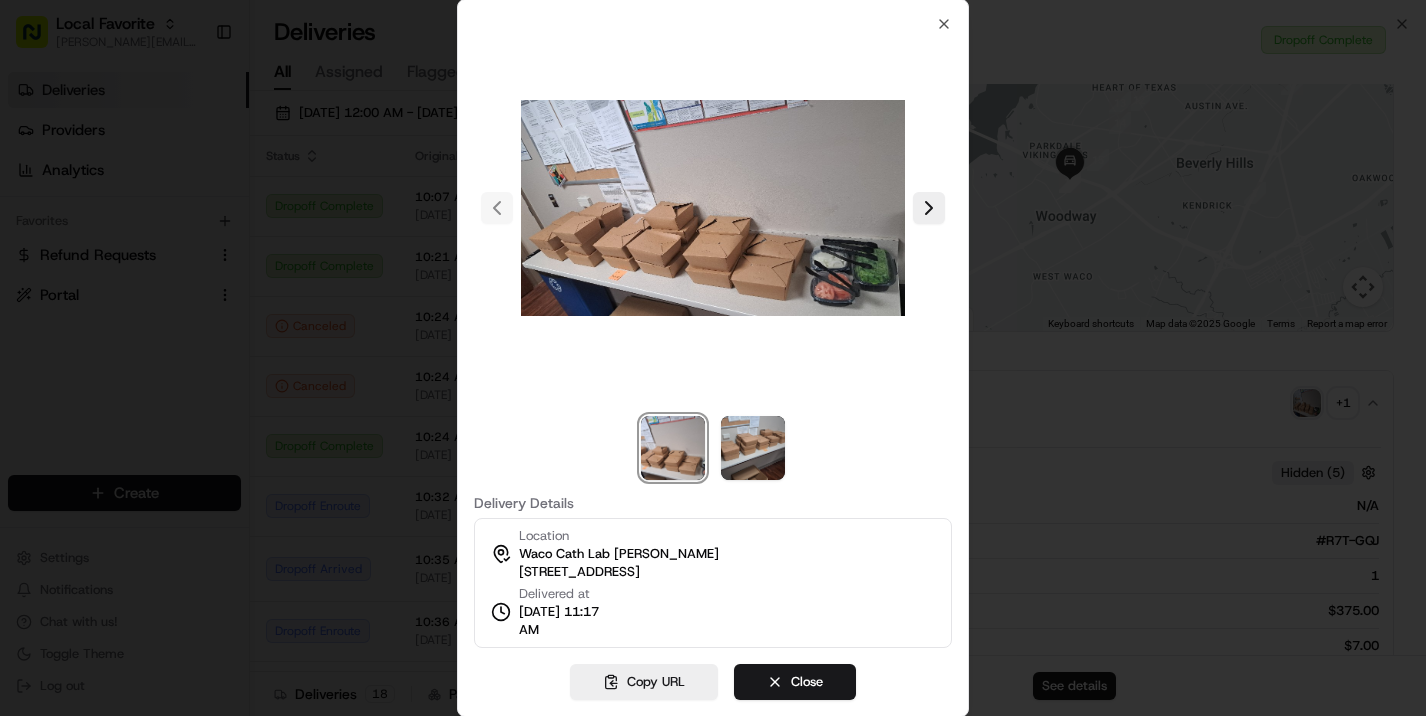 click at bounding box center [753, 448] 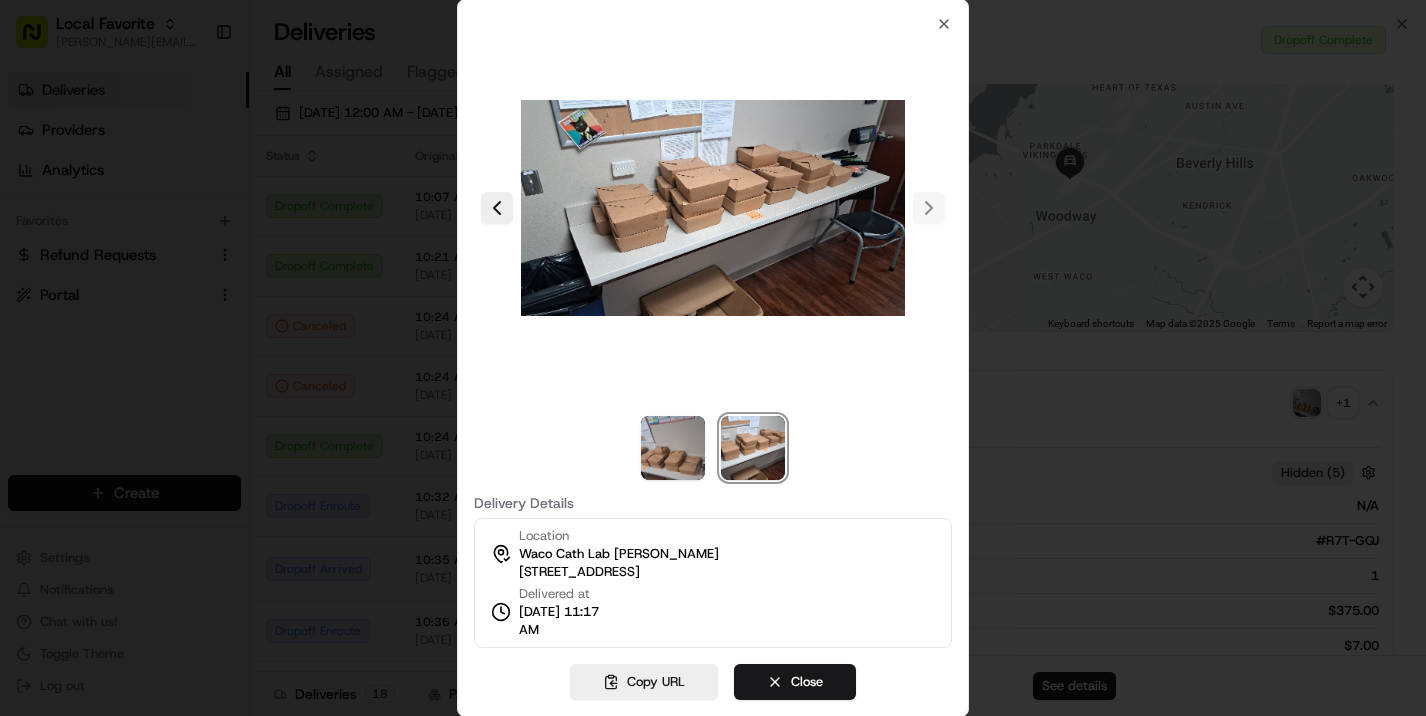 click at bounding box center (673, 448) 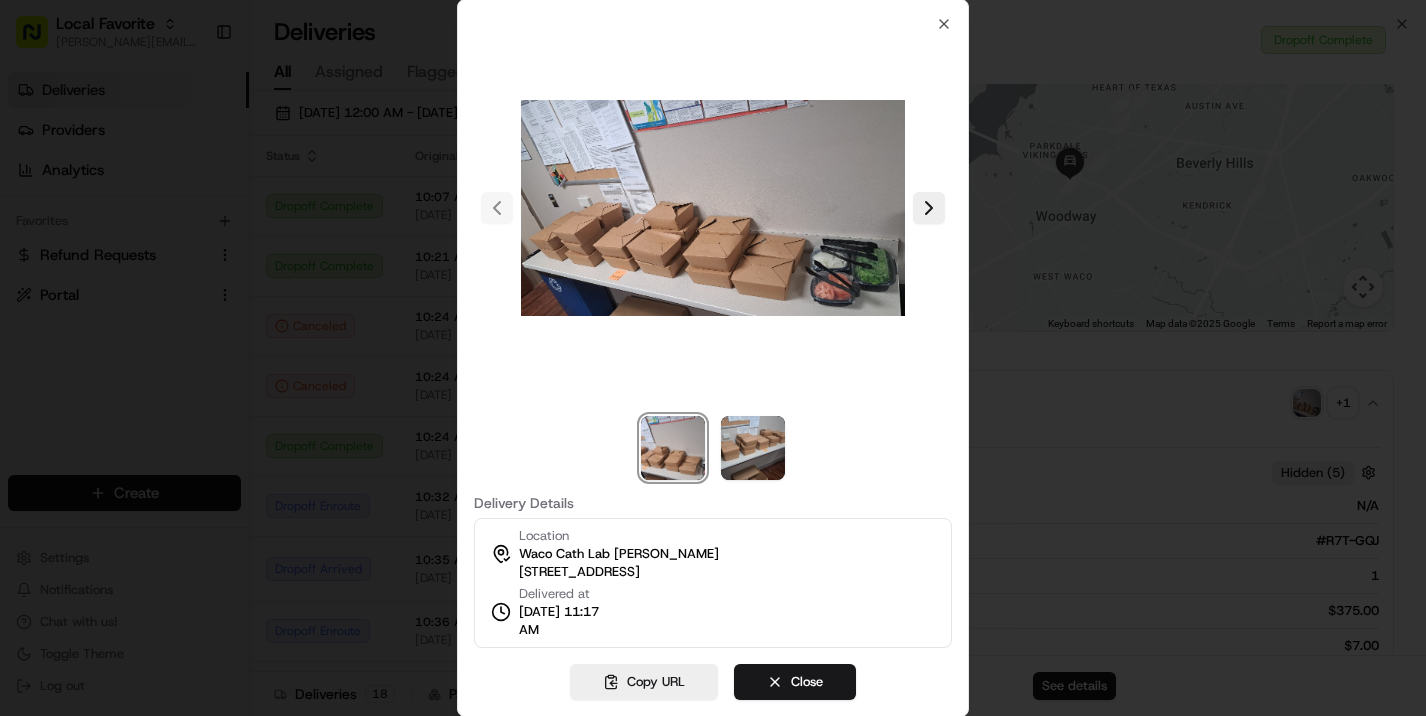 click at bounding box center (753, 448) 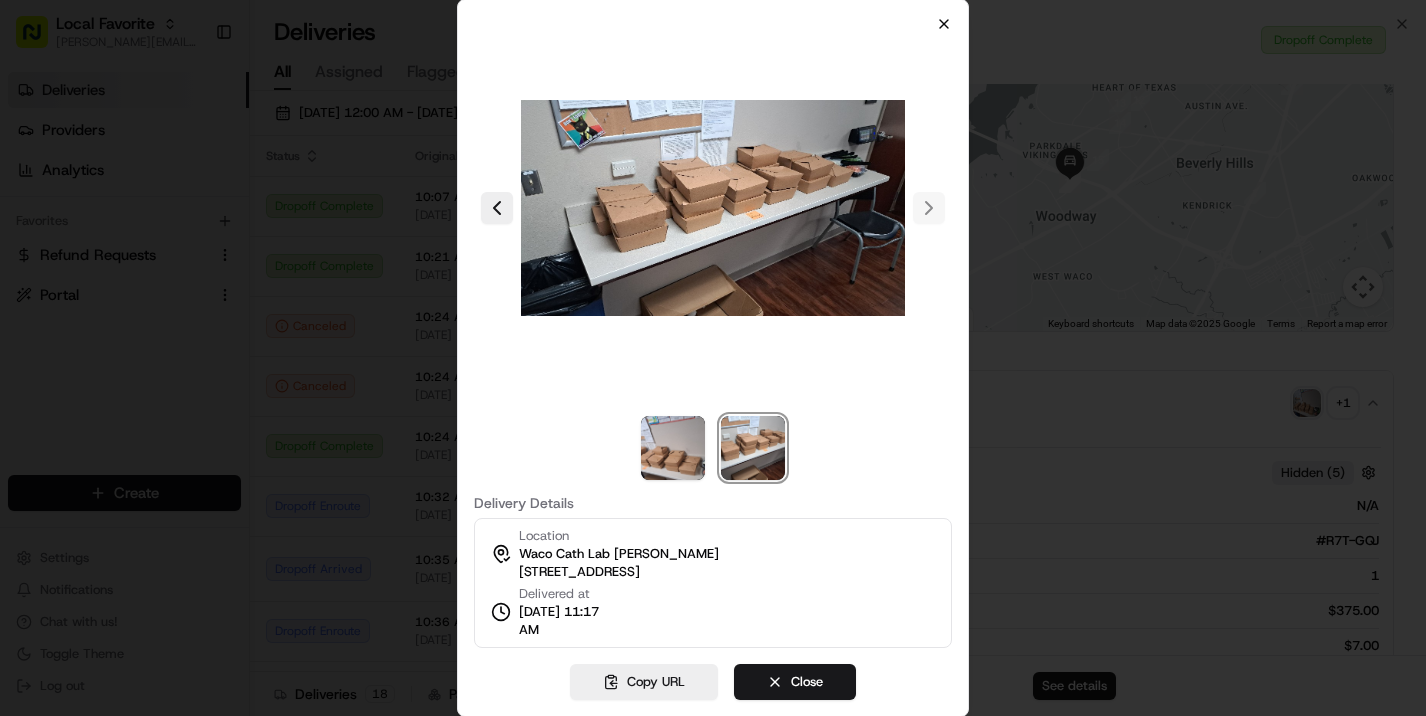 click 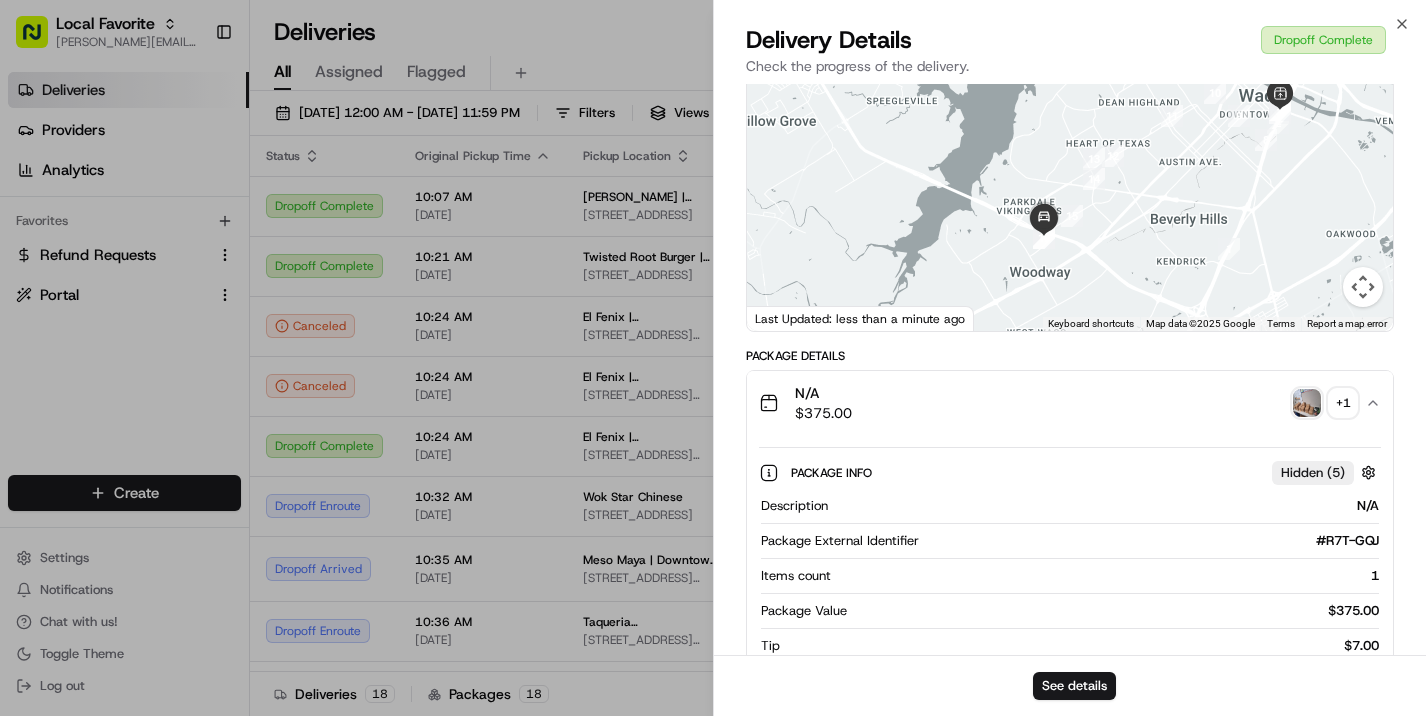 drag, startPoint x: 1069, startPoint y: 273, endPoint x: 1041, endPoint y: 333, distance: 66.211784 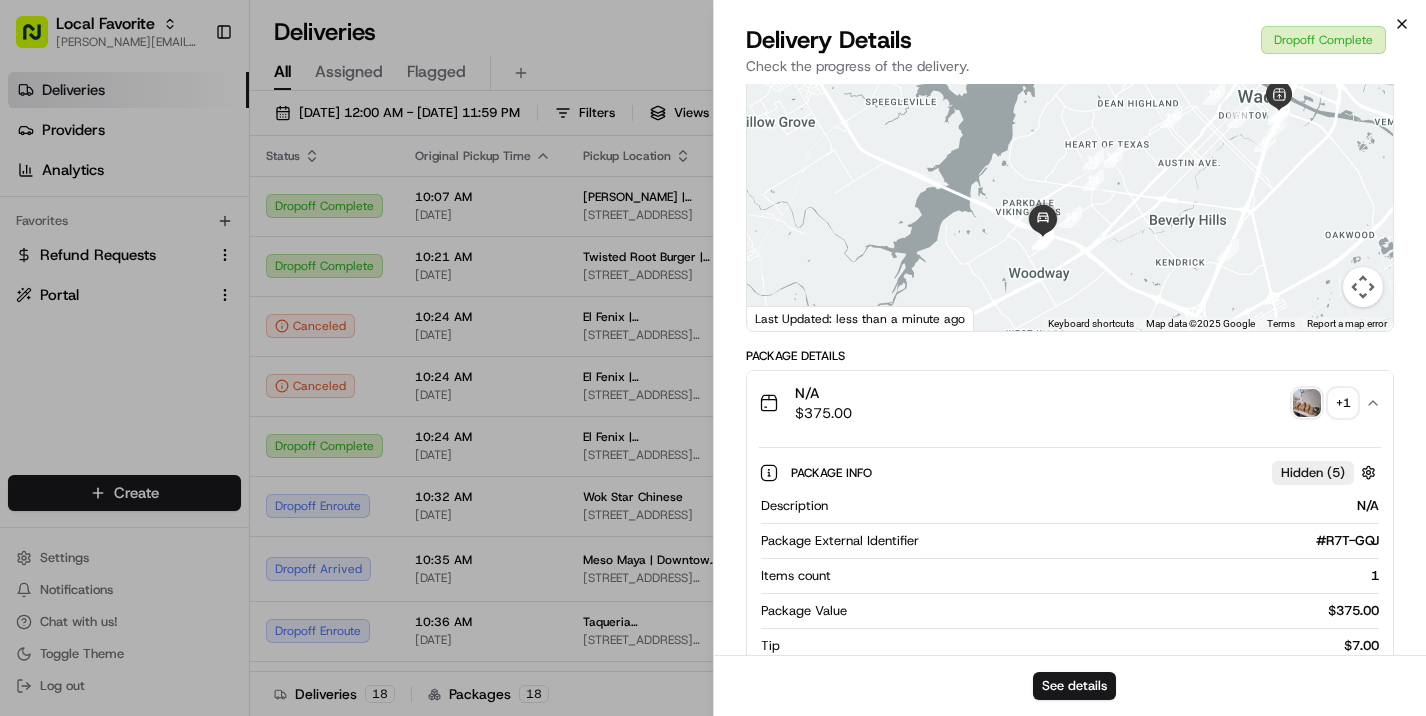 click 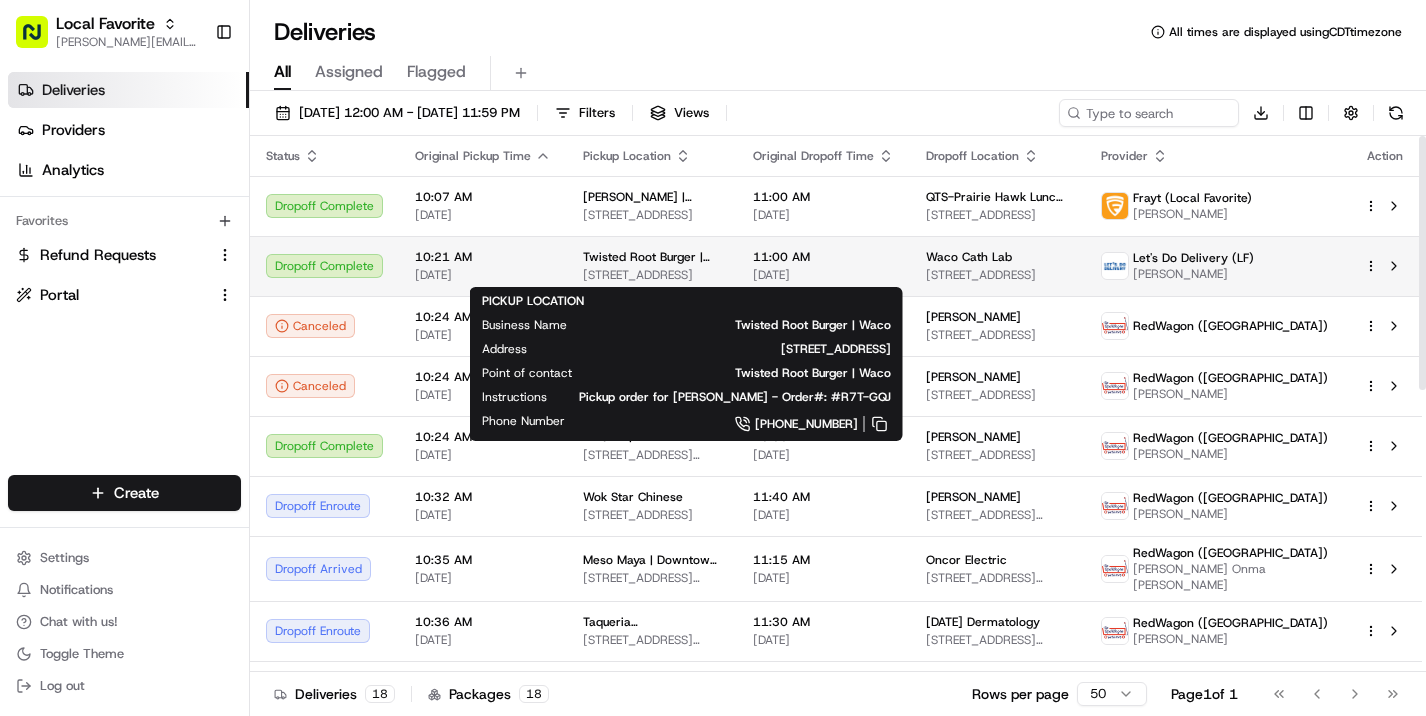 click on "Twisted Root Burger | Waco [STREET_ADDRESS]" at bounding box center [652, 266] 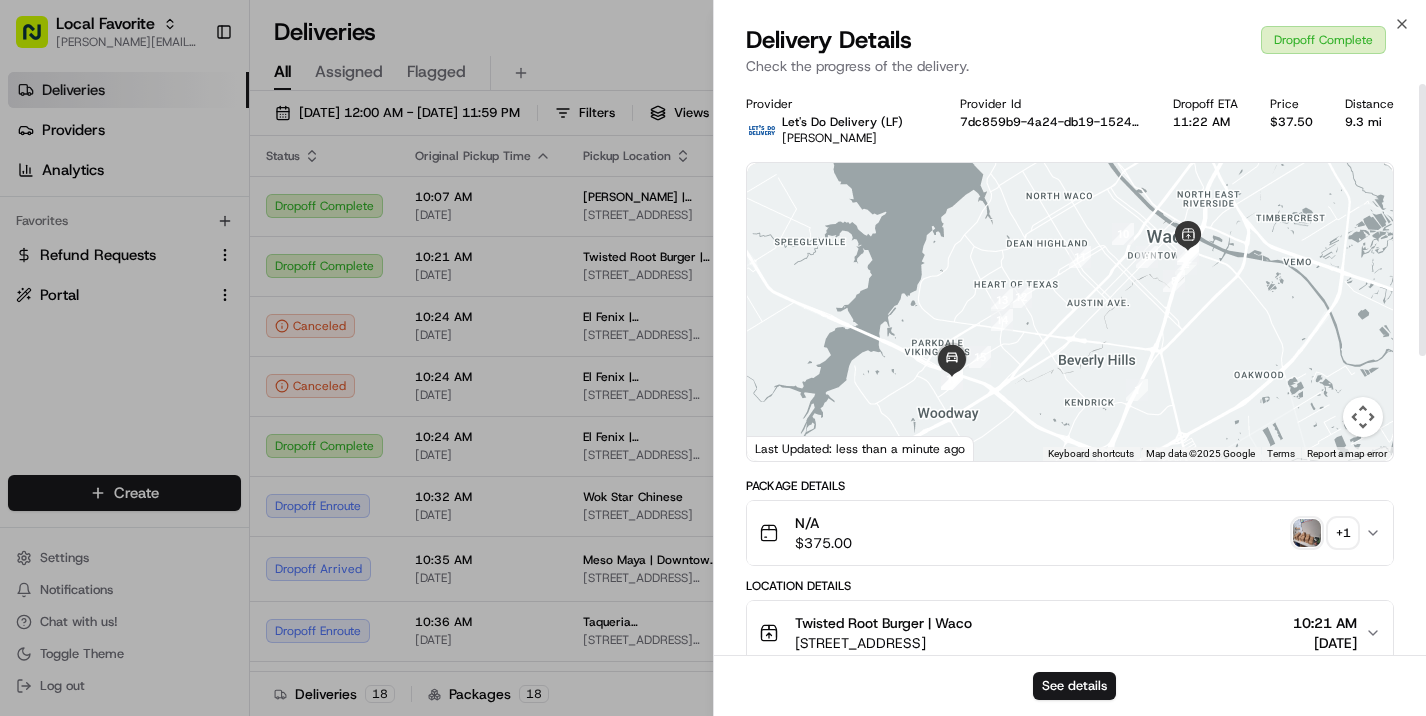 scroll, scrollTop: 0, scrollLeft: 0, axis: both 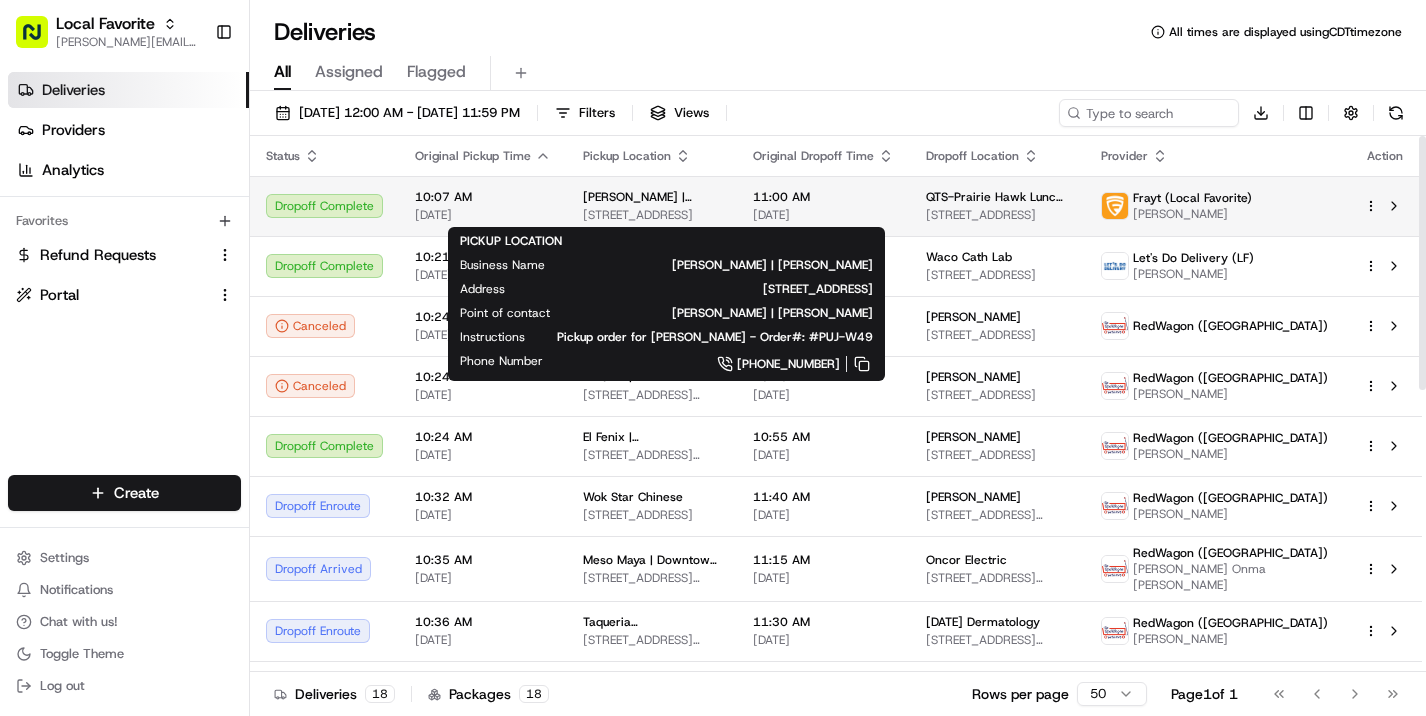 click on "[STREET_ADDRESS]" at bounding box center (652, 215) 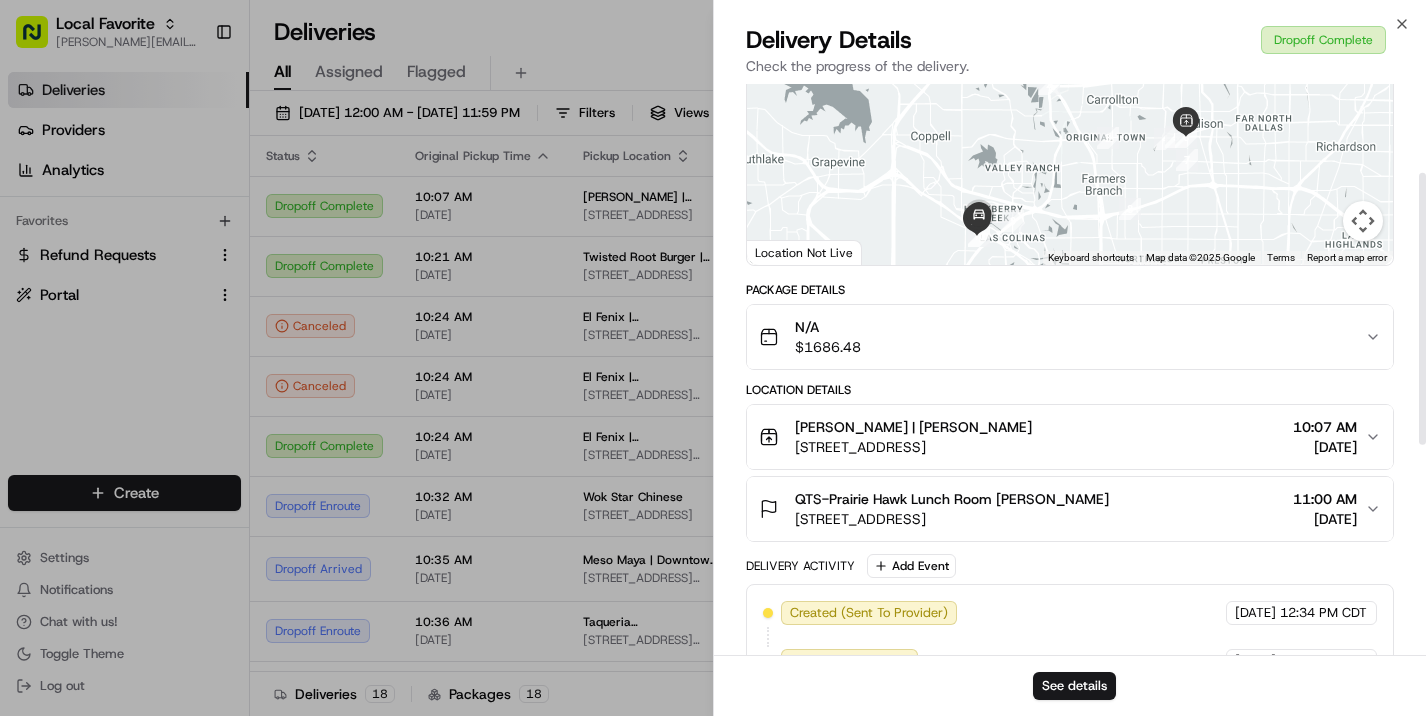 scroll, scrollTop: 182, scrollLeft: 0, axis: vertical 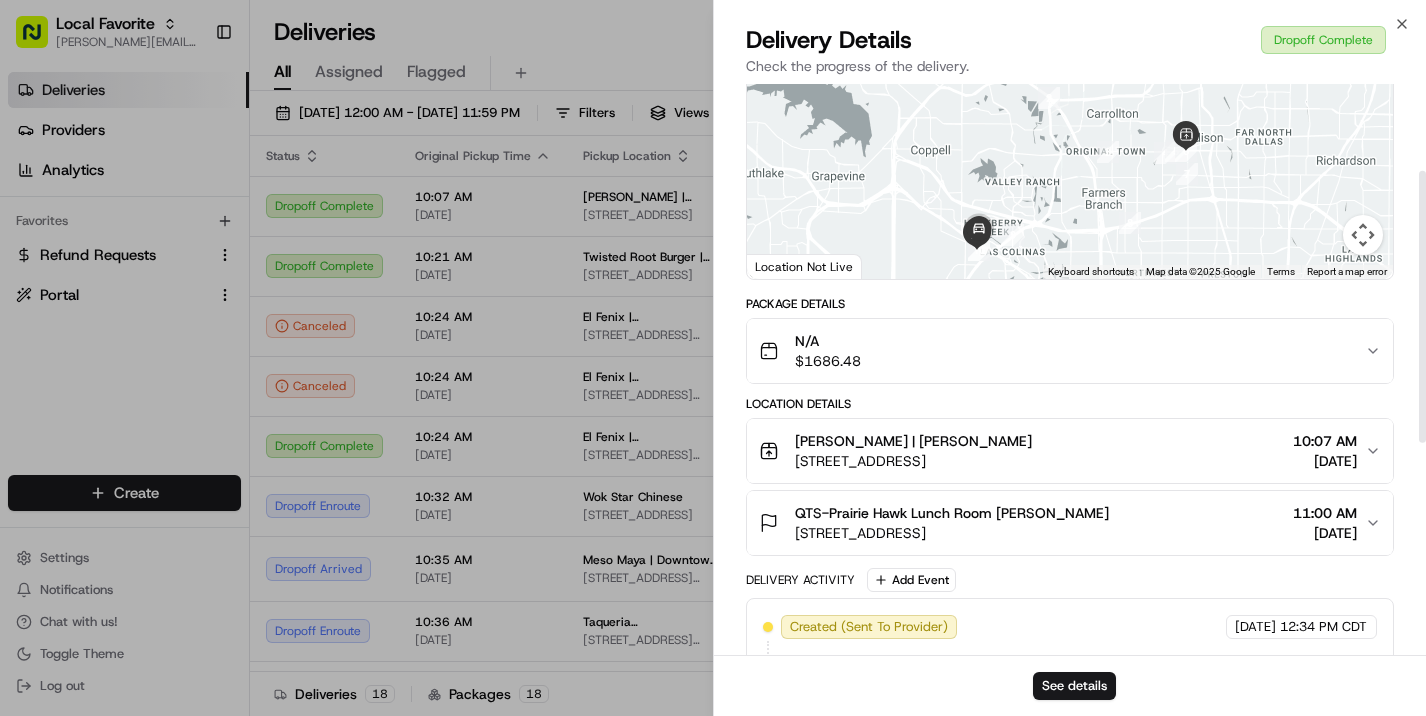 click on "N/A $ 1686.48" at bounding box center (1062, 351) 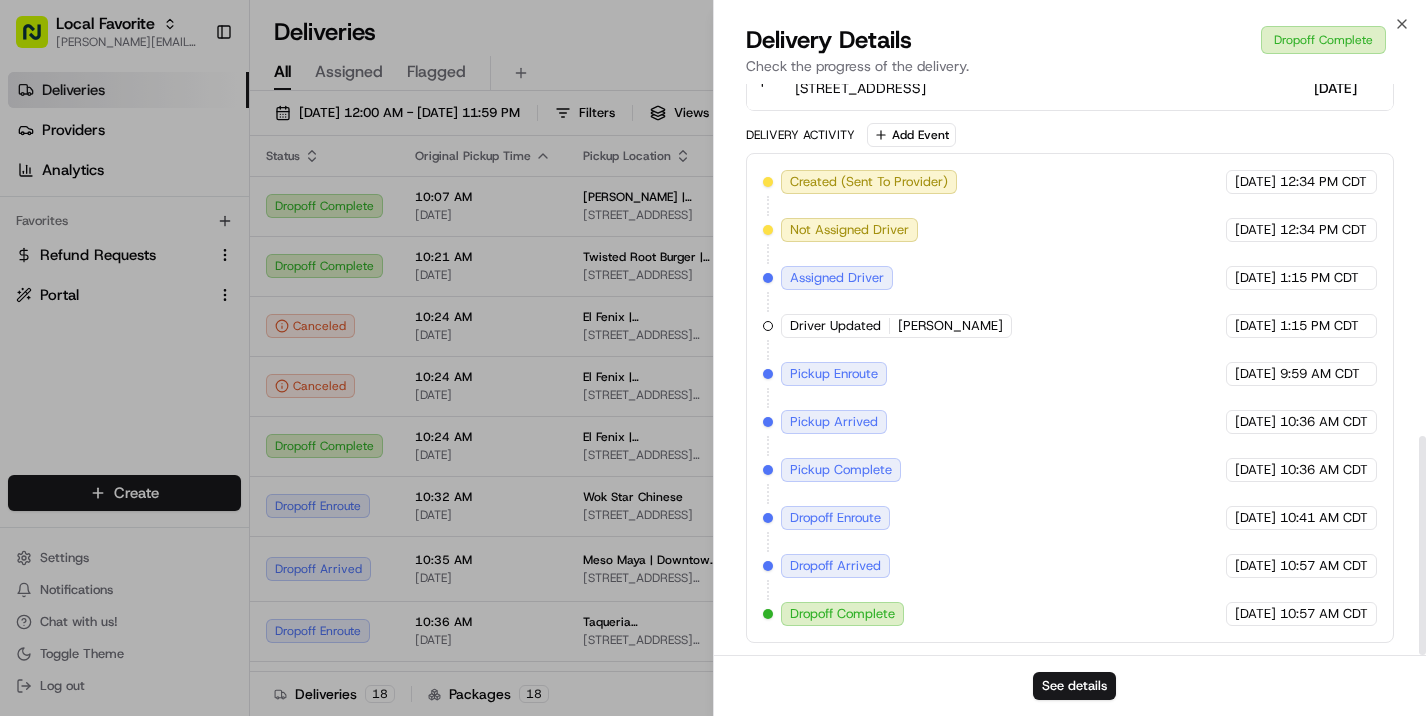 scroll, scrollTop: 918, scrollLeft: 0, axis: vertical 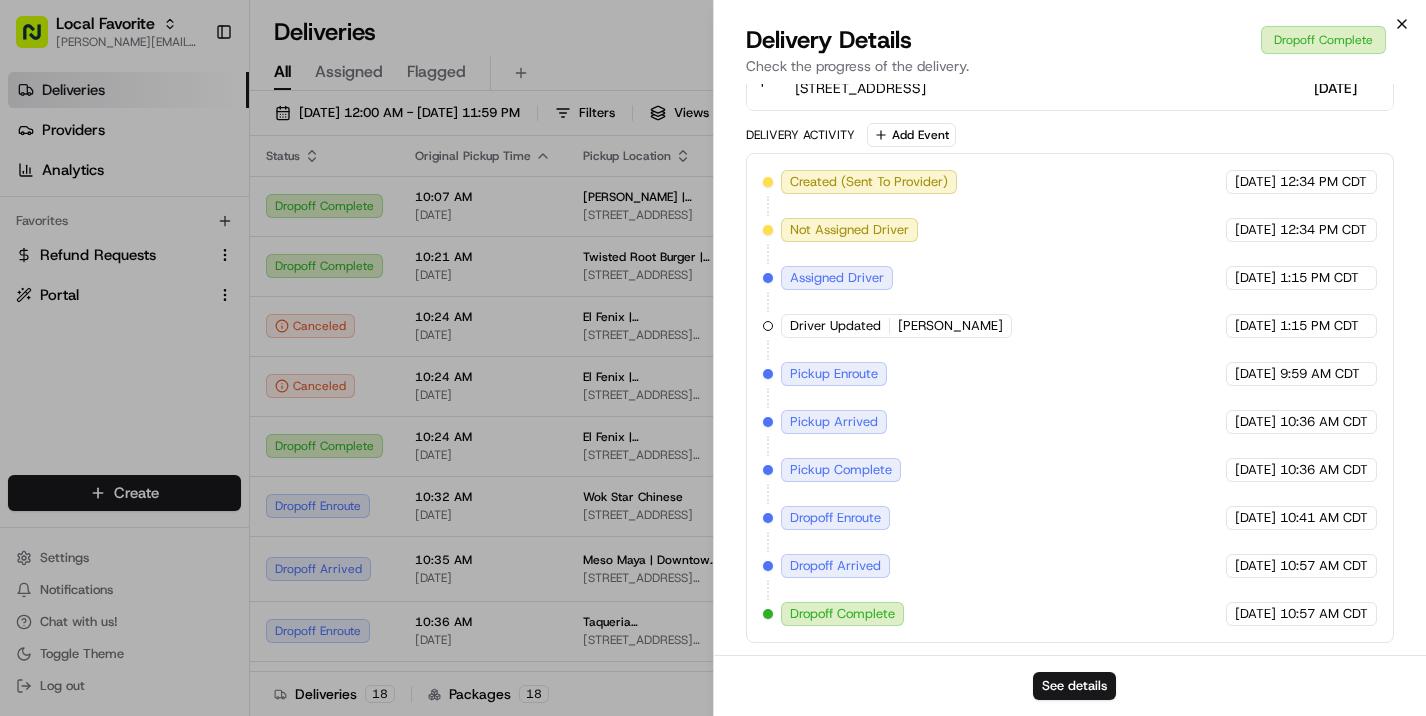 click 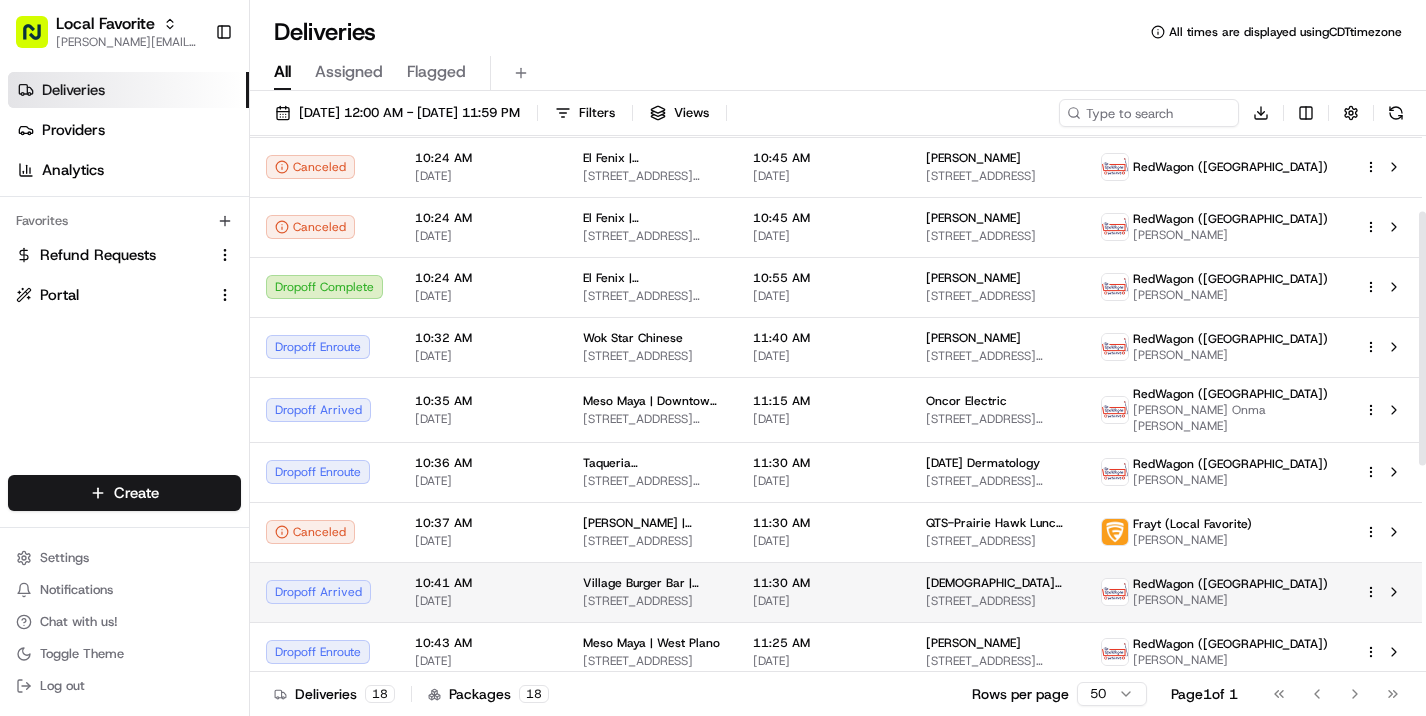 scroll, scrollTop: 235, scrollLeft: 0, axis: vertical 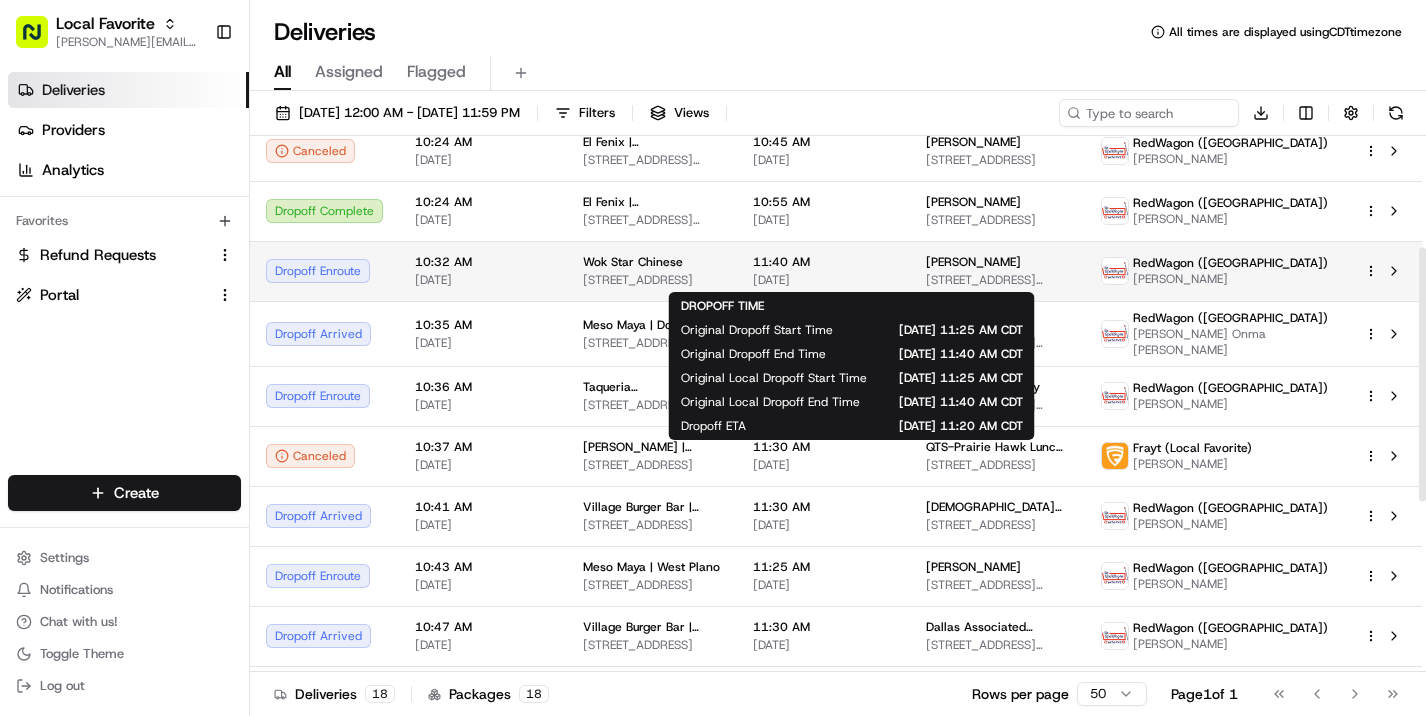 click on "11:40 AM" at bounding box center (823, 262) 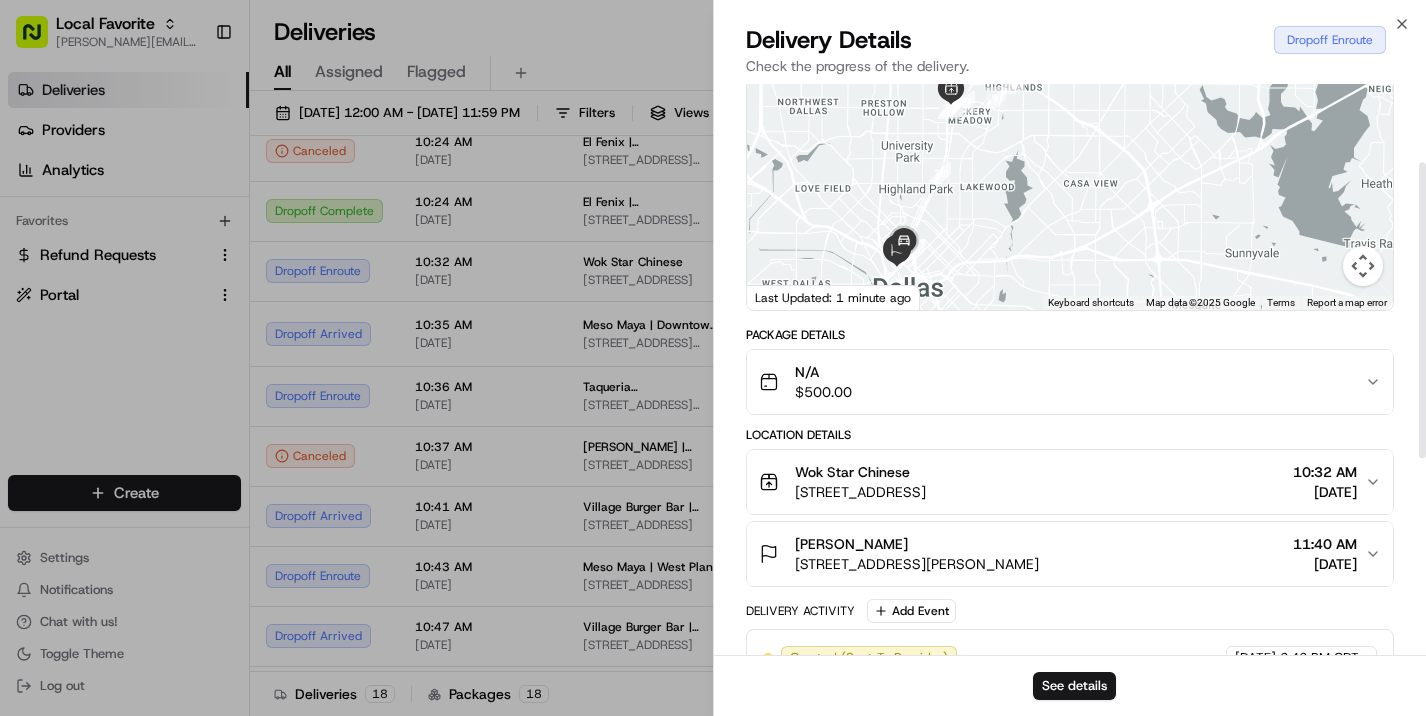scroll, scrollTop: 132, scrollLeft: 0, axis: vertical 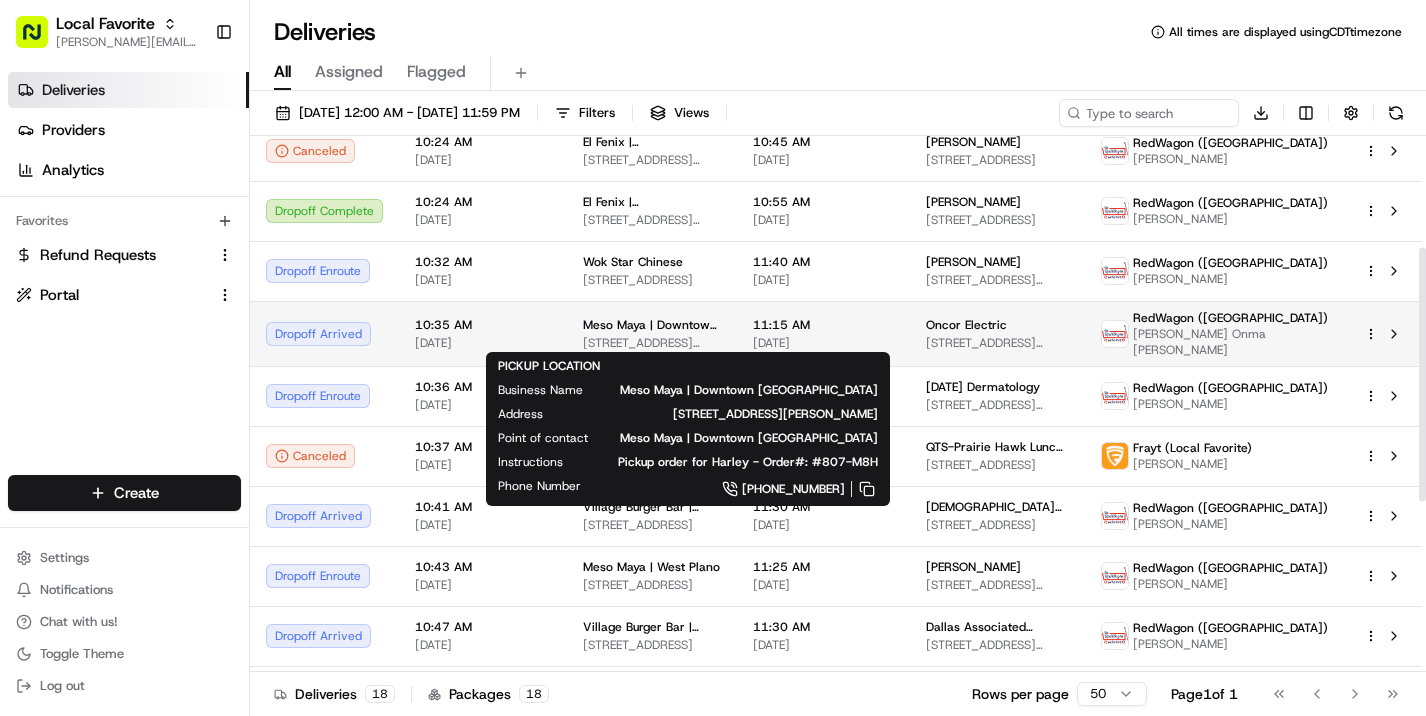 click on "[STREET_ADDRESS][PERSON_NAME]" at bounding box center [652, 343] 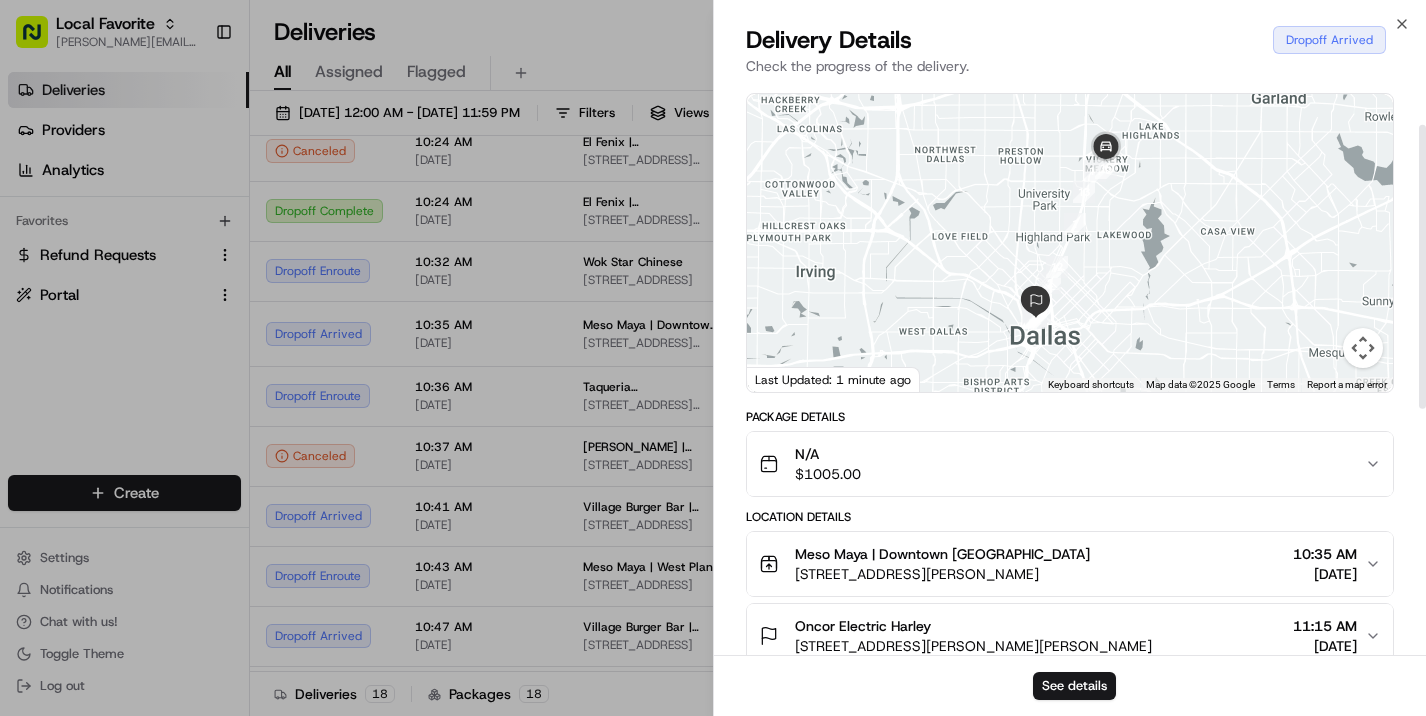 scroll, scrollTop: 82, scrollLeft: 0, axis: vertical 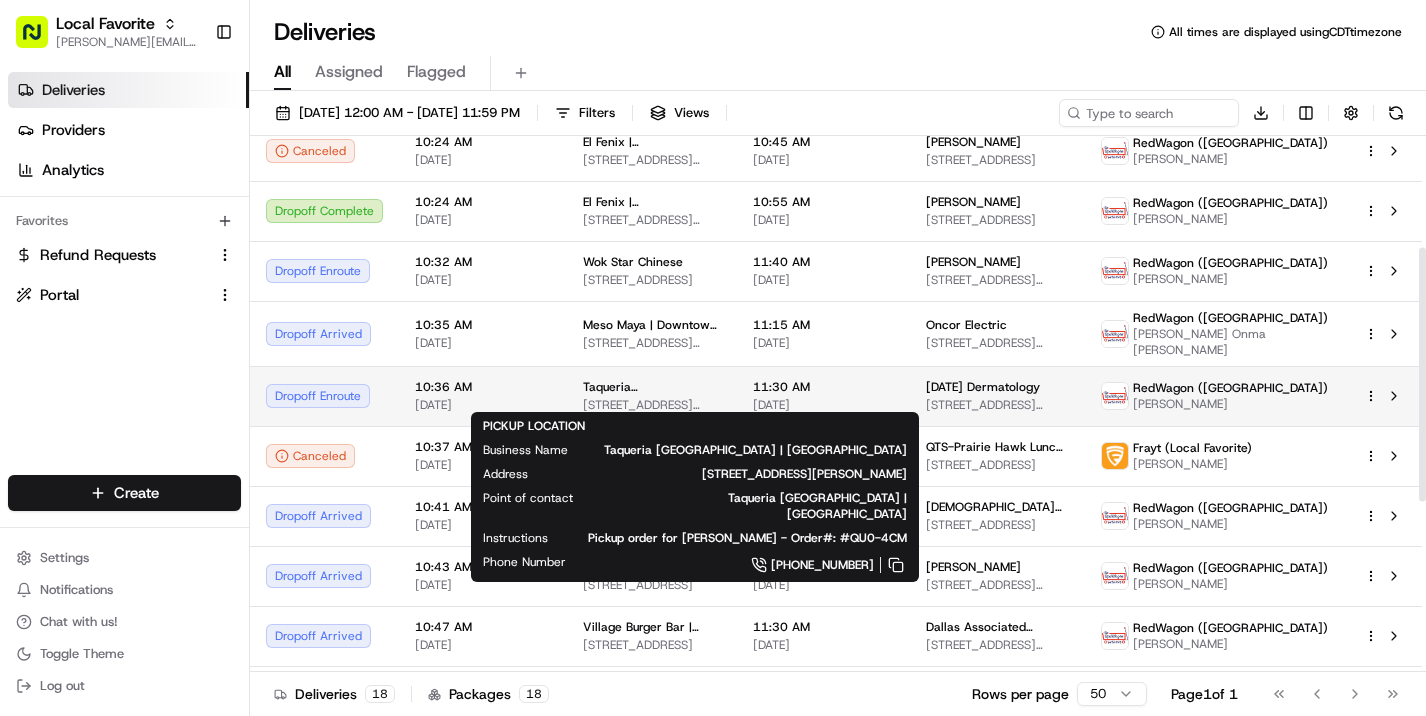 click on "Taqueria [GEOGRAPHIC_DATA] | [GEOGRAPHIC_DATA] [STREET_ADDRESS][PERSON_NAME]" at bounding box center [652, 396] 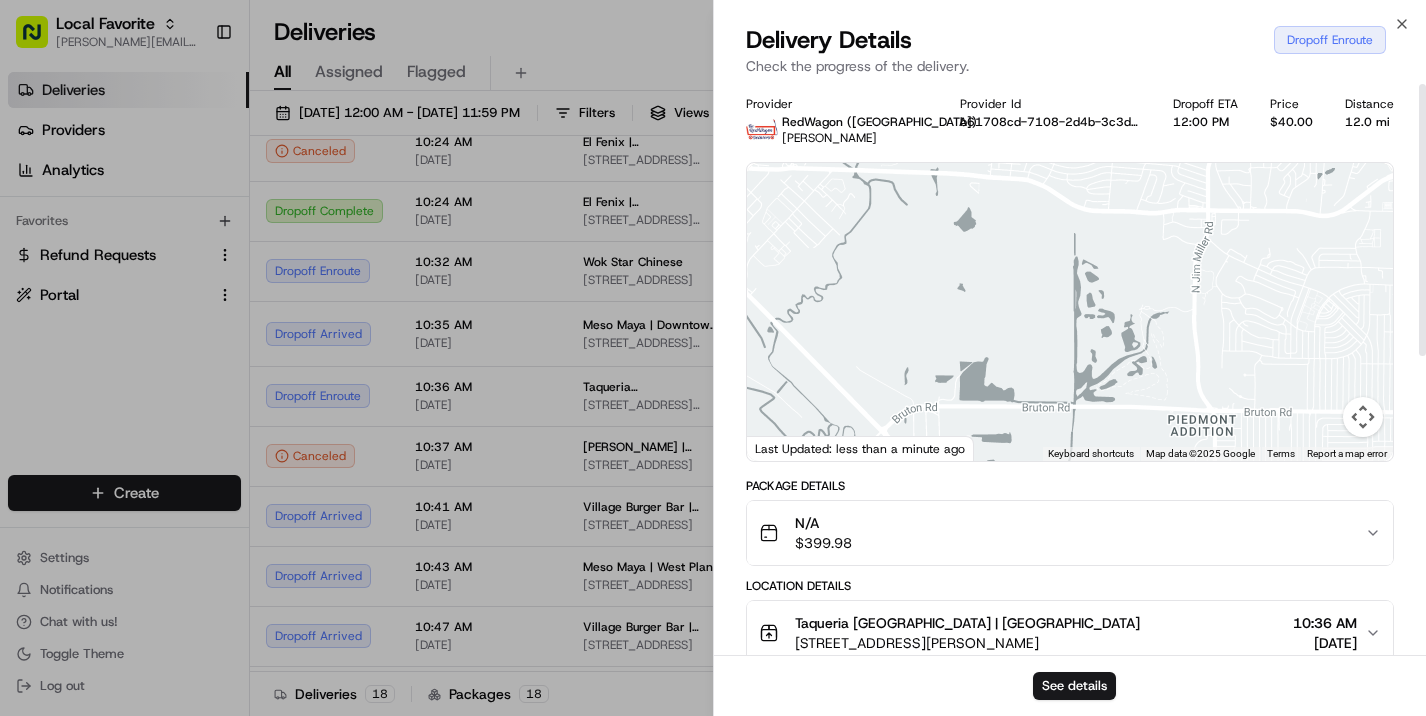 scroll, scrollTop: 0, scrollLeft: 0, axis: both 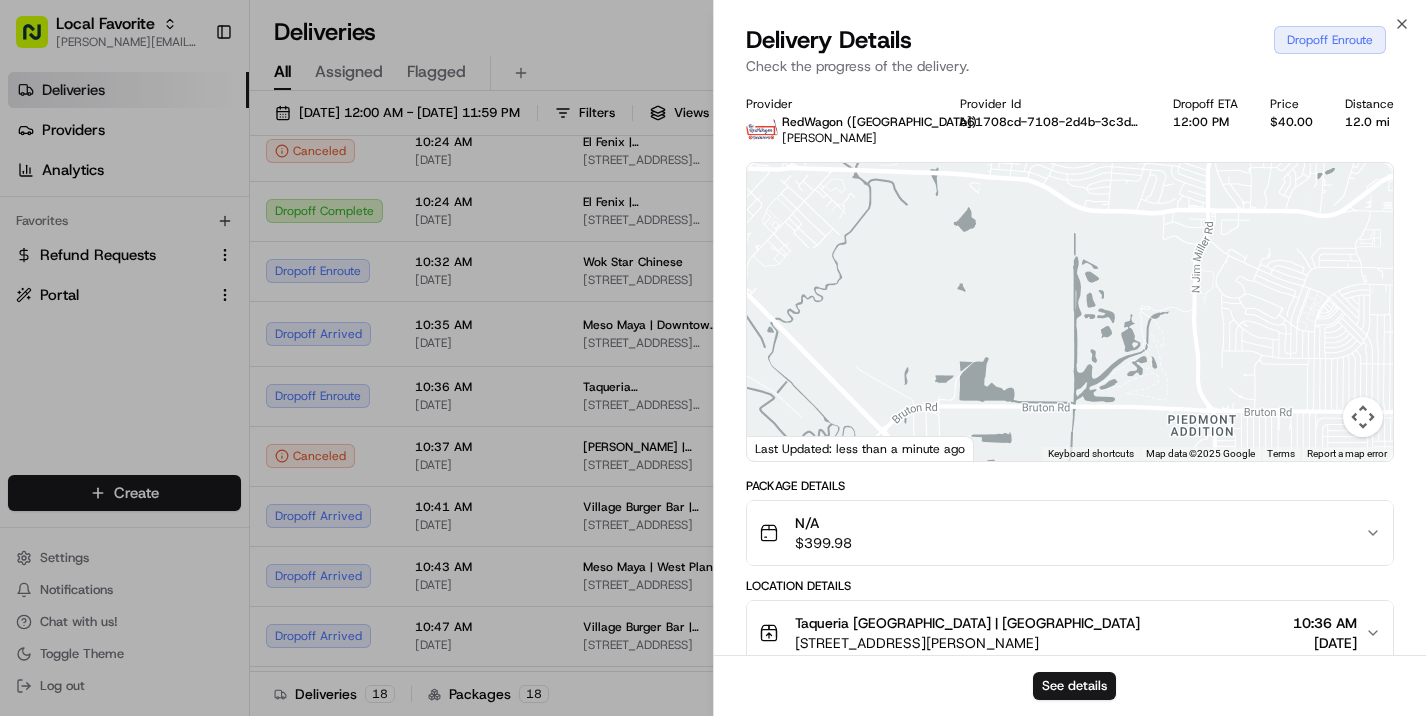 click at bounding box center (1070, 312) 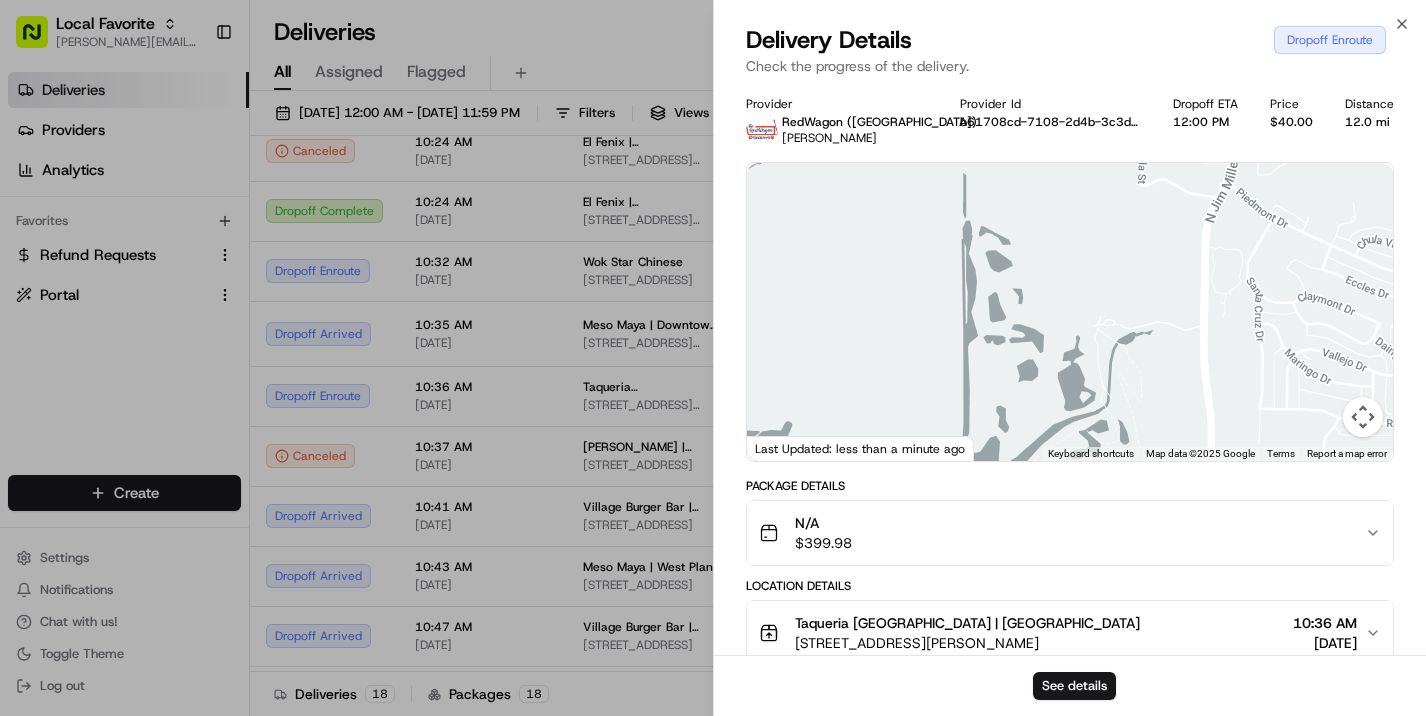click at bounding box center (1363, 417) 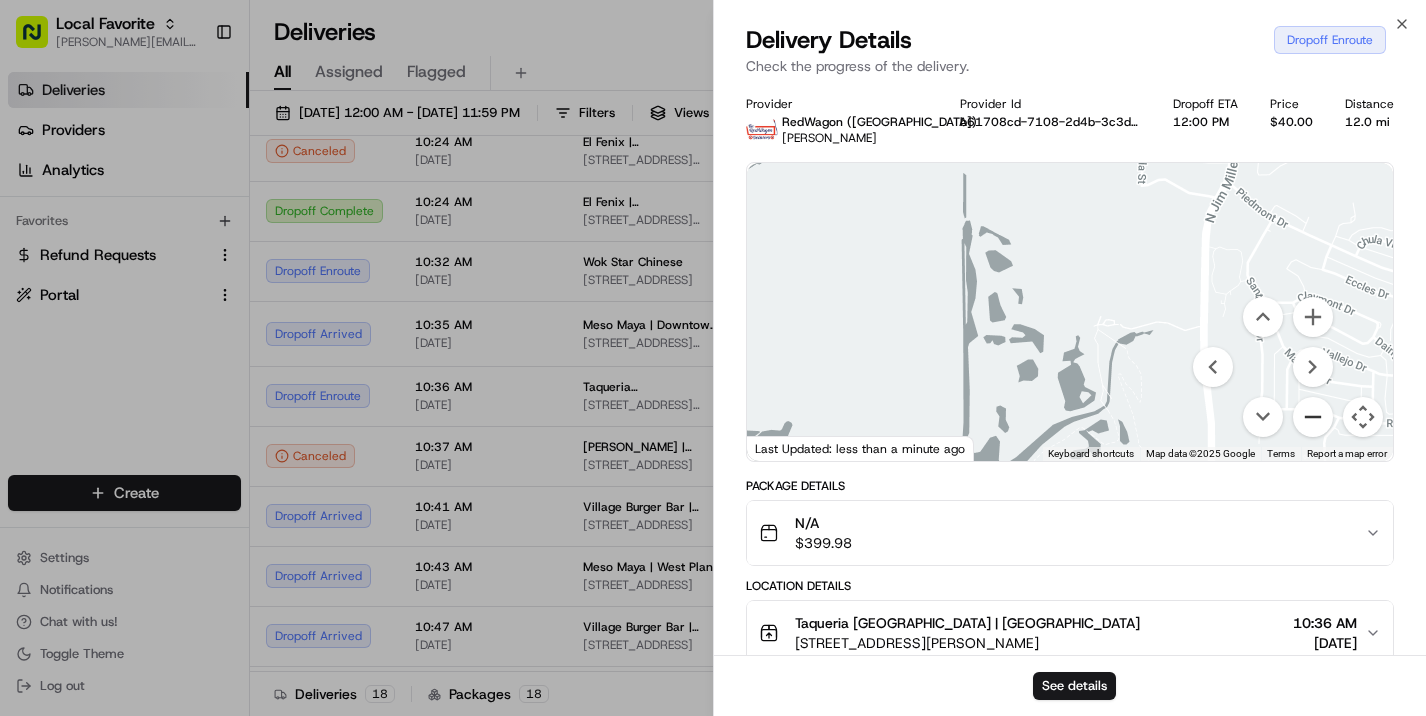 click at bounding box center (1313, 417) 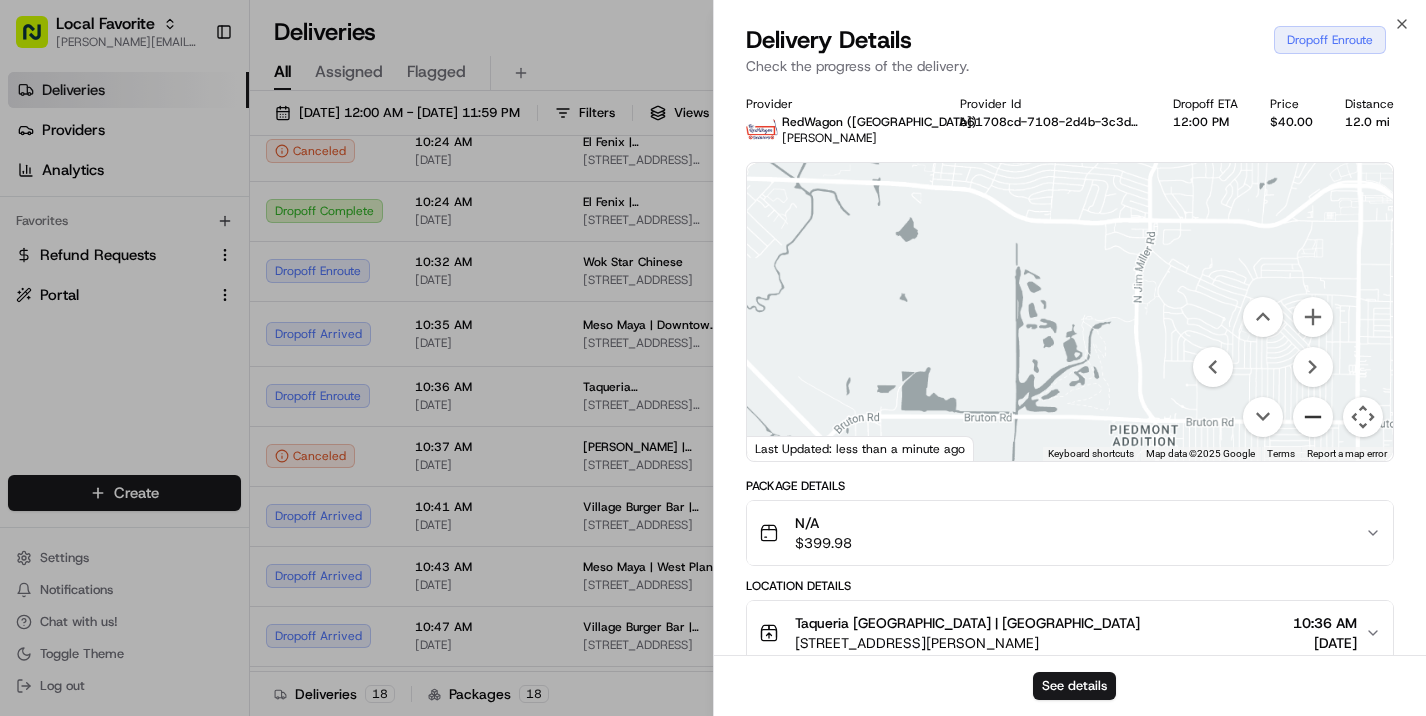 click at bounding box center (1313, 417) 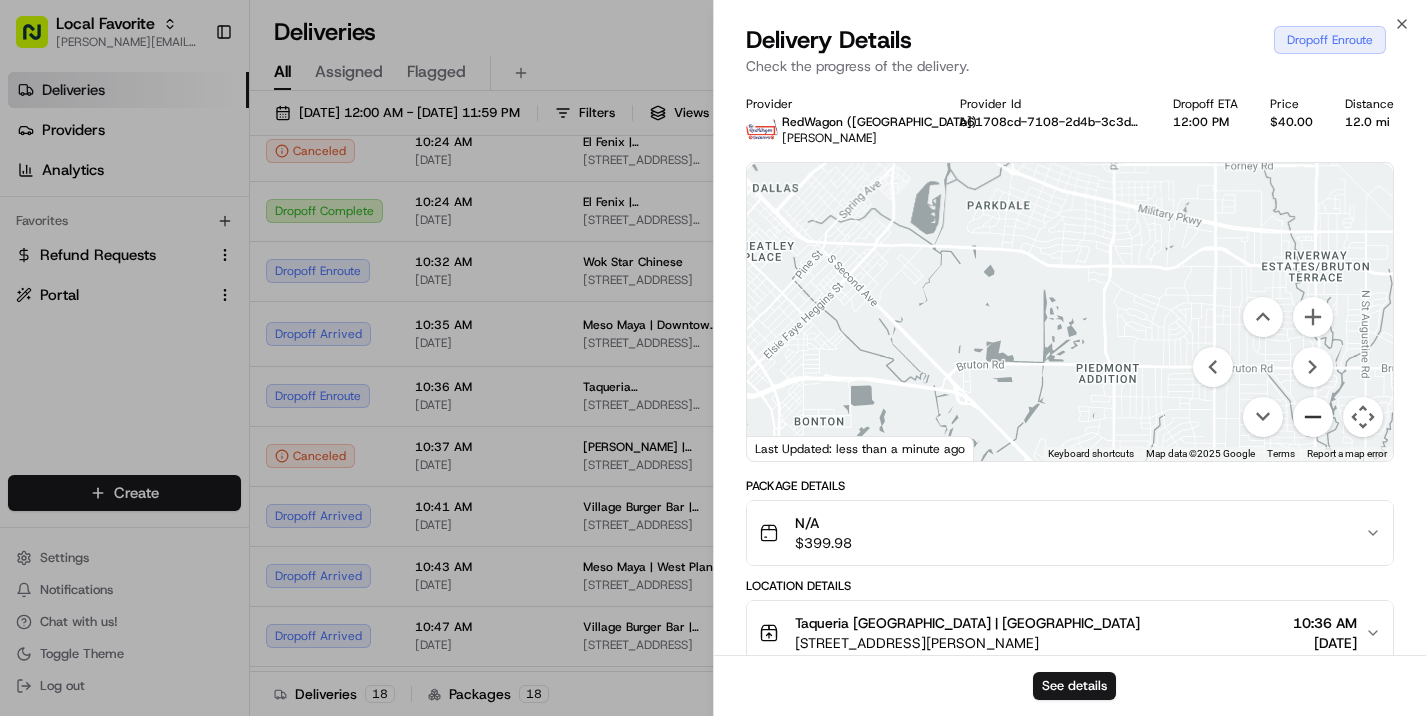 click at bounding box center (1313, 417) 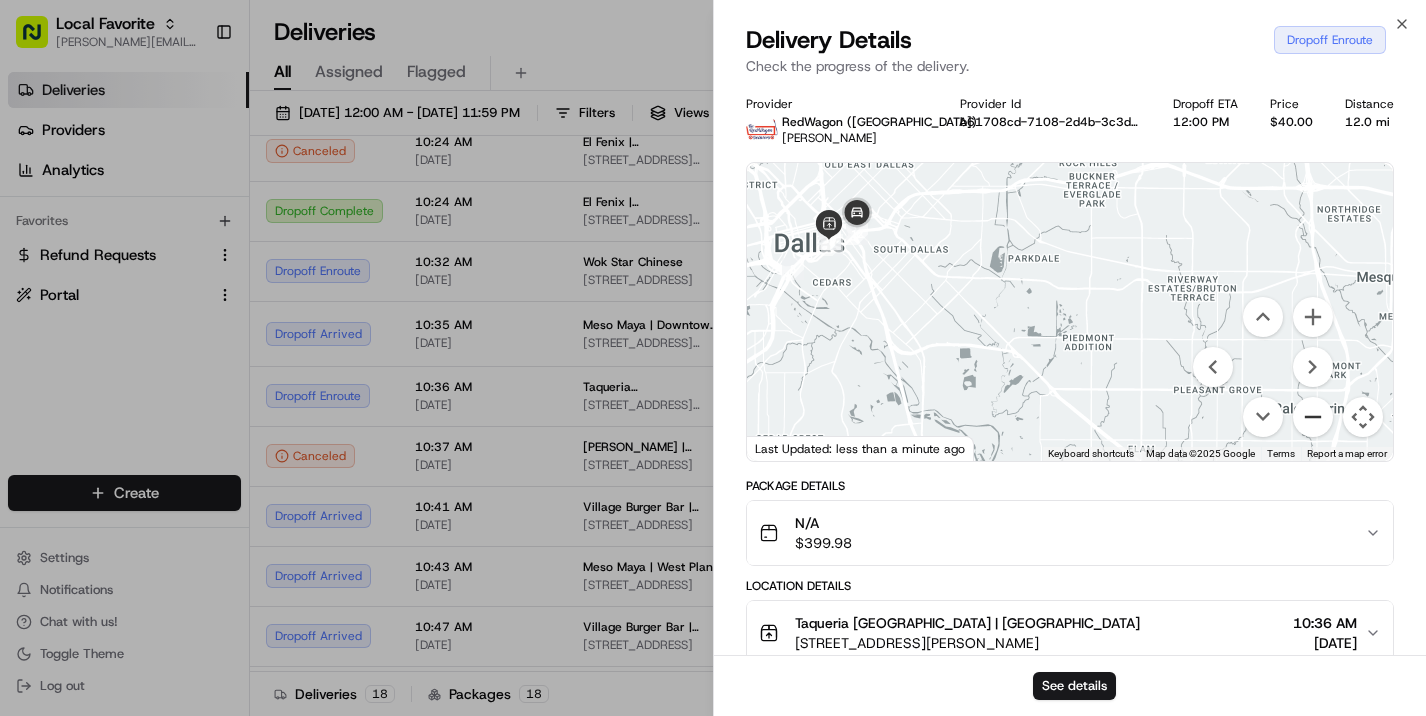 click at bounding box center (1313, 417) 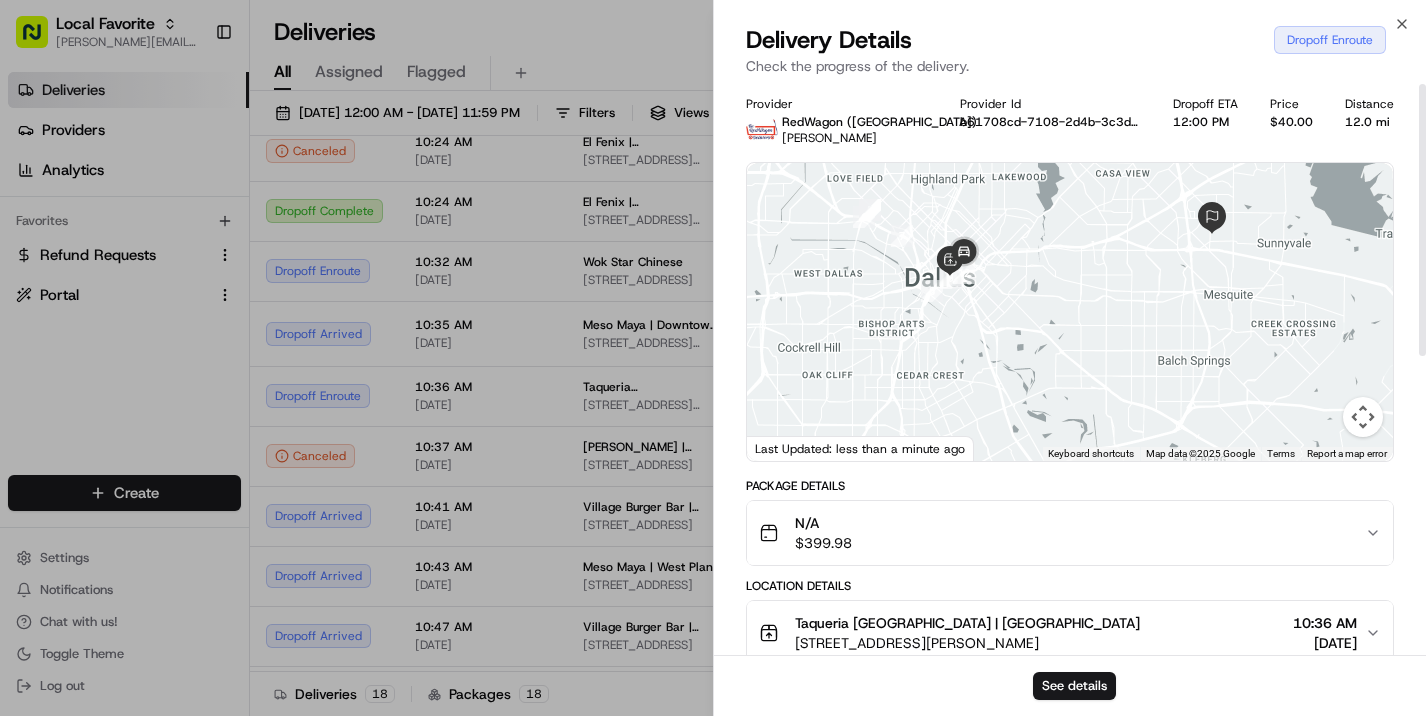 scroll, scrollTop: 0, scrollLeft: 0, axis: both 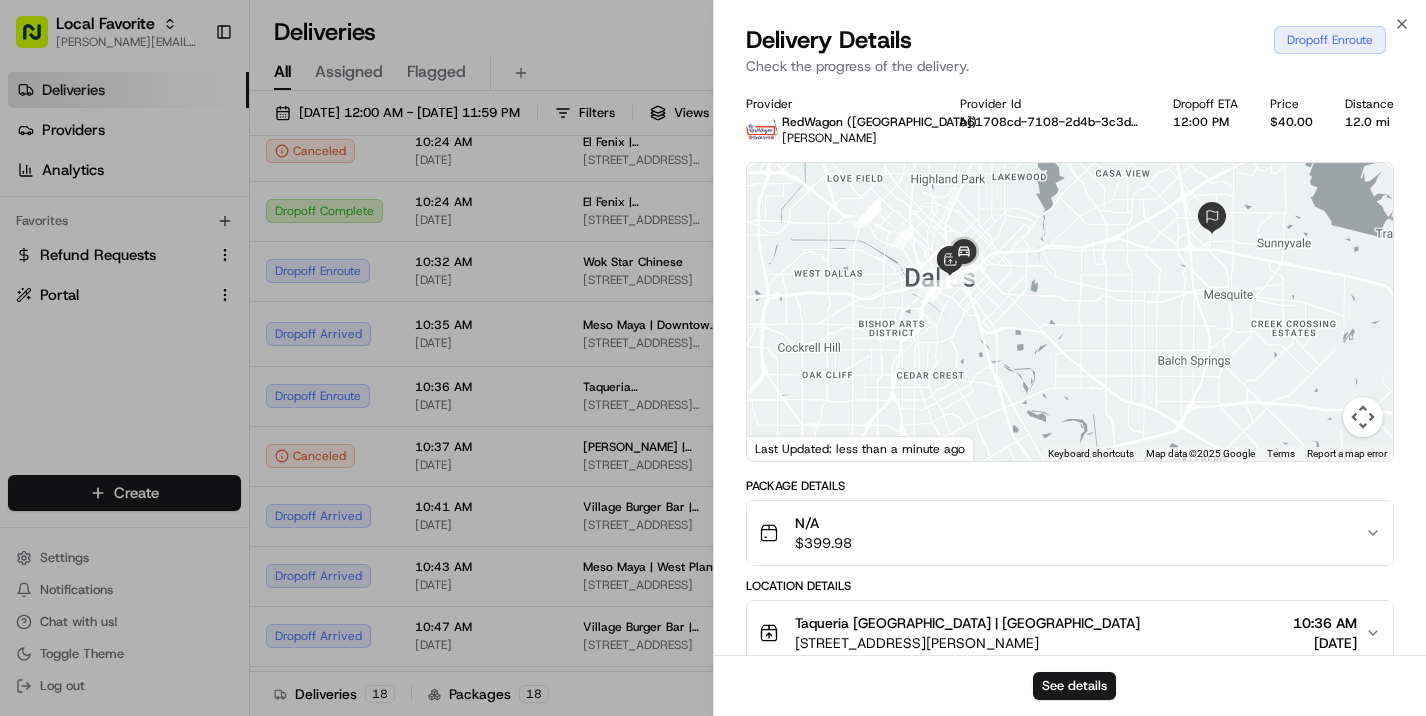 click at bounding box center (1070, 312) 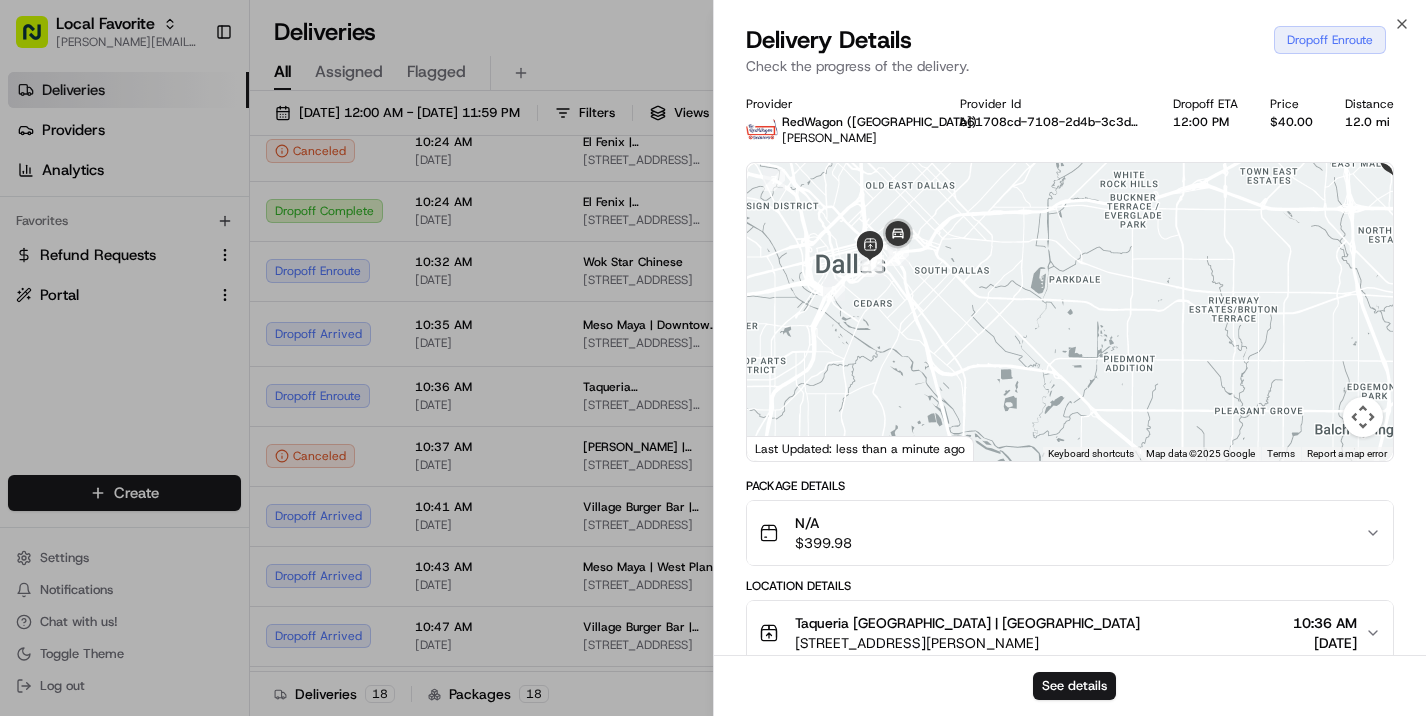 click at bounding box center (1070, 312) 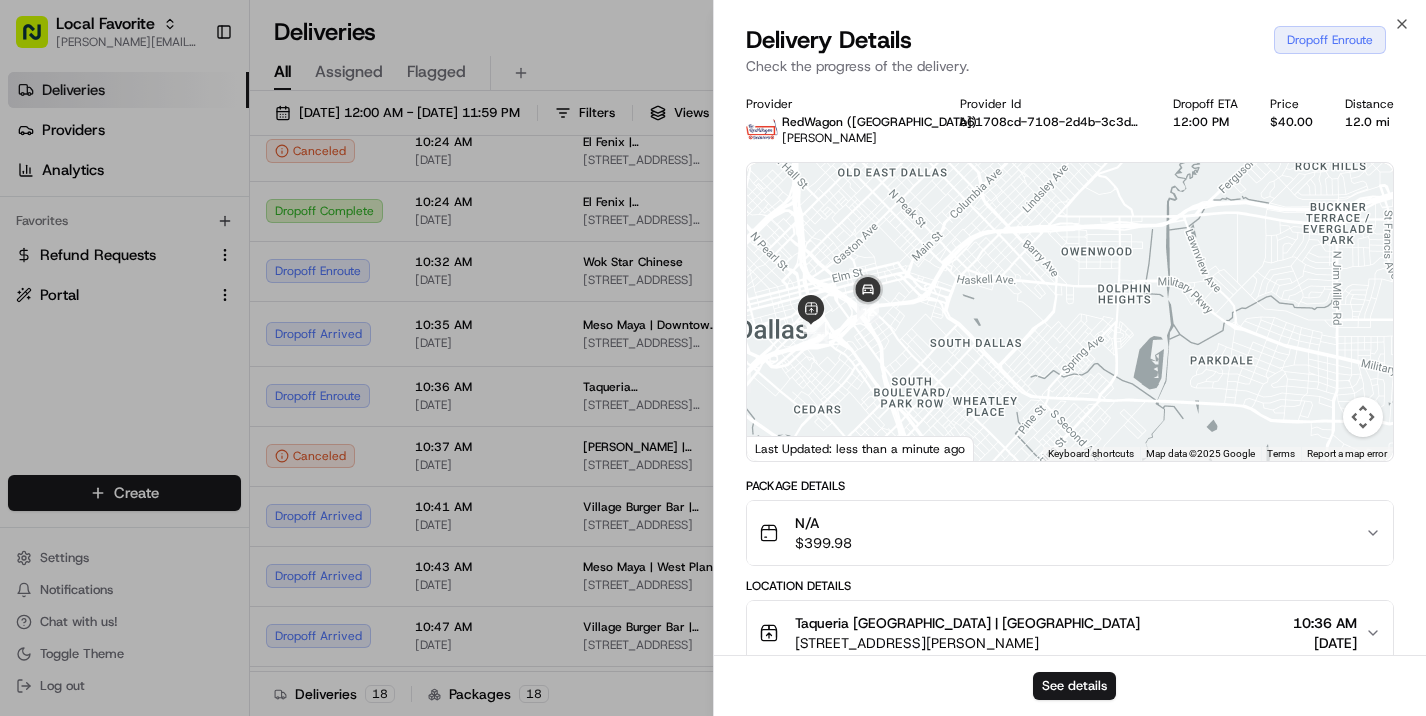 drag, startPoint x: 1054, startPoint y: 295, endPoint x: 1173, endPoint y: 389, distance: 151.64761 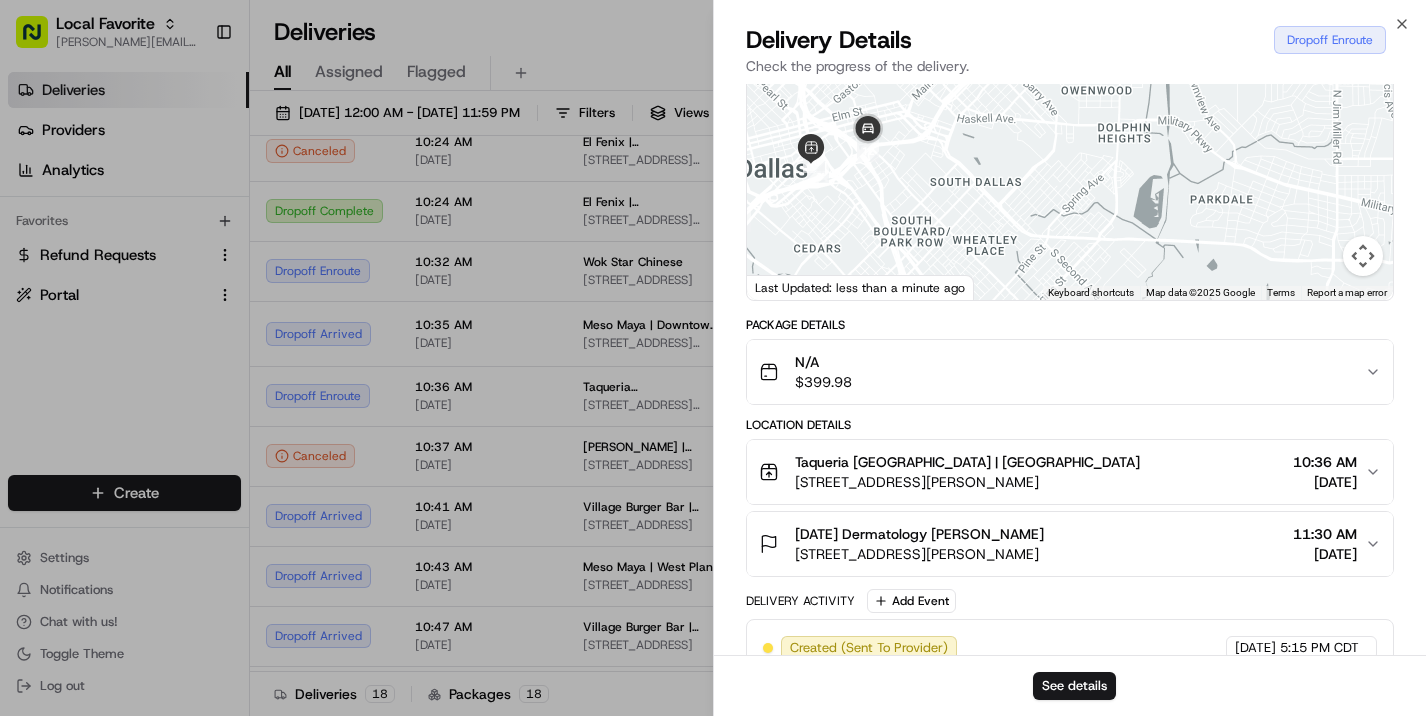 scroll, scrollTop: 166, scrollLeft: 0, axis: vertical 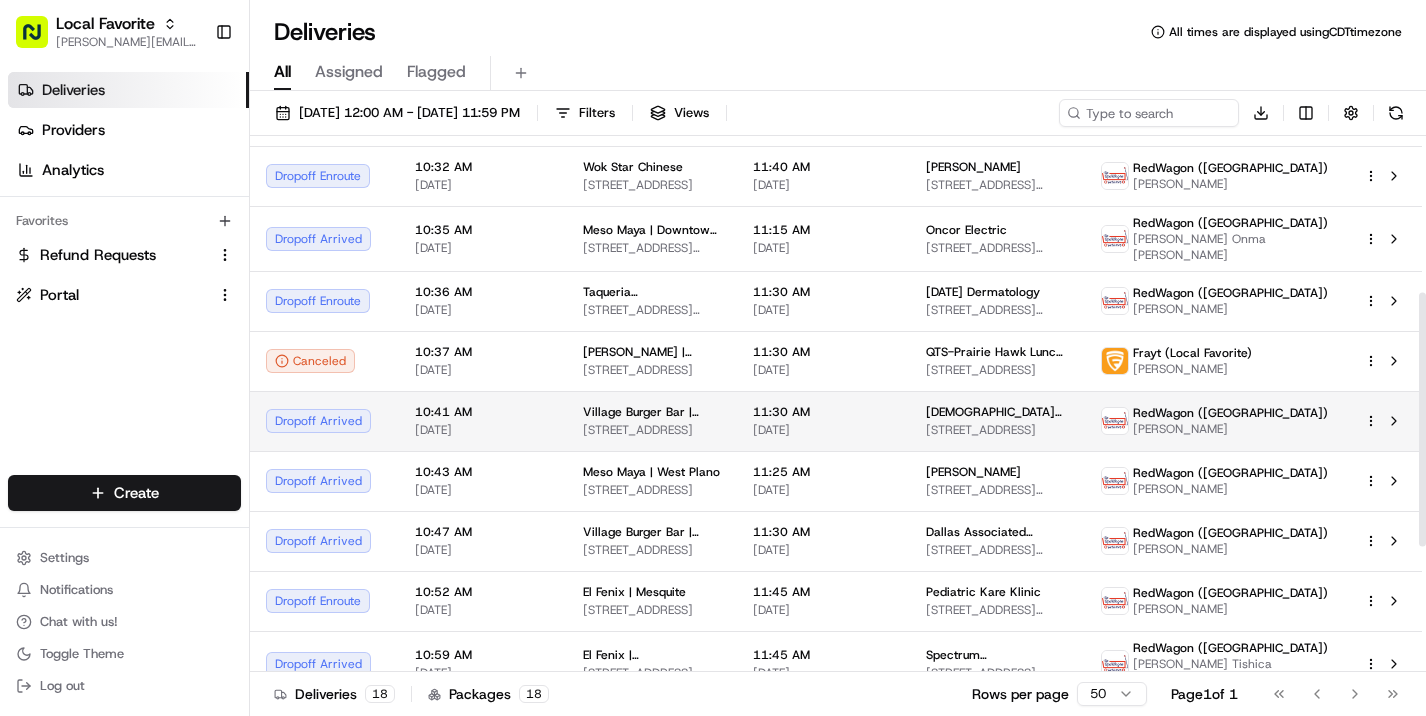 click on "Village Burger Bar | [GEOGRAPHIC_DATA][STREET_ADDRESS][GEOGRAPHIC_DATA]" at bounding box center [652, 421] 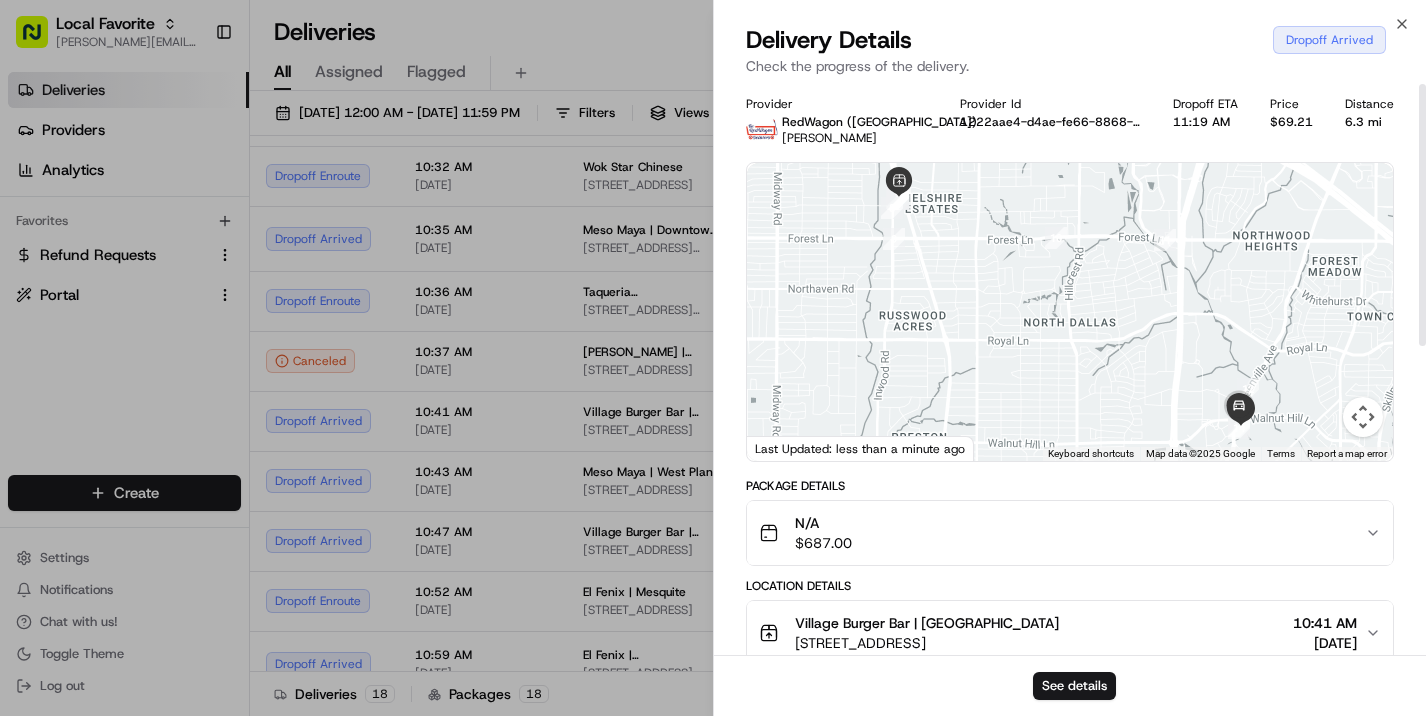 scroll, scrollTop: 0, scrollLeft: 0, axis: both 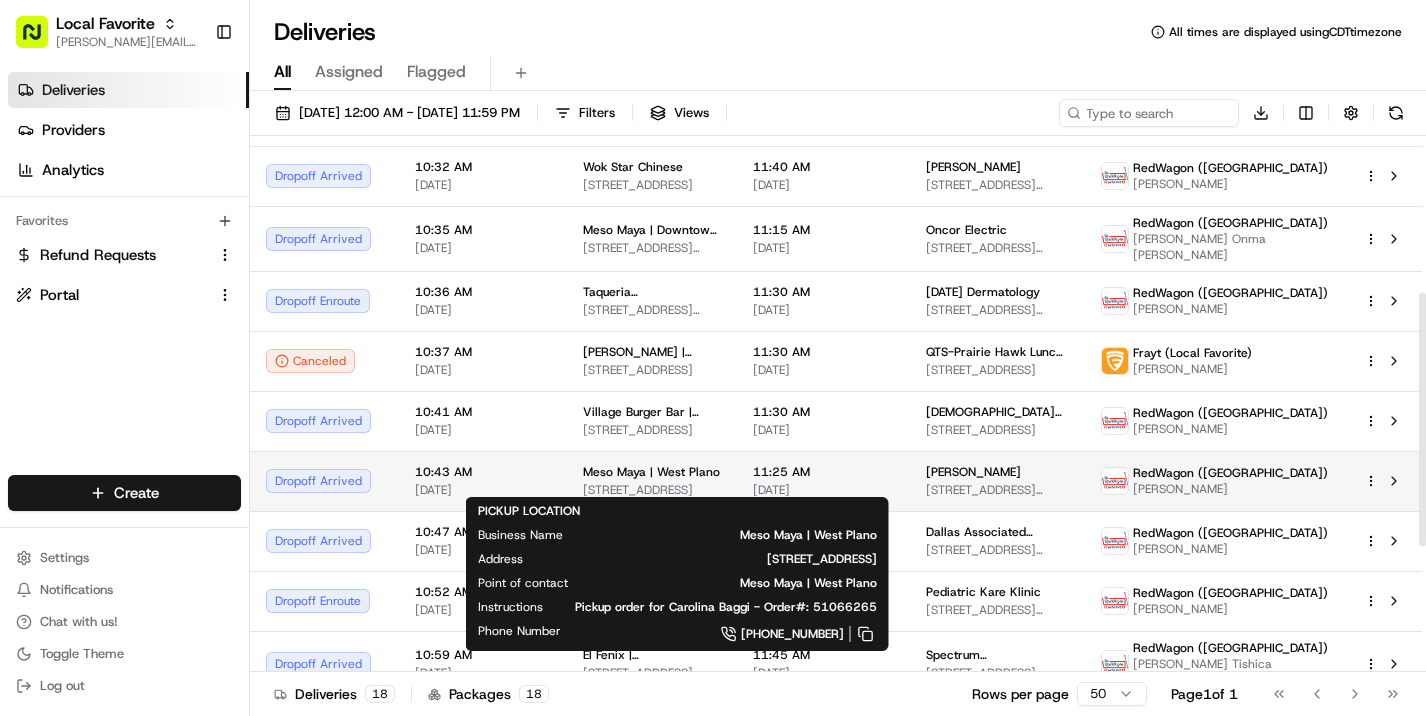 click on "Meso Maya | West Plano" at bounding box center [652, 472] 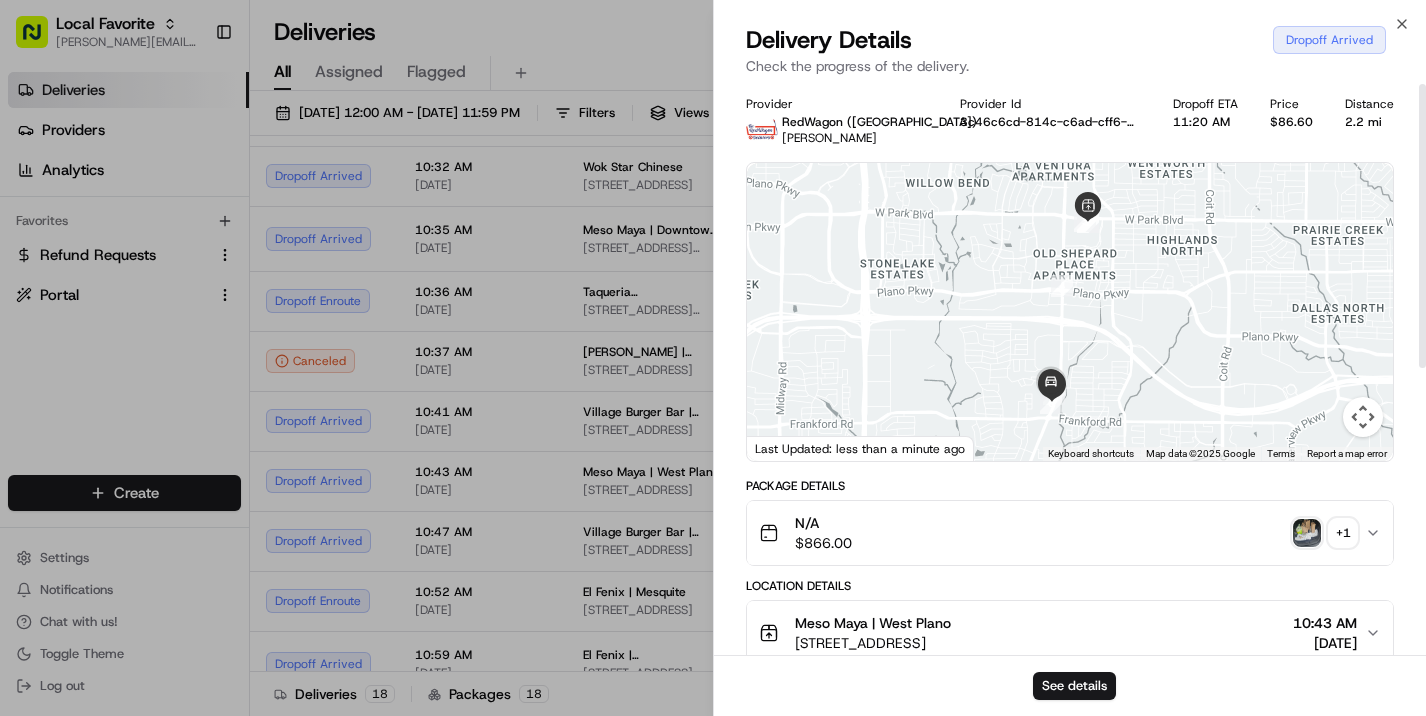 scroll, scrollTop: 0, scrollLeft: 0, axis: both 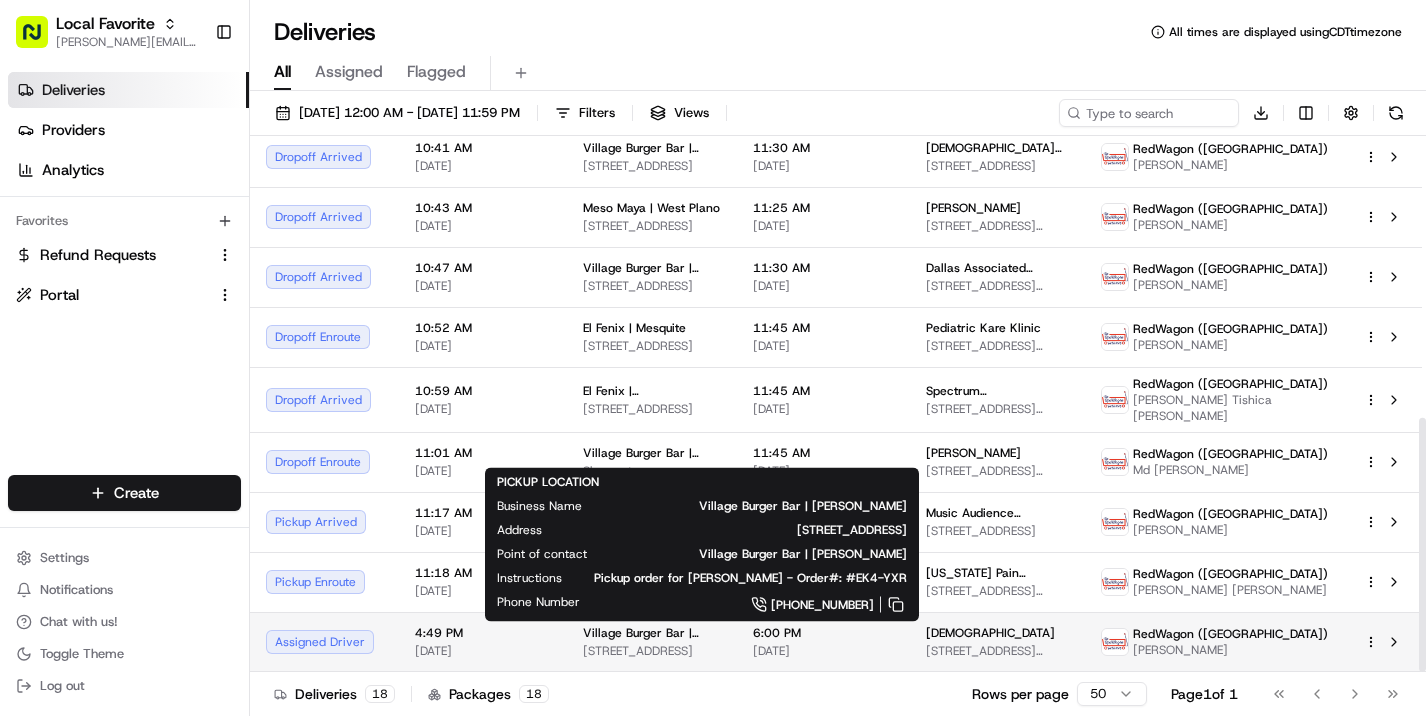 click on "[STREET_ADDRESS]" at bounding box center [652, 651] 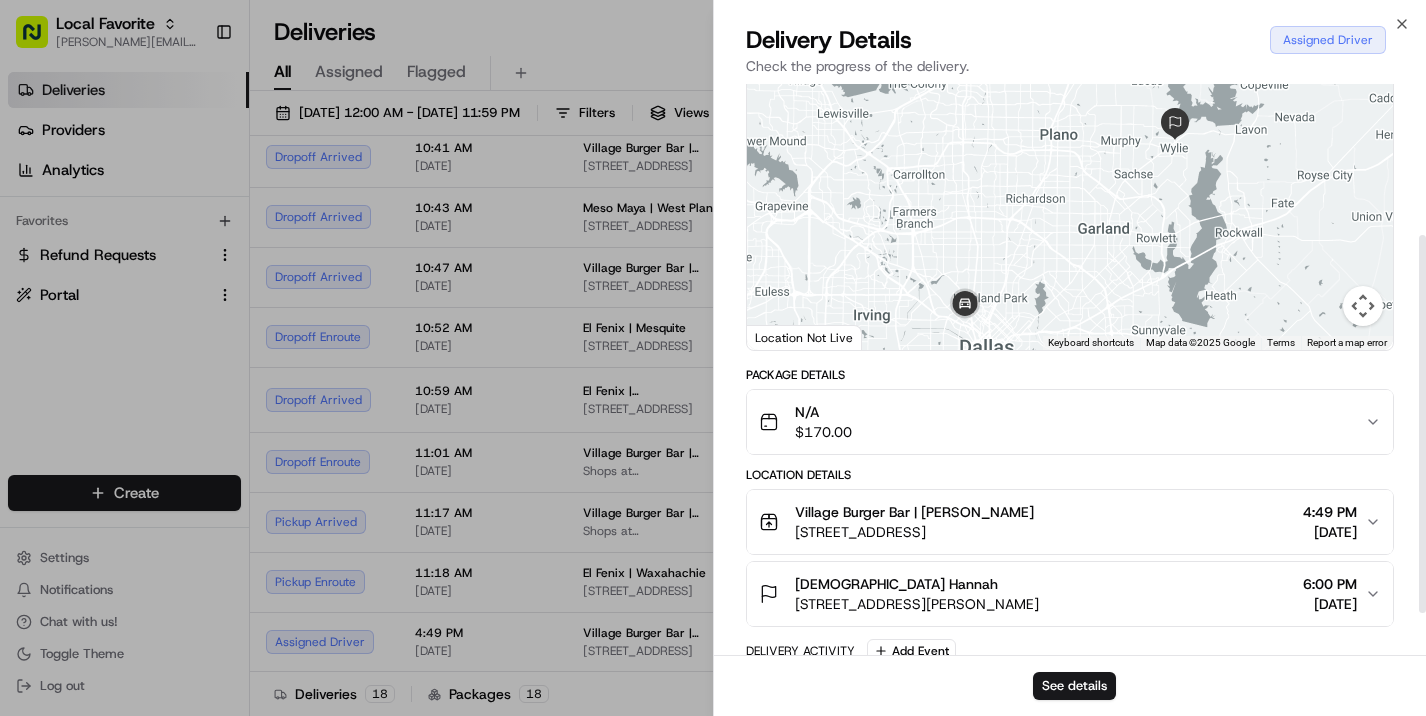 scroll, scrollTop: 81, scrollLeft: 0, axis: vertical 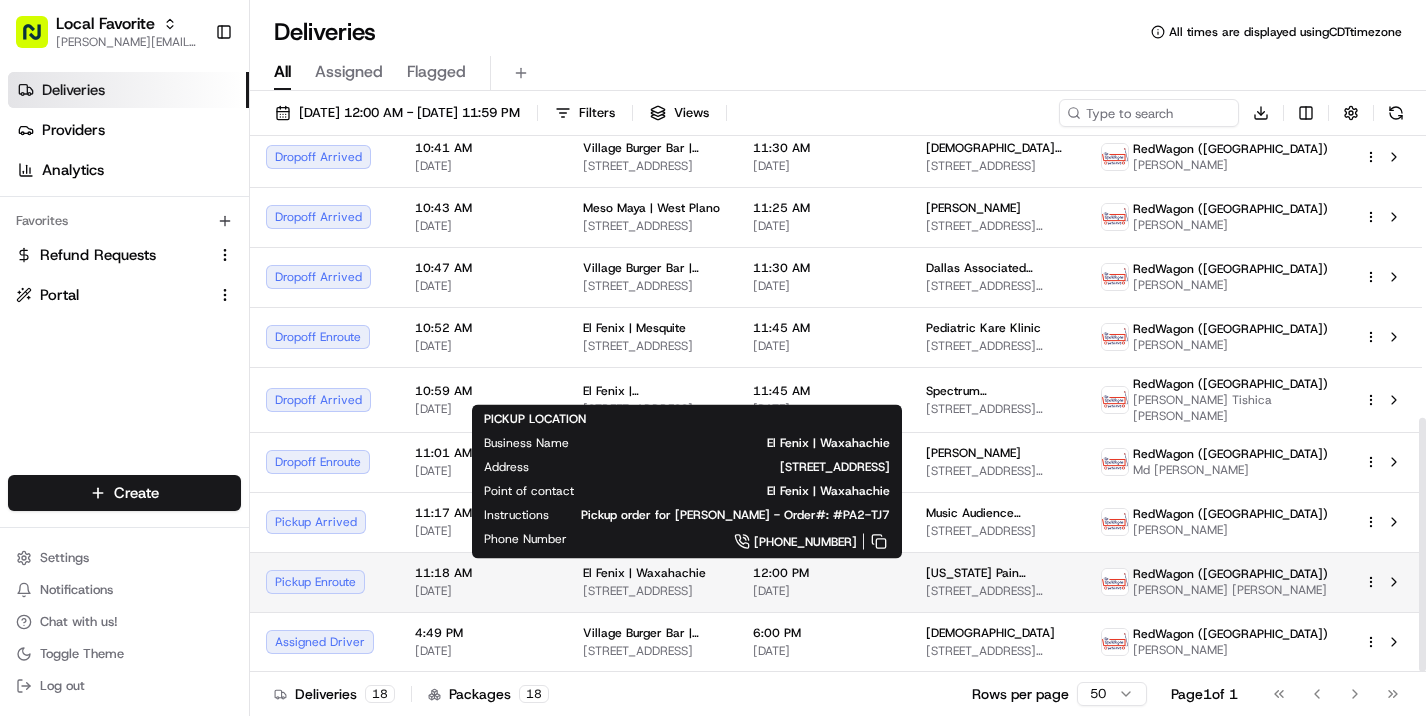 click on "[STREET_ADDRESS]" at bounding box center (652, 591) 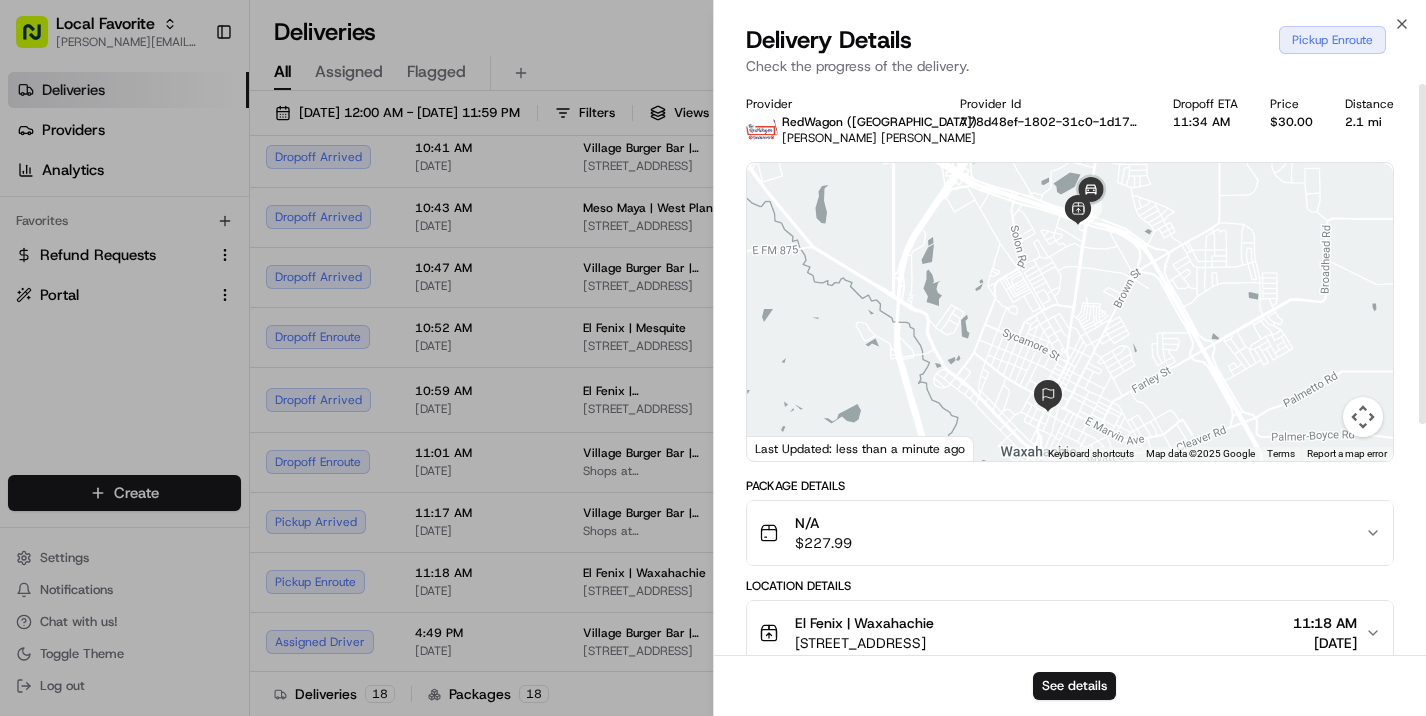 scroll, scrollTop: 0, scrollLeft: 0, axis: both 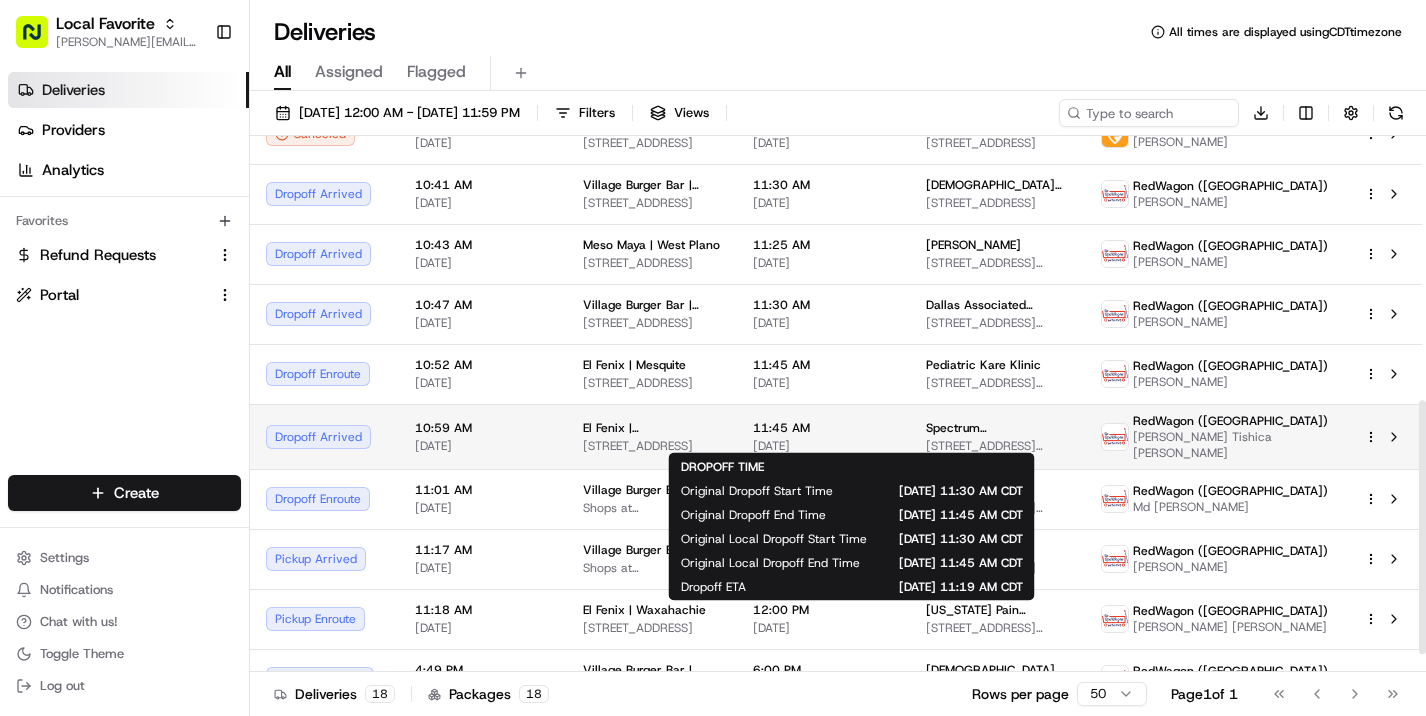 click on "11:45 AM" at bounding box center (823, 428) 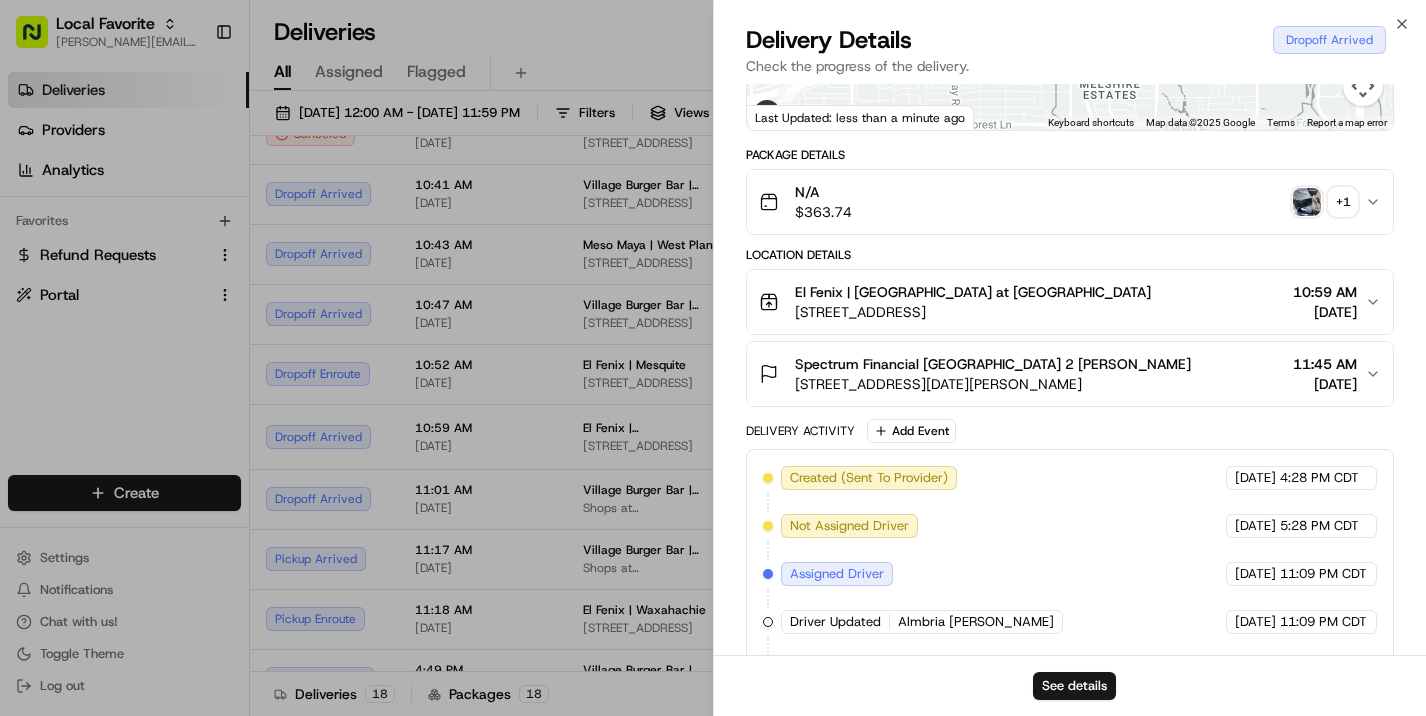scroll, scrollTop: 346, scrollLeft: 0, axis: vertical 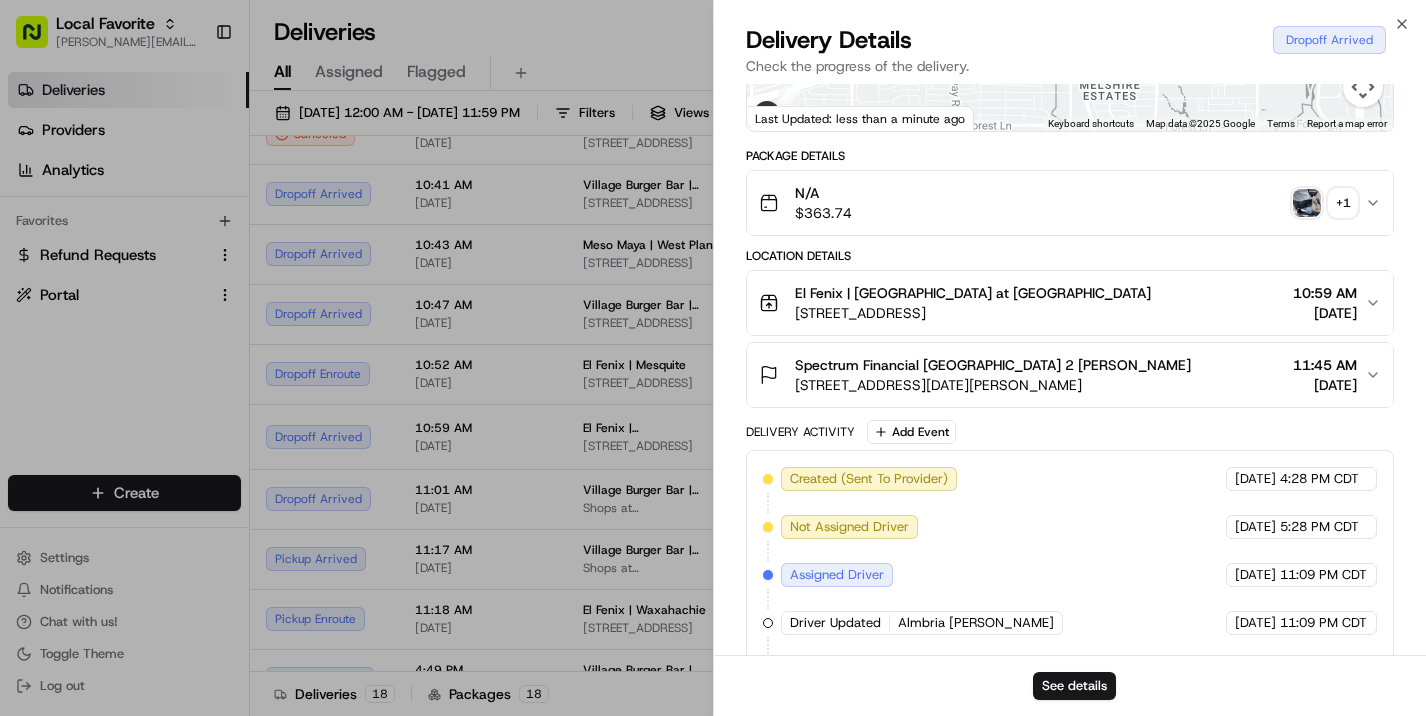 click at bounding box center (1307, 203) 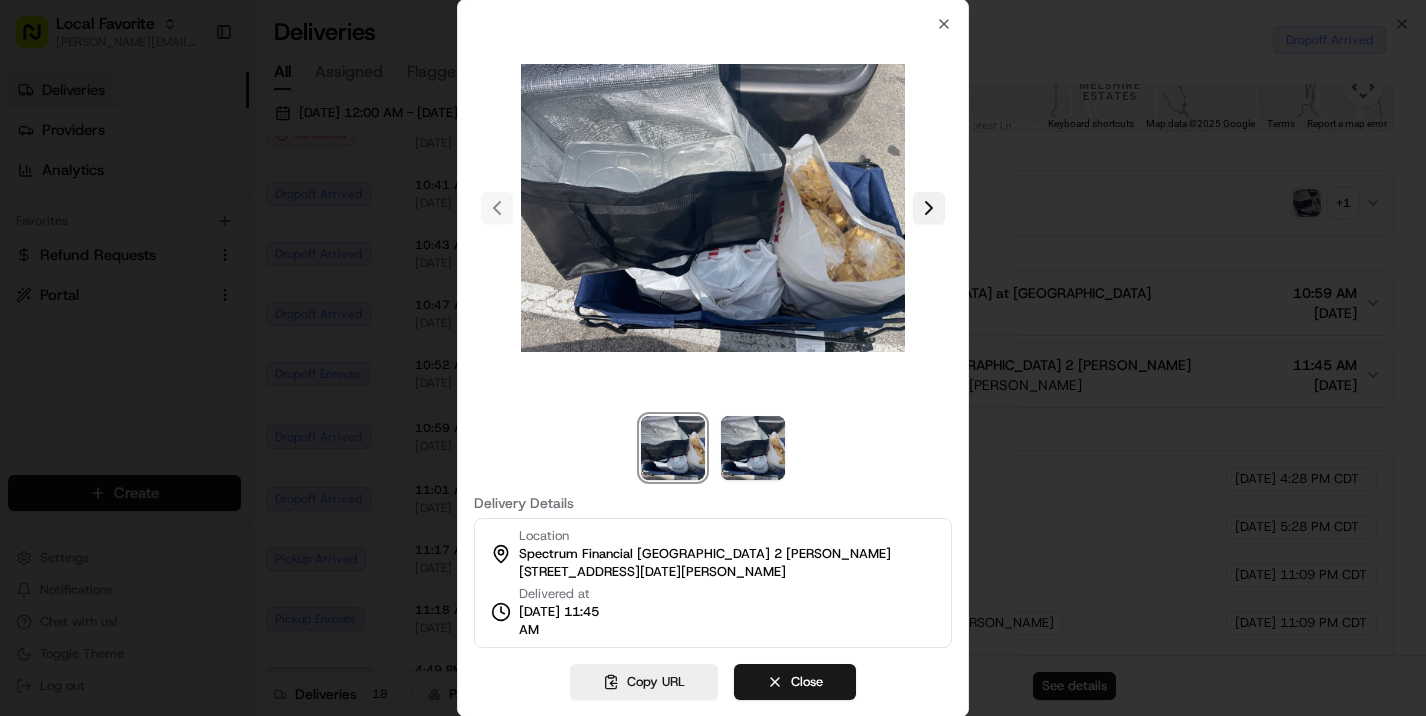 click at bounding box center (929, 208) 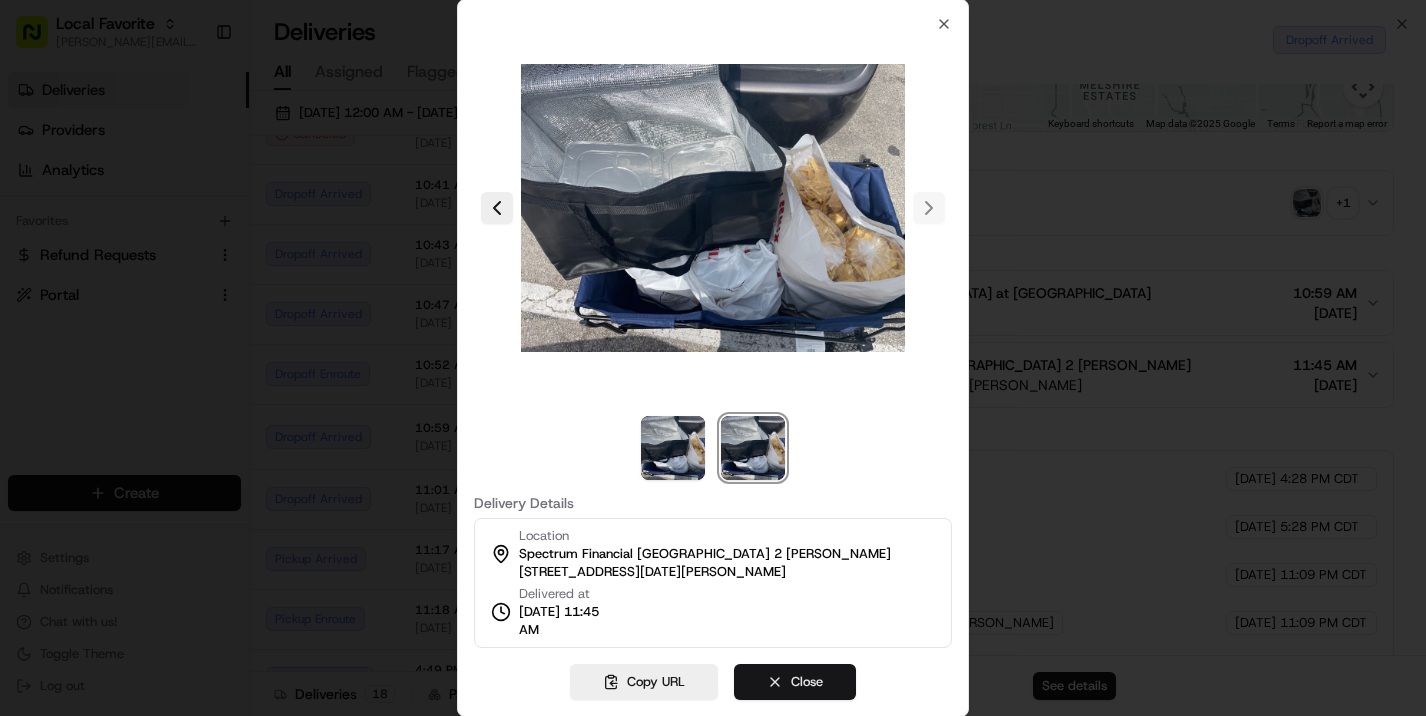 click on "Close" at bounding box center (795, 682) 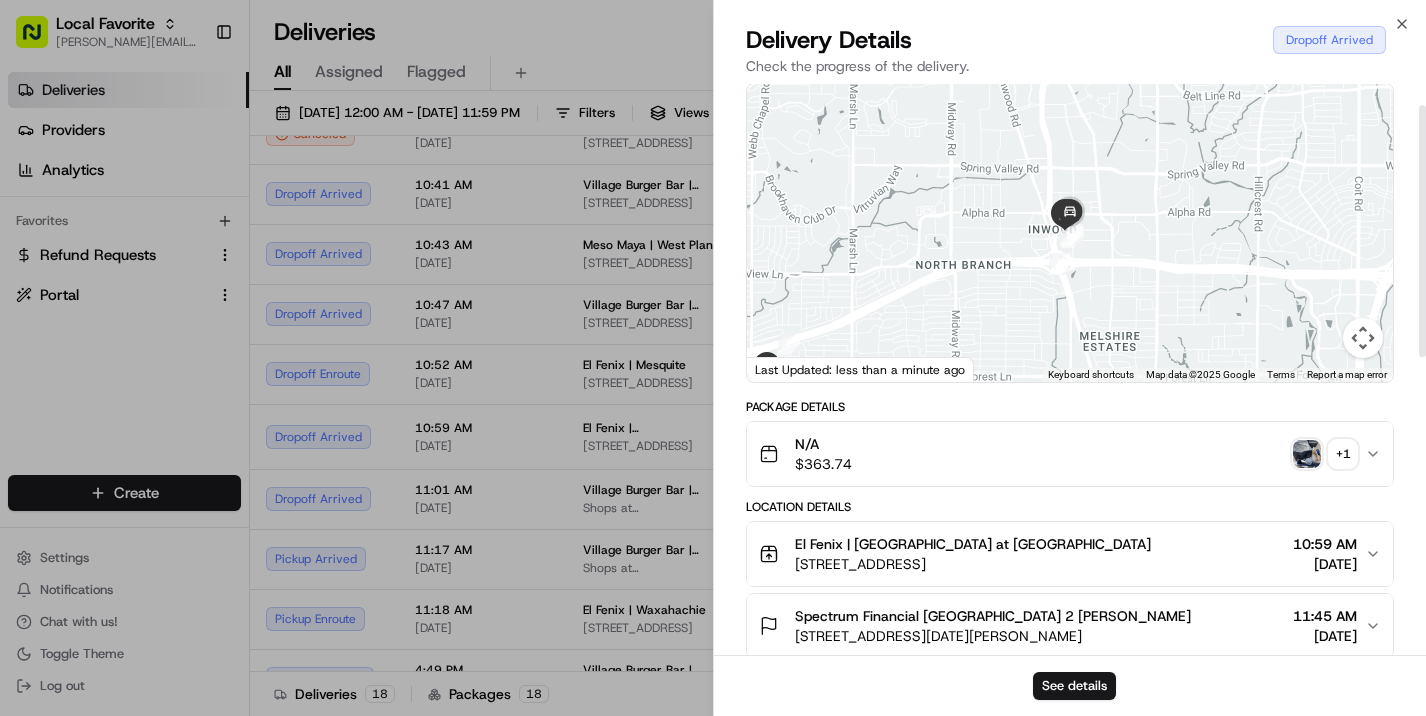 scroll, scrollTop: 47, scrollLeft: 0, axis: vertical 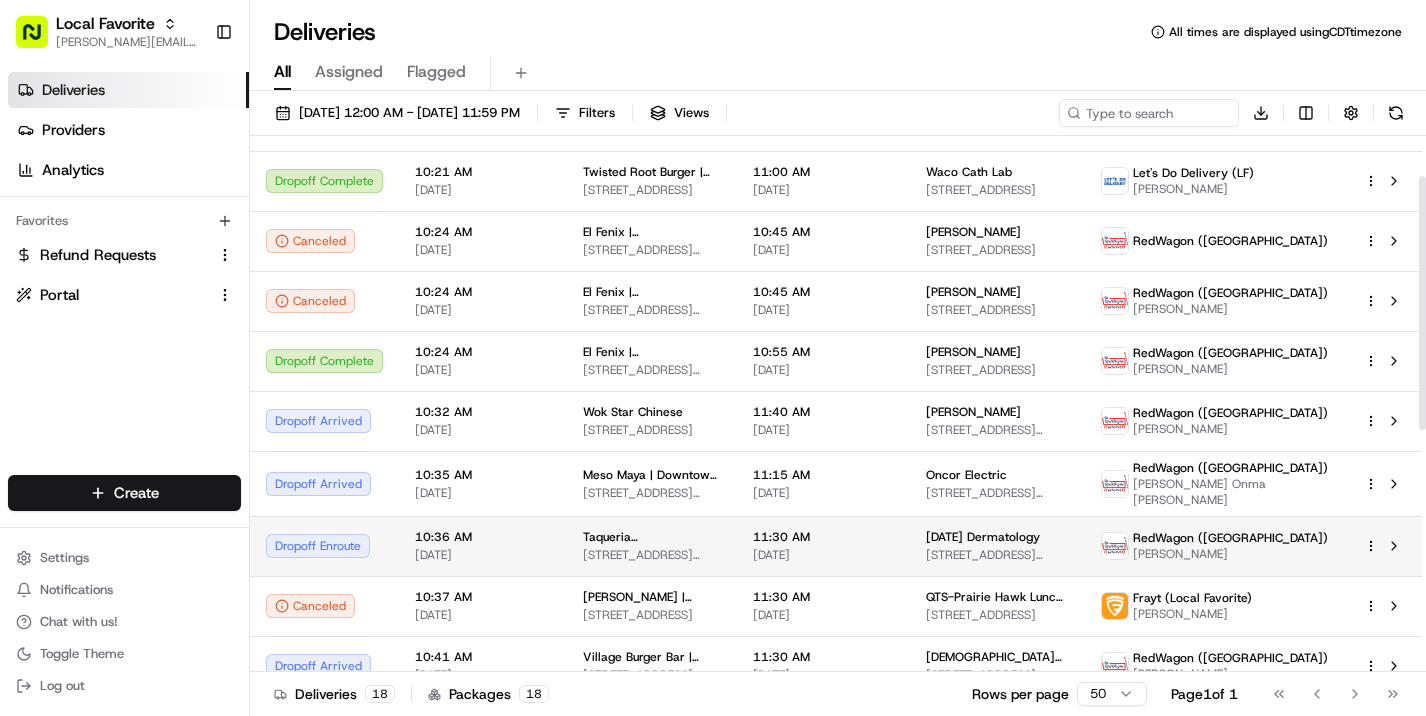 click on "Taqueria [GEOGRAPHIC_DATA] | [GEOGRAPHIC_DATA] [STREET_ADDRESS][PERSON_NAME]" at bounding box center (652, 546) 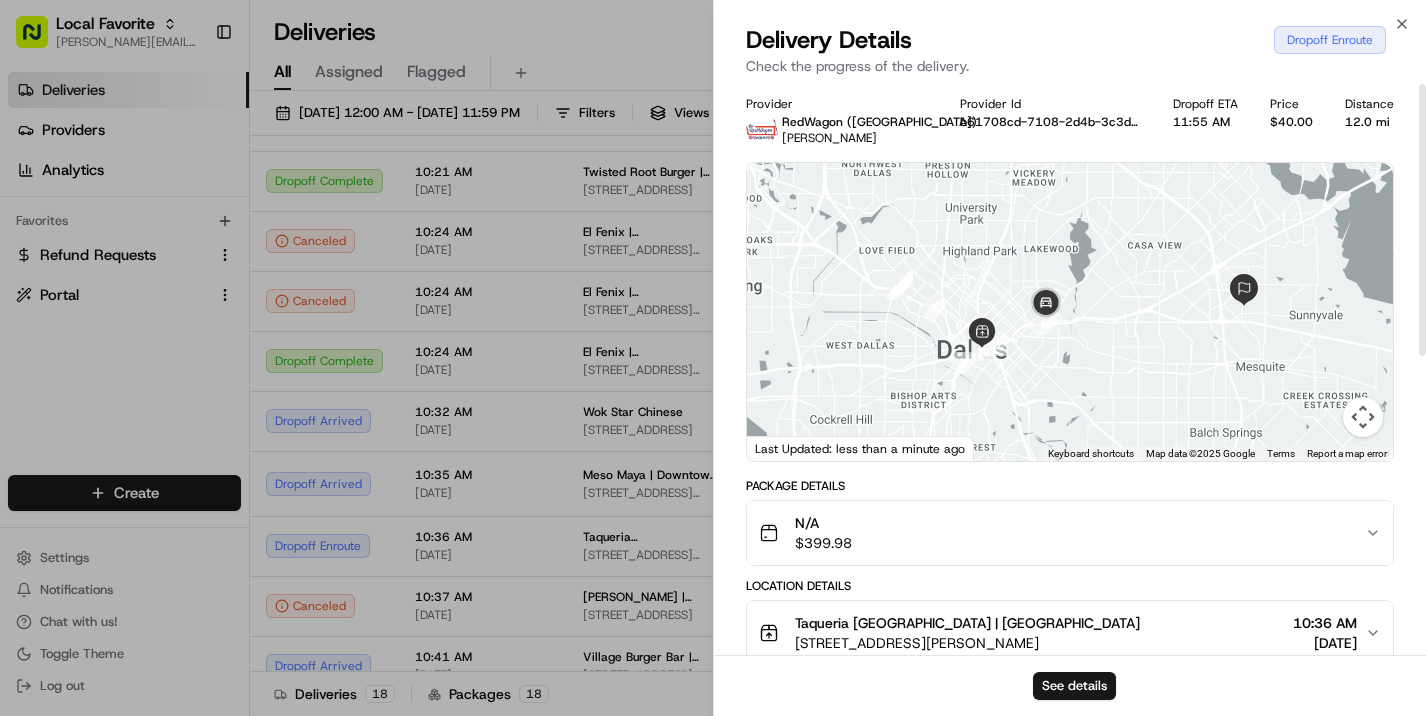 scroll, scrollTop: 0, scrollLeft: 0, axis: both 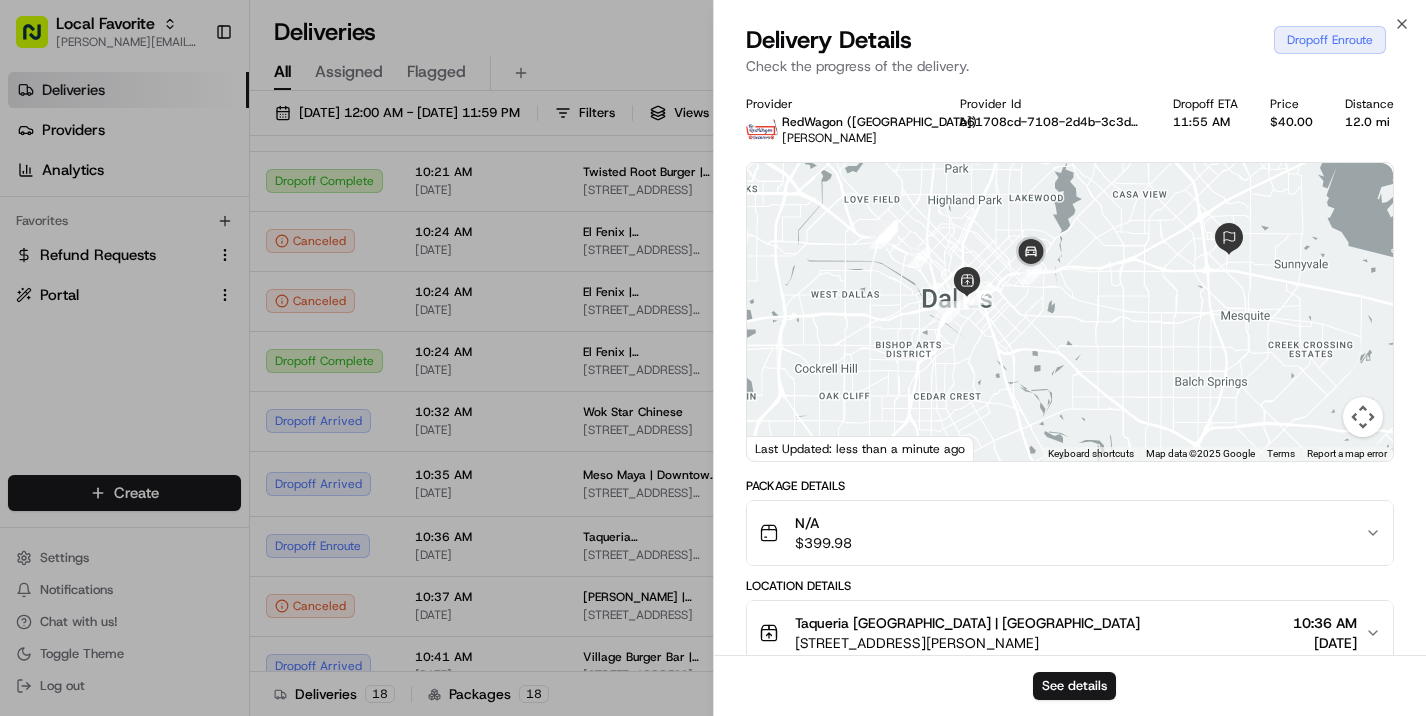 drag, startPoint x: 1227, startPoint y: 382, endPoint x: 1212, endPoint y: 342, distance: 42.72002 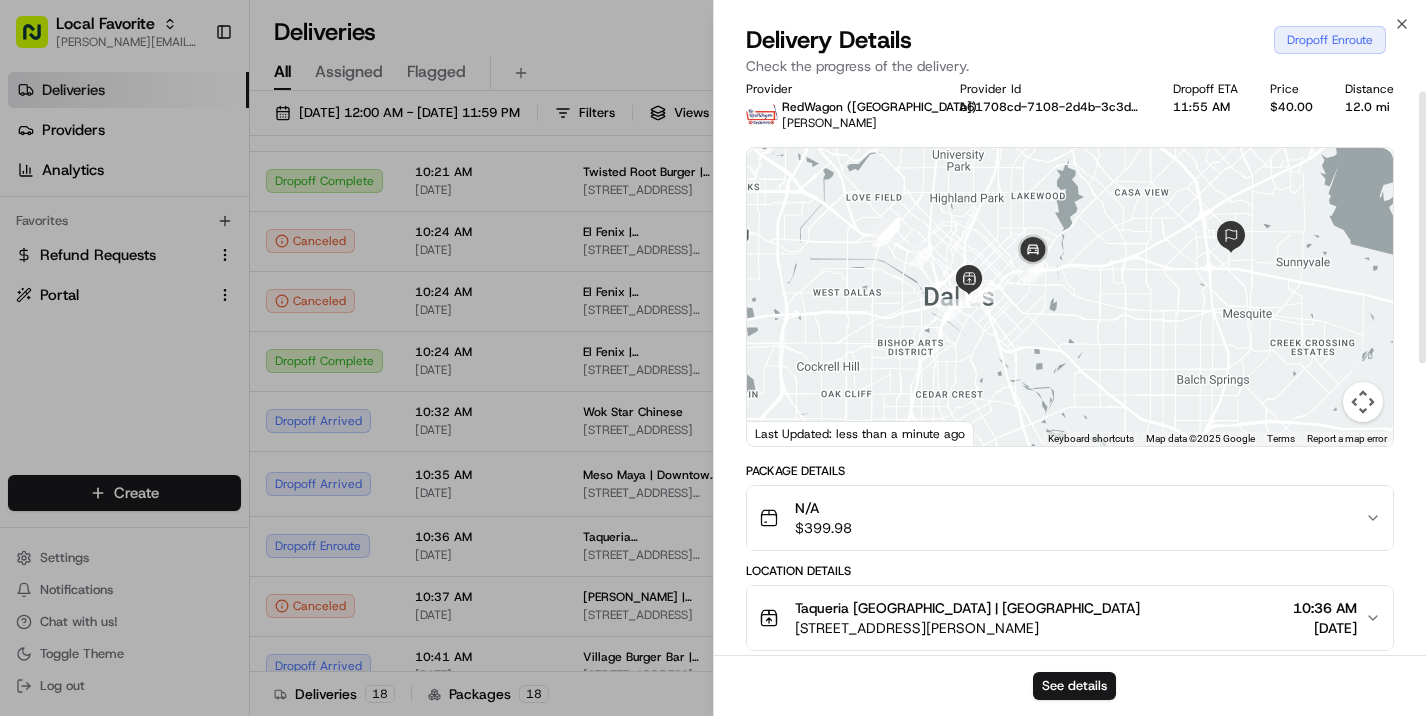 scroll, scrollTop: 17, scrollLeft: 0, axis: vertical 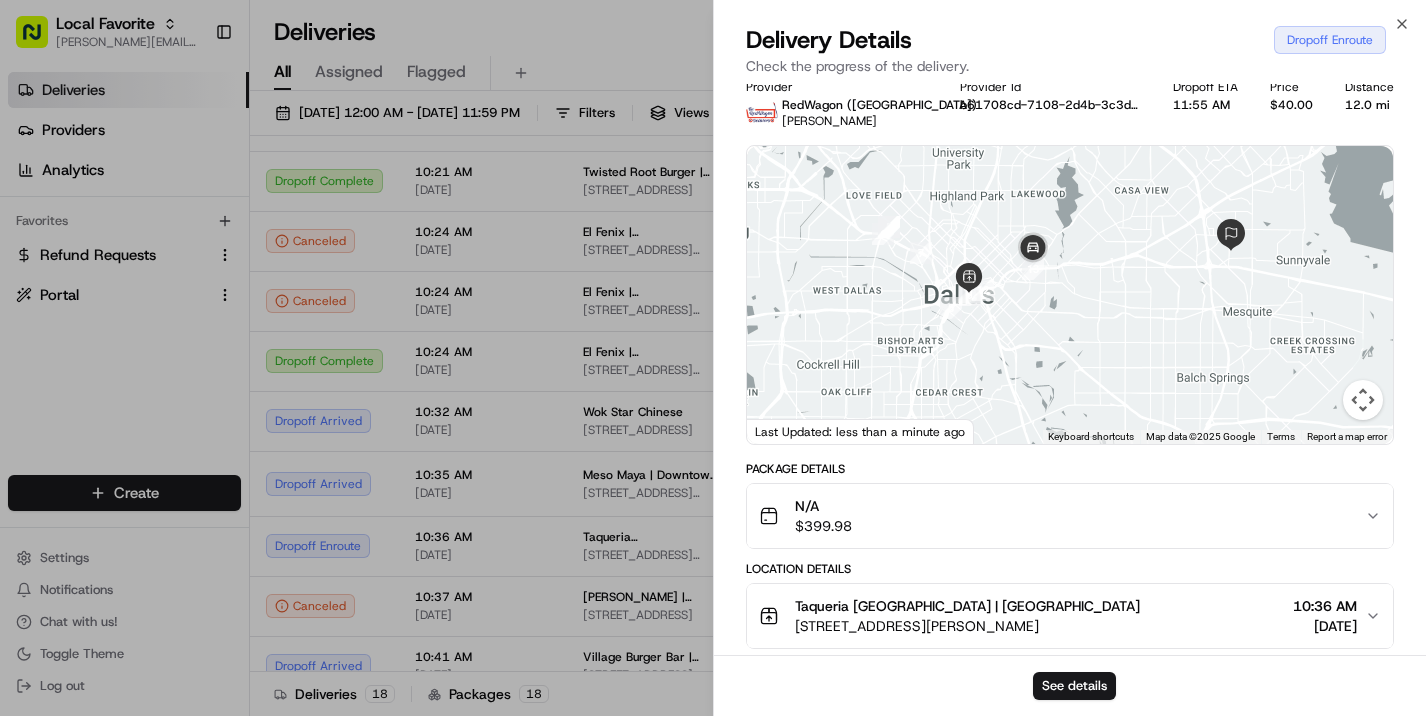 click at bounding box center [1070, 295] 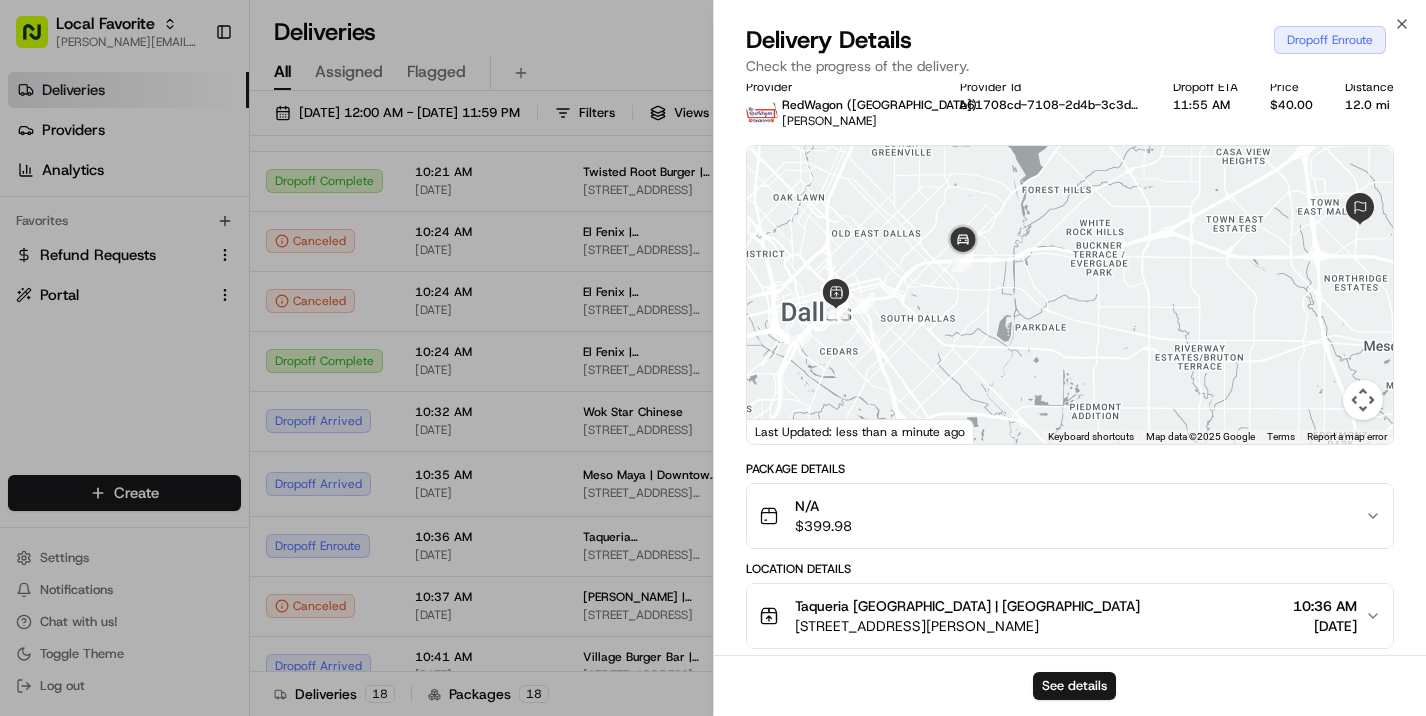 drag, startPoint x: 1175, startPoint y: 371, endPoint x: 1273, endPoint y: 473, distance: 141.44963 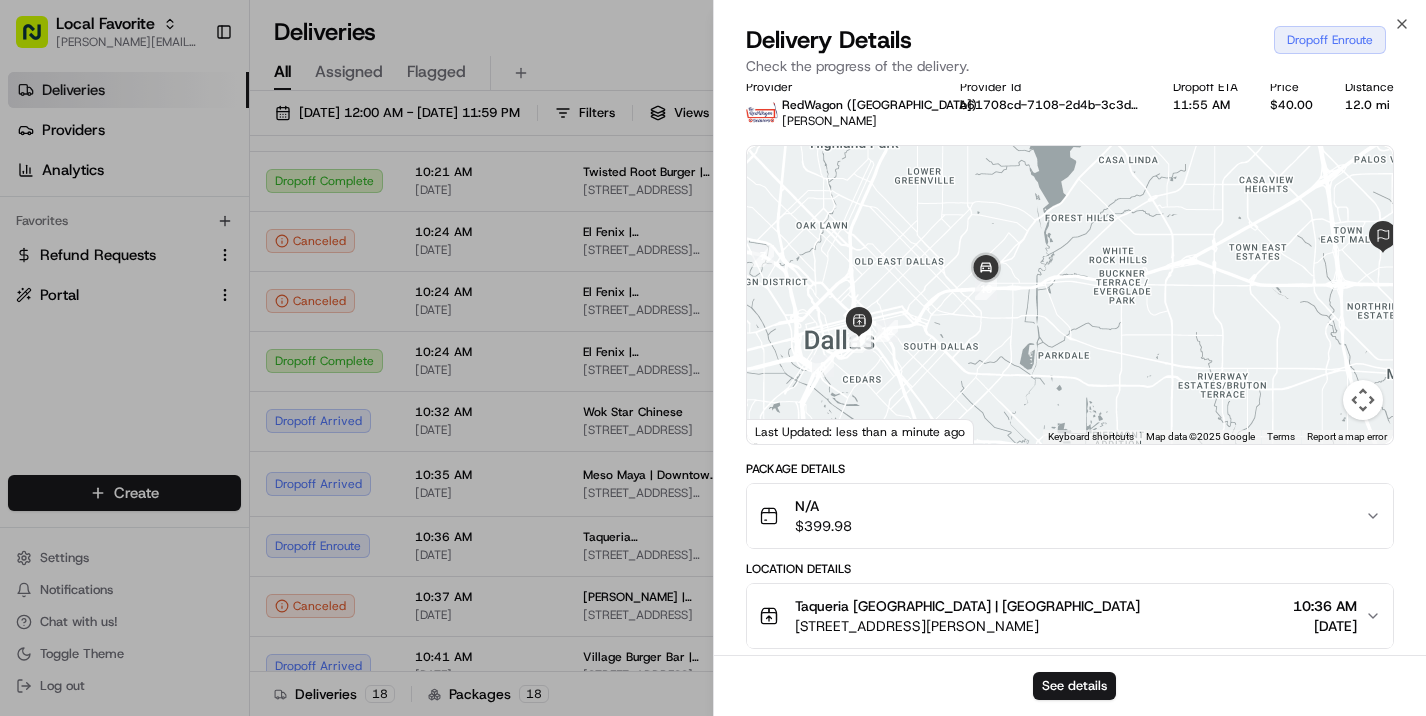 drag, startPoint x: 982, startPoint y: 292, endPoint x: 1002, endPoint y: 349, distance: 60.40695 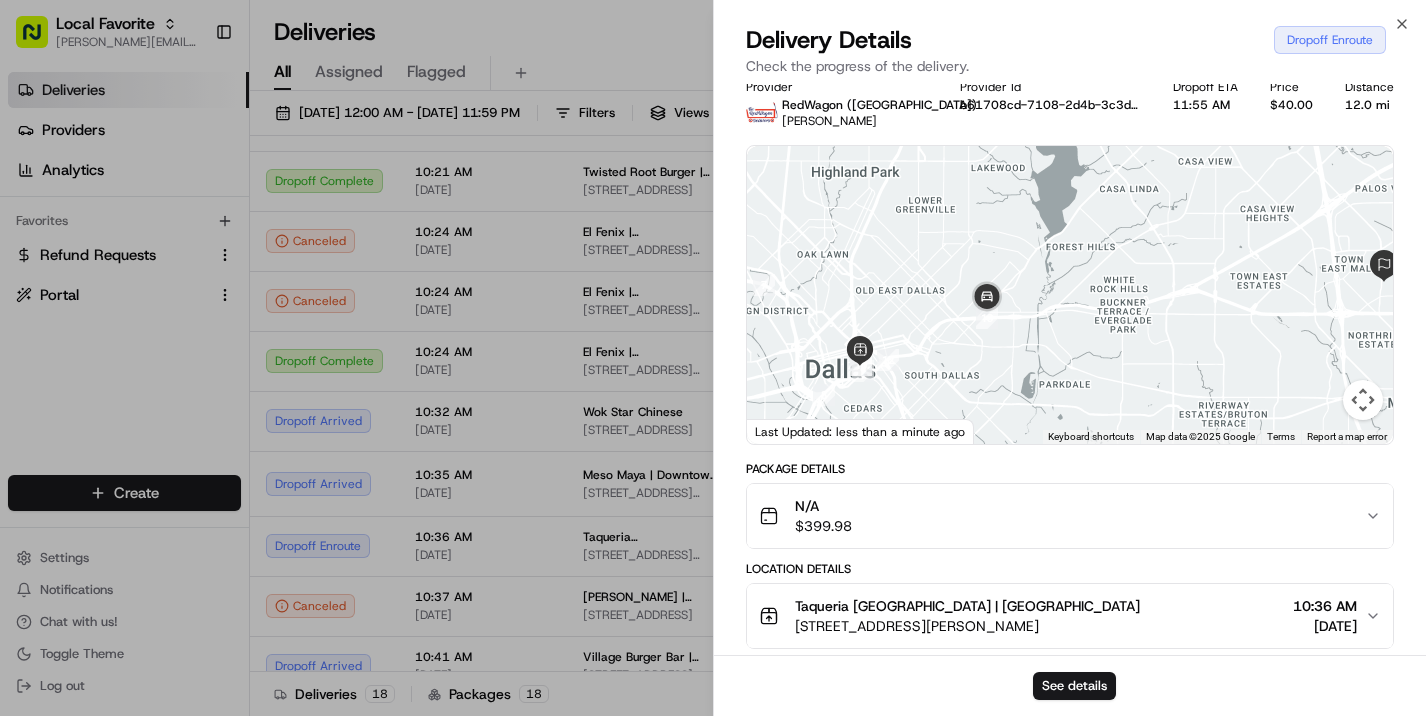 click at bounding box center [1070, 295] 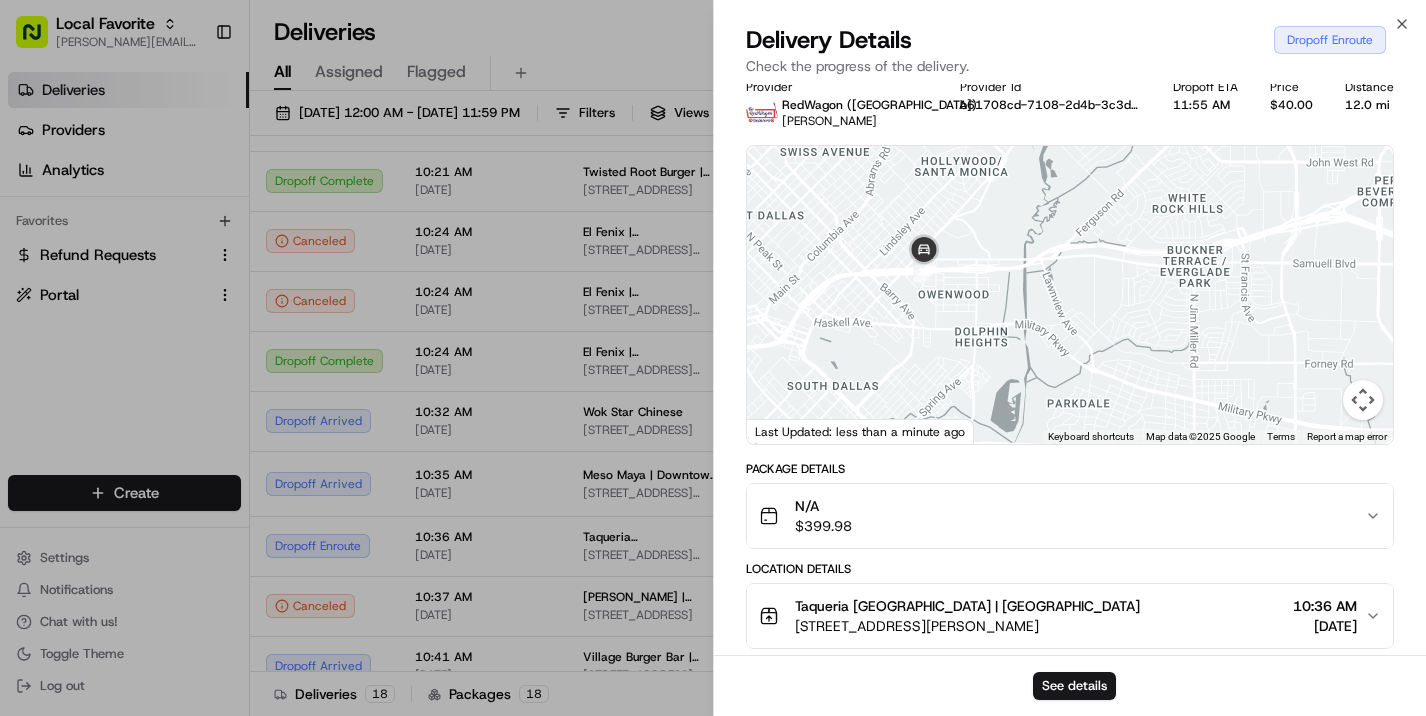 drag, startPoint x: 1038, startPoint y: 350, endPoint x: 987, endPoint y: 334, distance: 53.450912 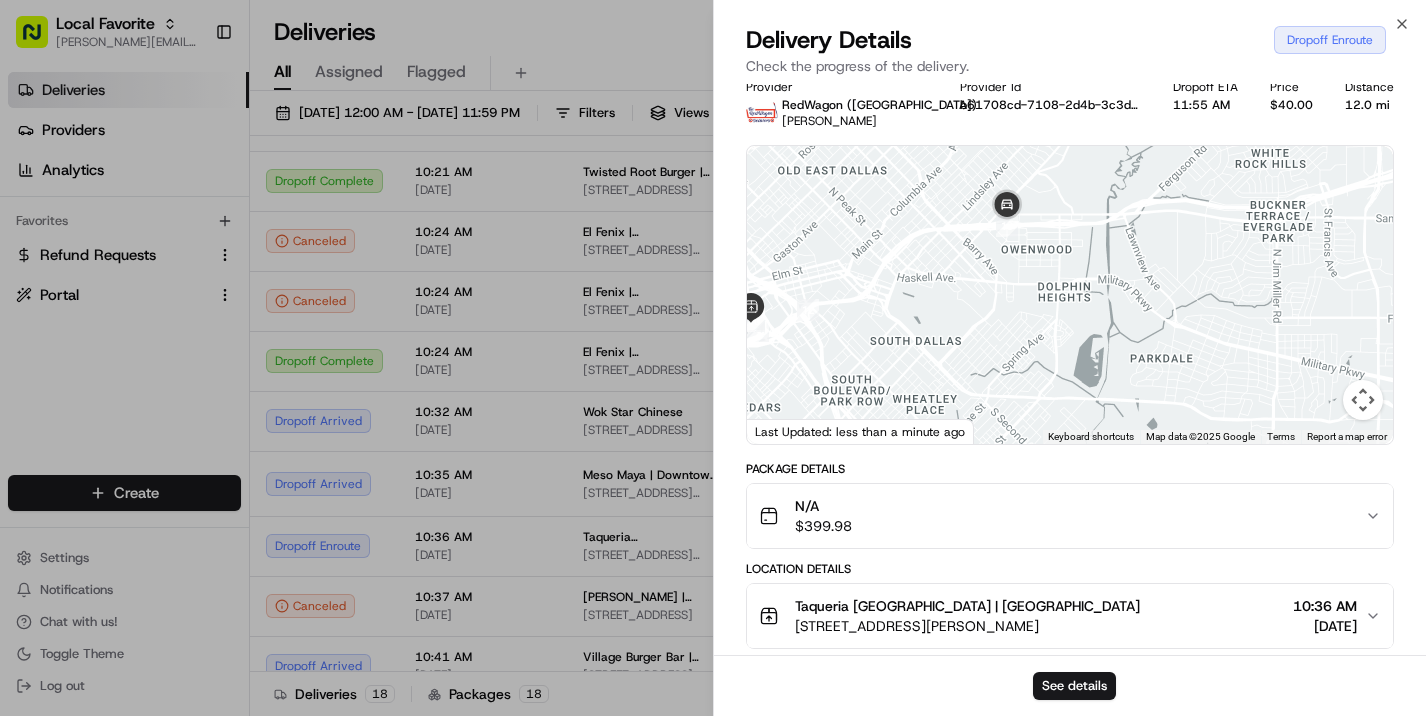 drag, startPoint x: 1124, startPoint y: 357, endPoint x: 1213, endPoint y: 310, distance: 100.6479 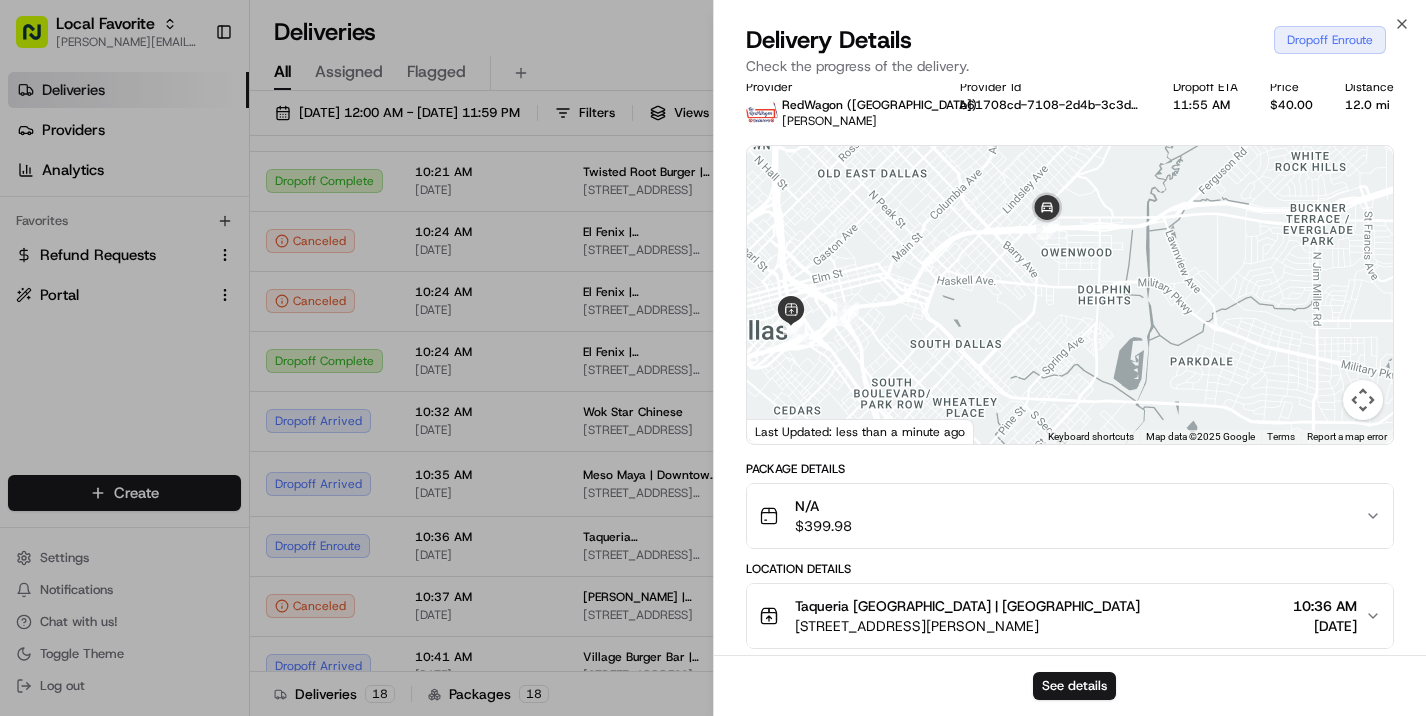 drag, startPoint x: 1214, startPoint y: 314, endPoint x: 1264, endPoint y: 324, distance: 50.990196 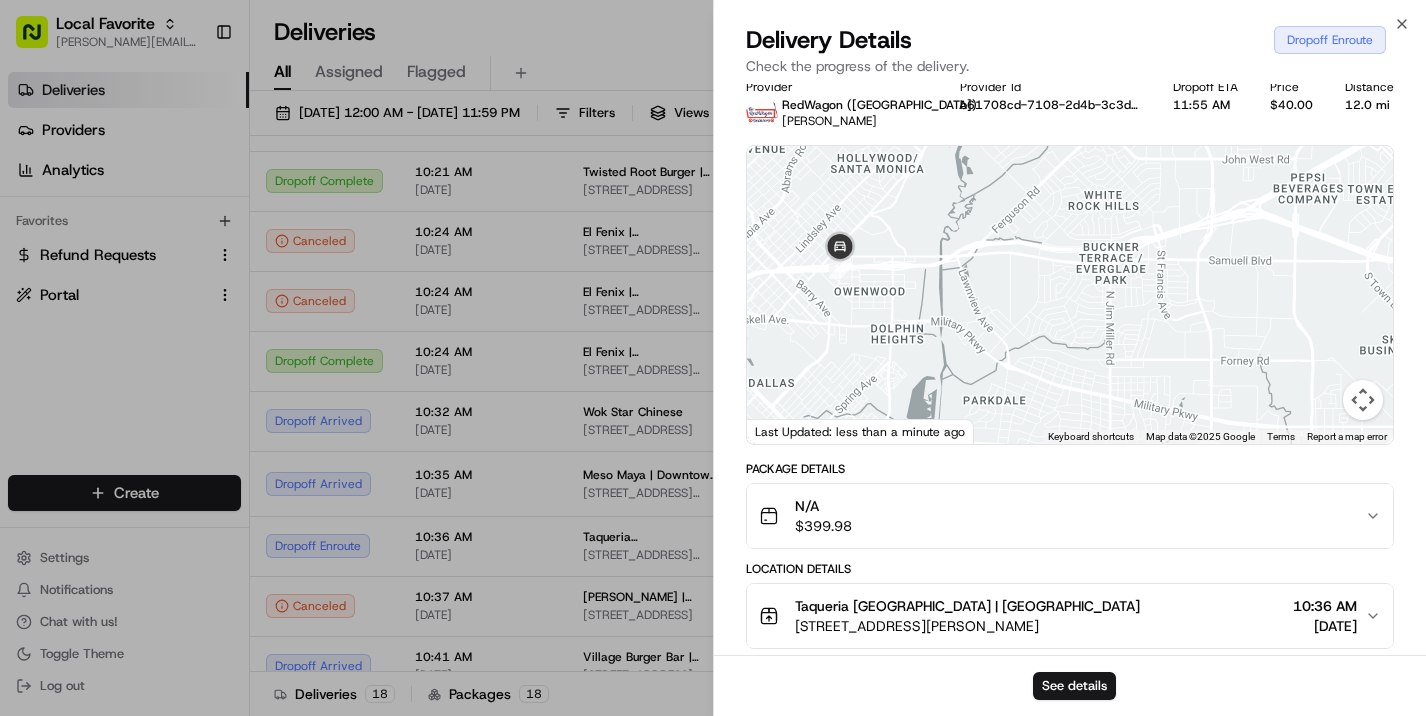 drag, startPoint x: 1305, startPoint y: 275, endPoint x: 1156, endPoint y: 311, distance: 153.28731 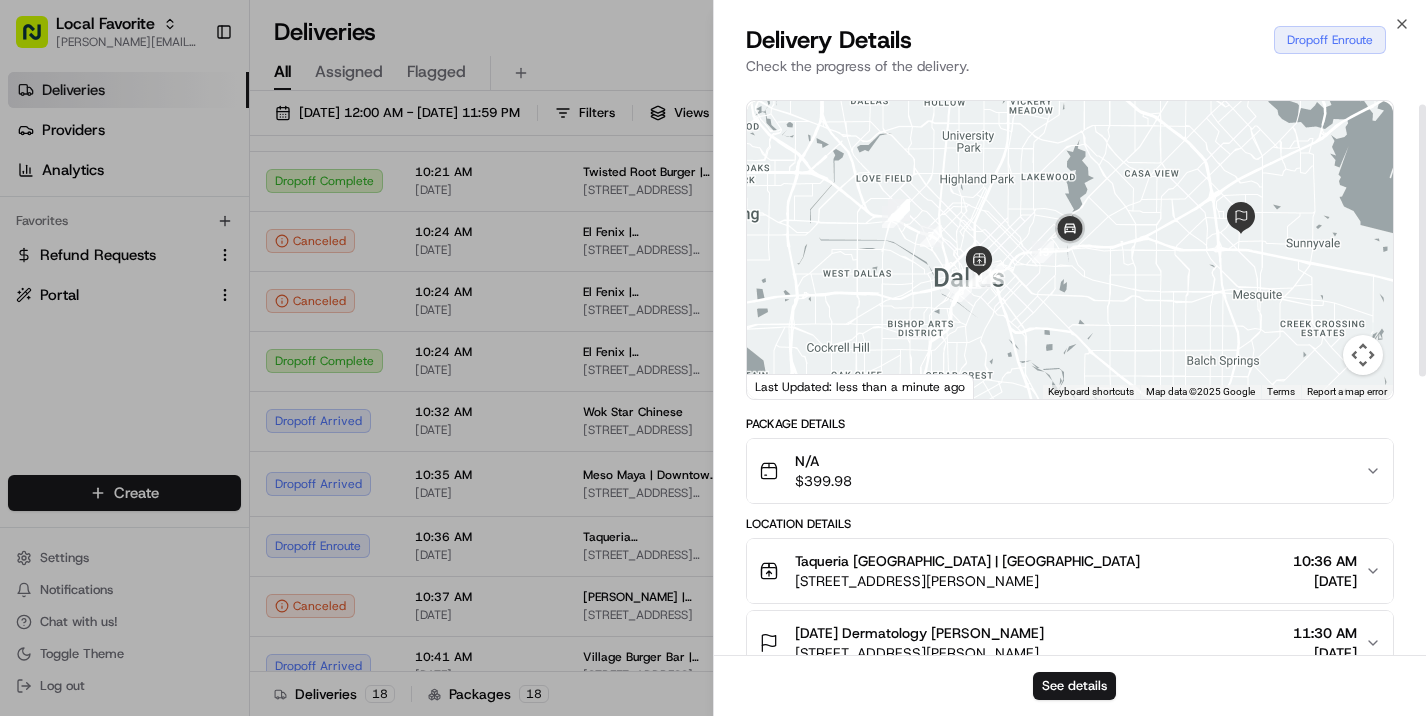 scroll, scrollTop: 41, scrollLeft: 0, axis: vertical 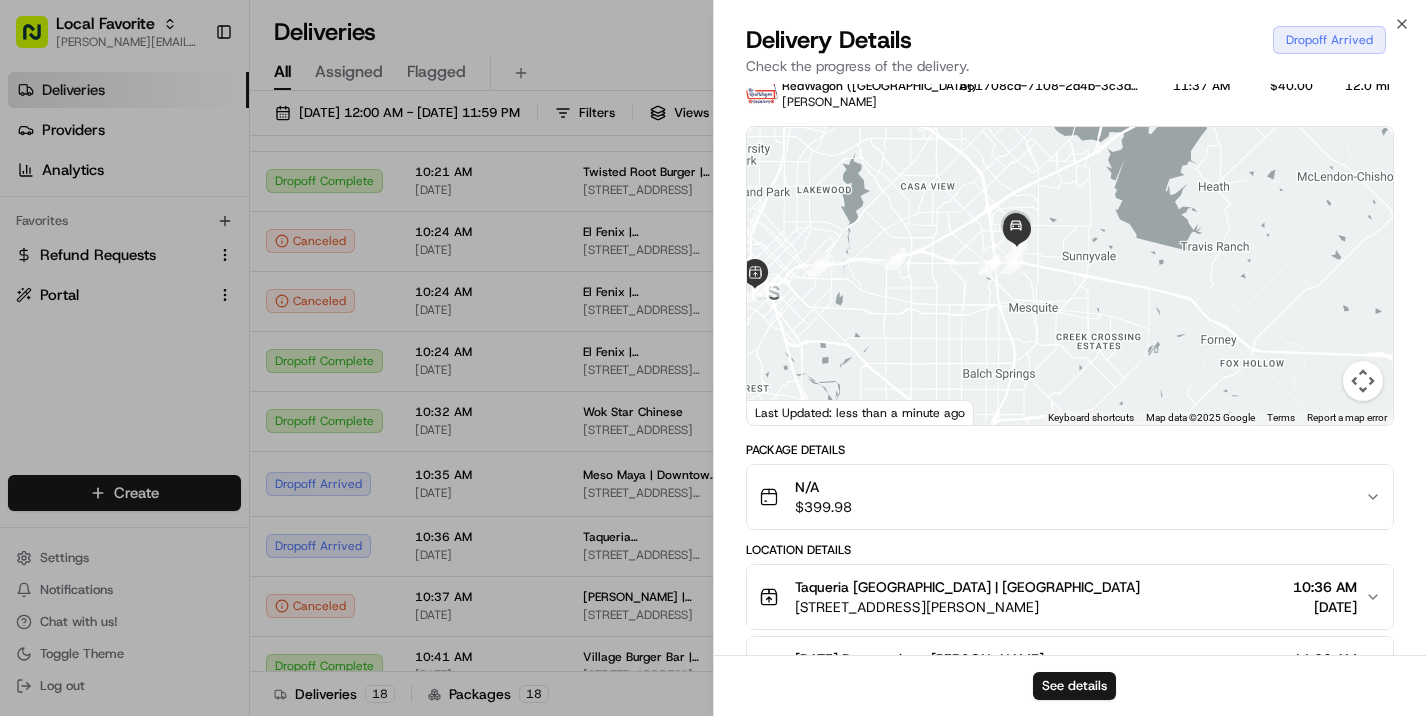 drag, startPoint x: 1030, startPoint y: 349, endPoint x: 977, endPoint y: 337, distance: 54.34151 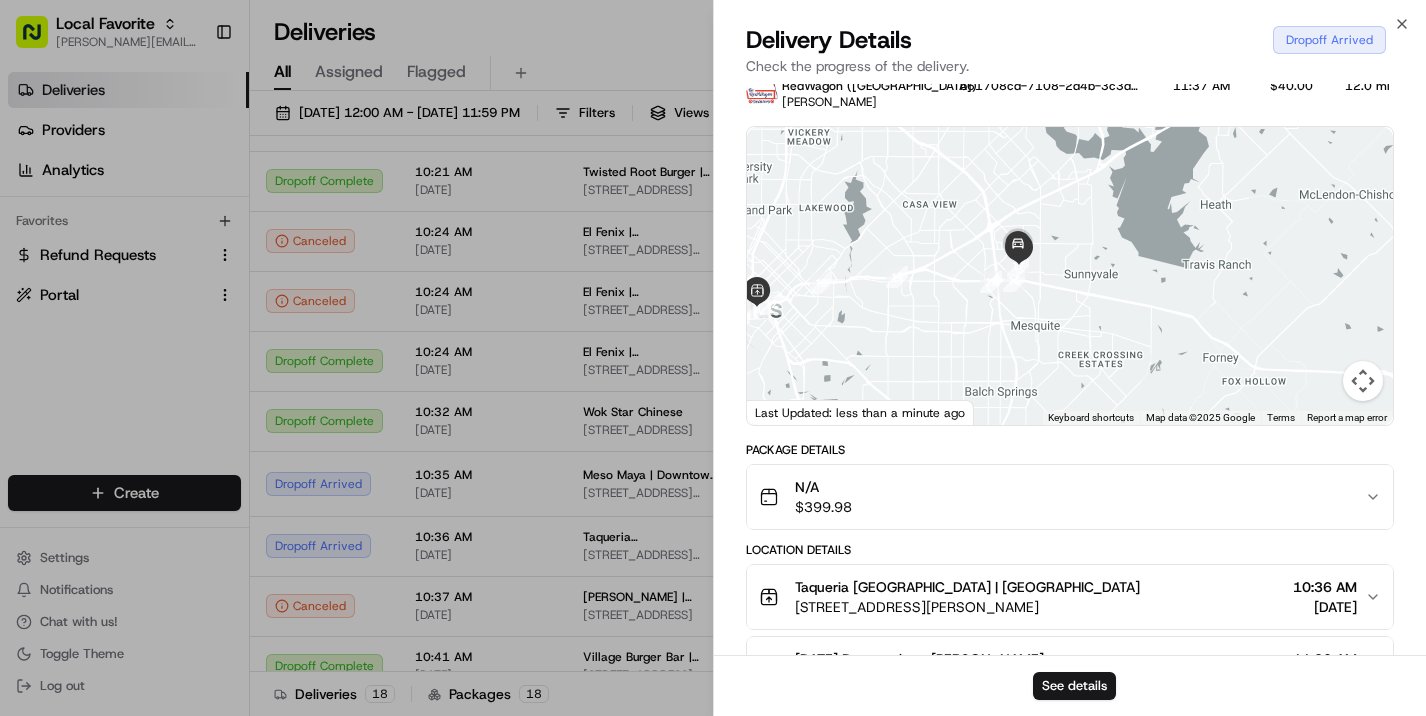click at bounding box center (1070, 276) 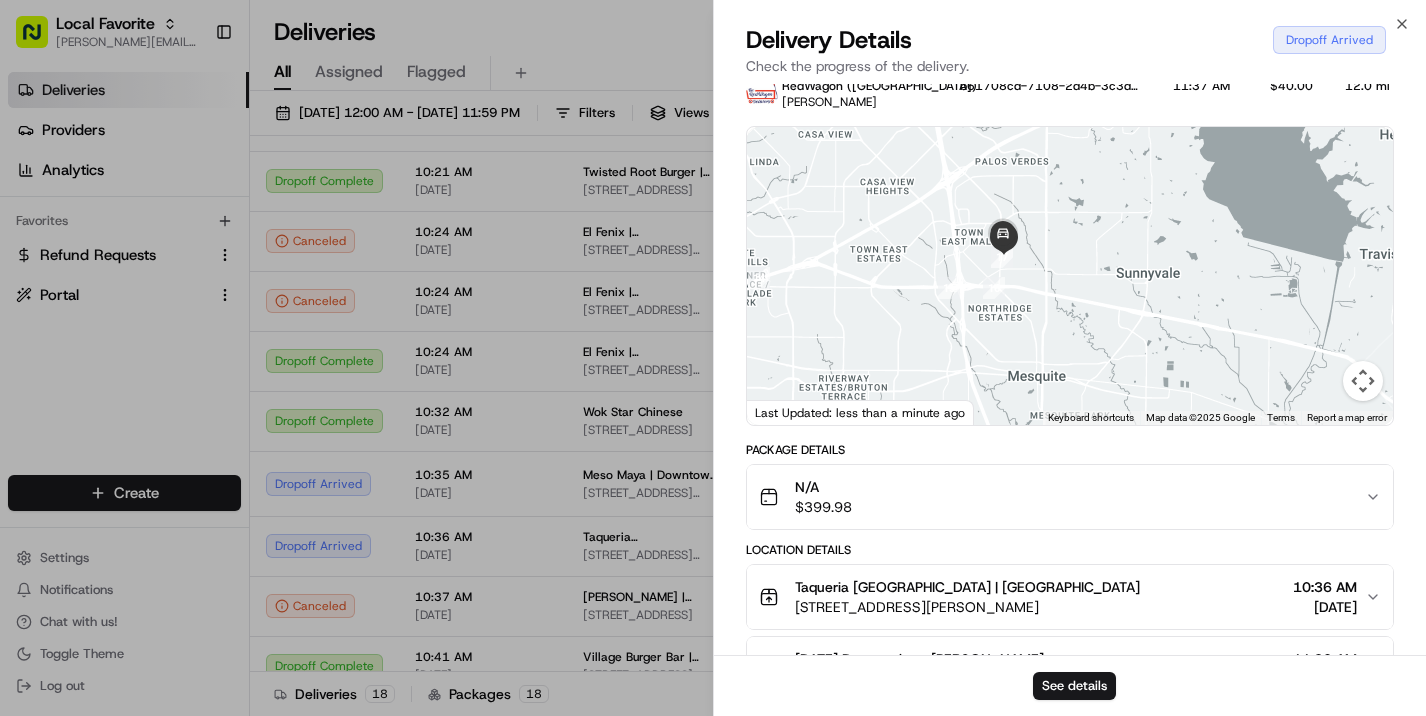 drag, startPoint x: 1048, startPoint y: 321, endPoint x: 1050, endPoint y: 388, distance: 67.02985 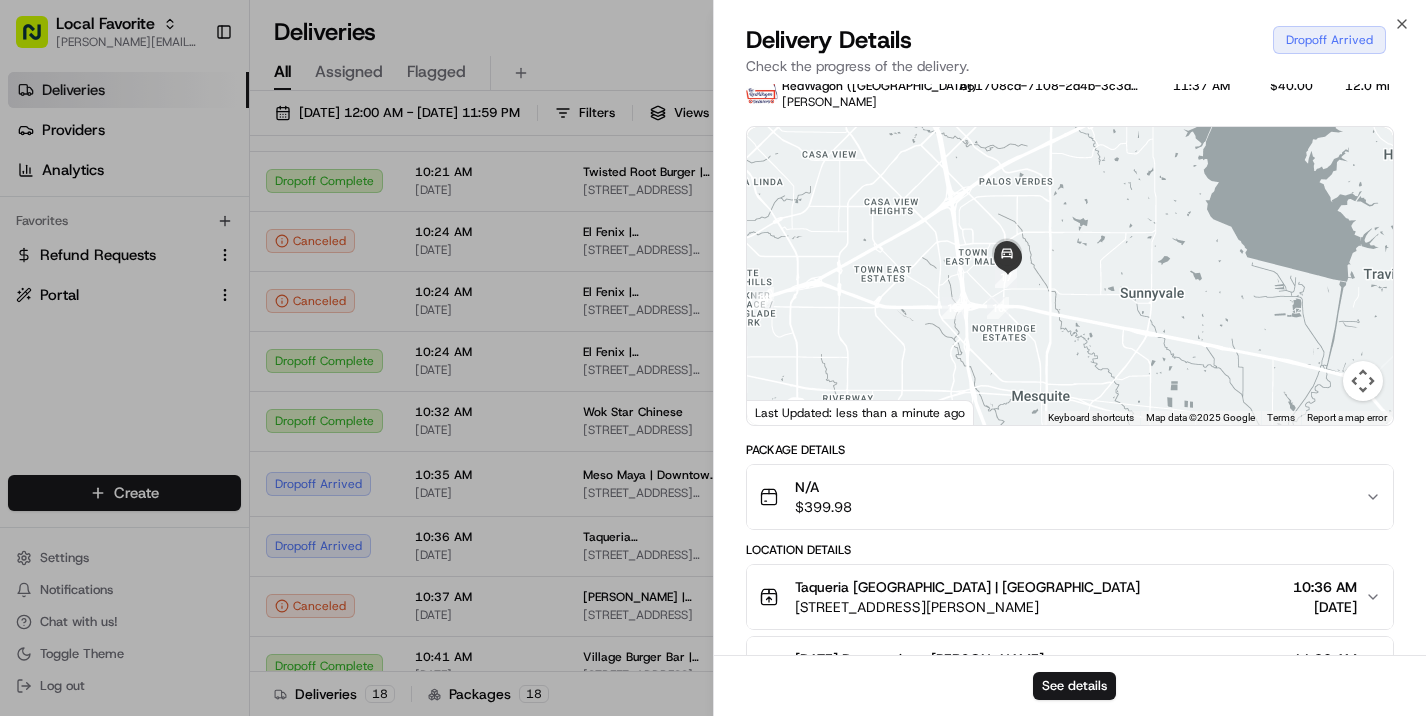 click at bounding box center (1070, 276) 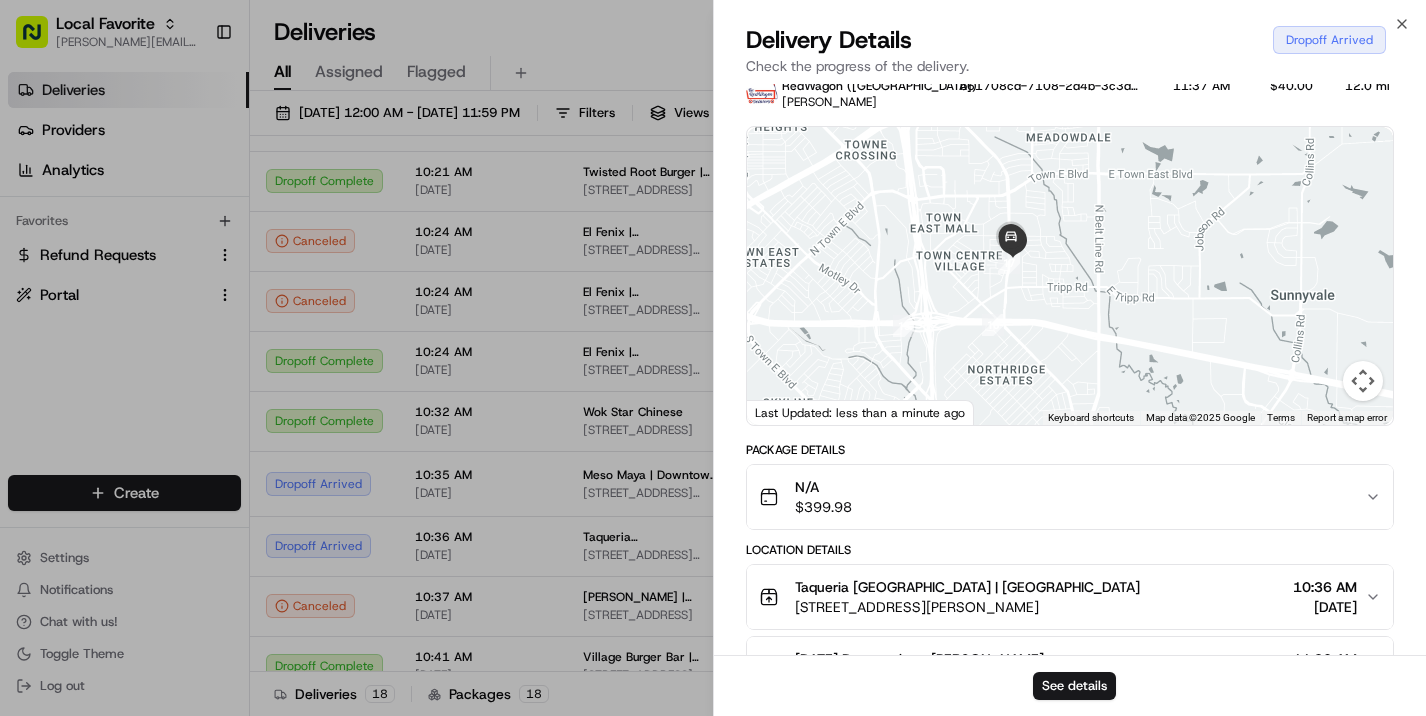 drag, startPoint x: 1008, startPoint y: 263, endPoint x: 1068, endPoint y: 297, distance: 68.96376 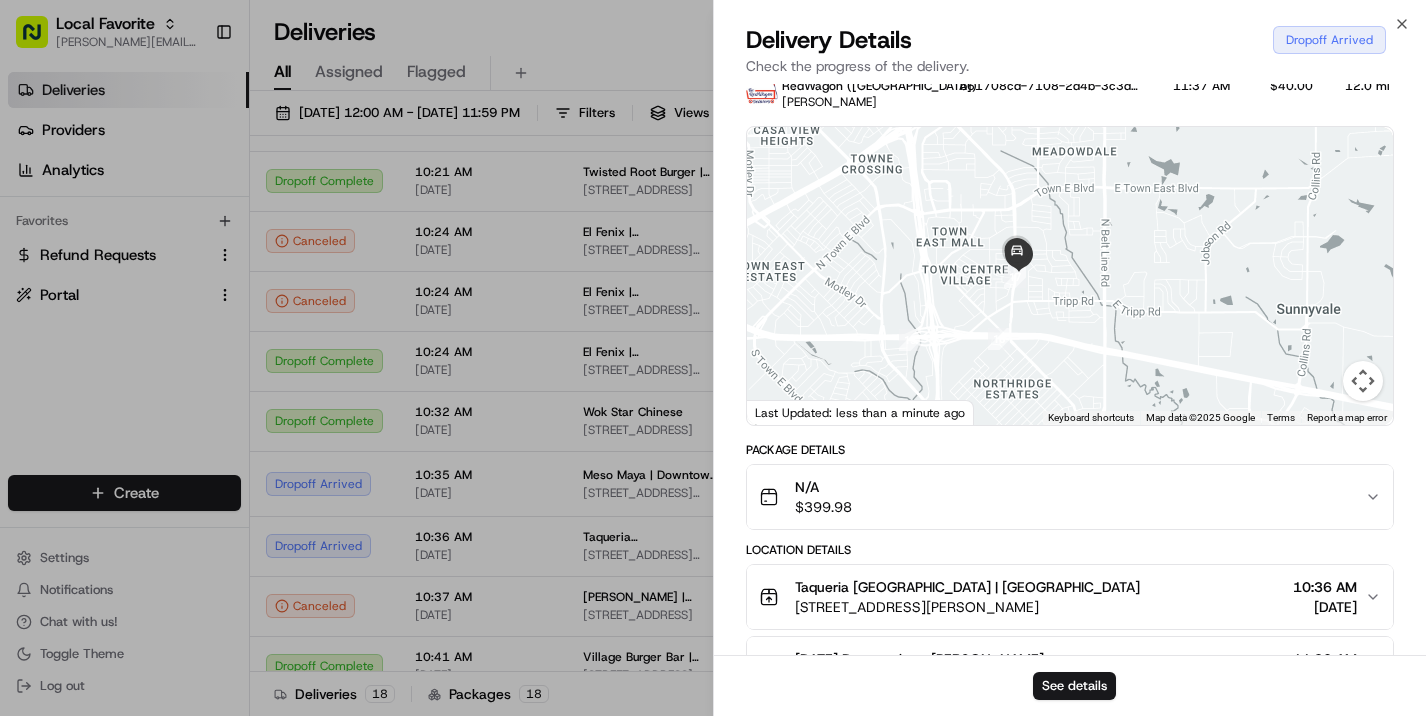 click at bounding box center [1070, 276] 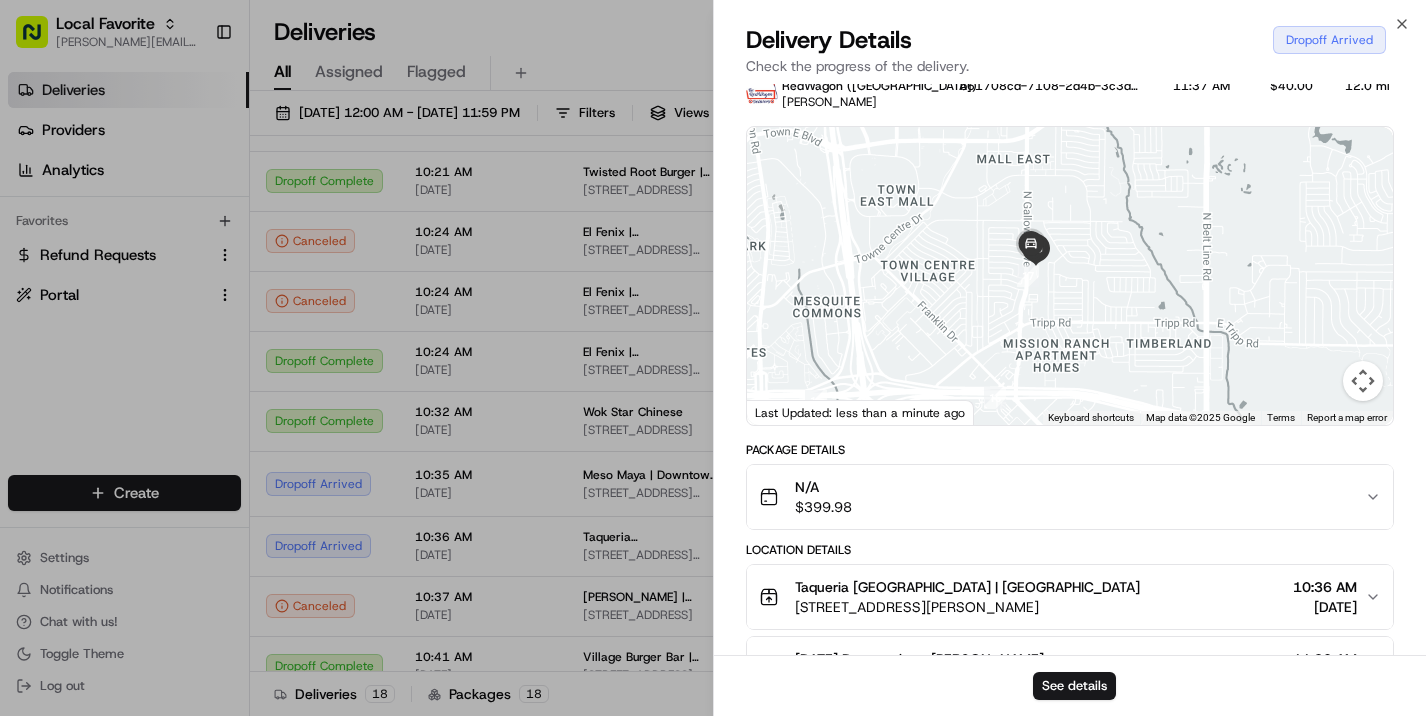 drag, startPoint x: 1027, startPoint y: 267, endPoint x: 1088, endPoint y: 269, distance: 61.03278 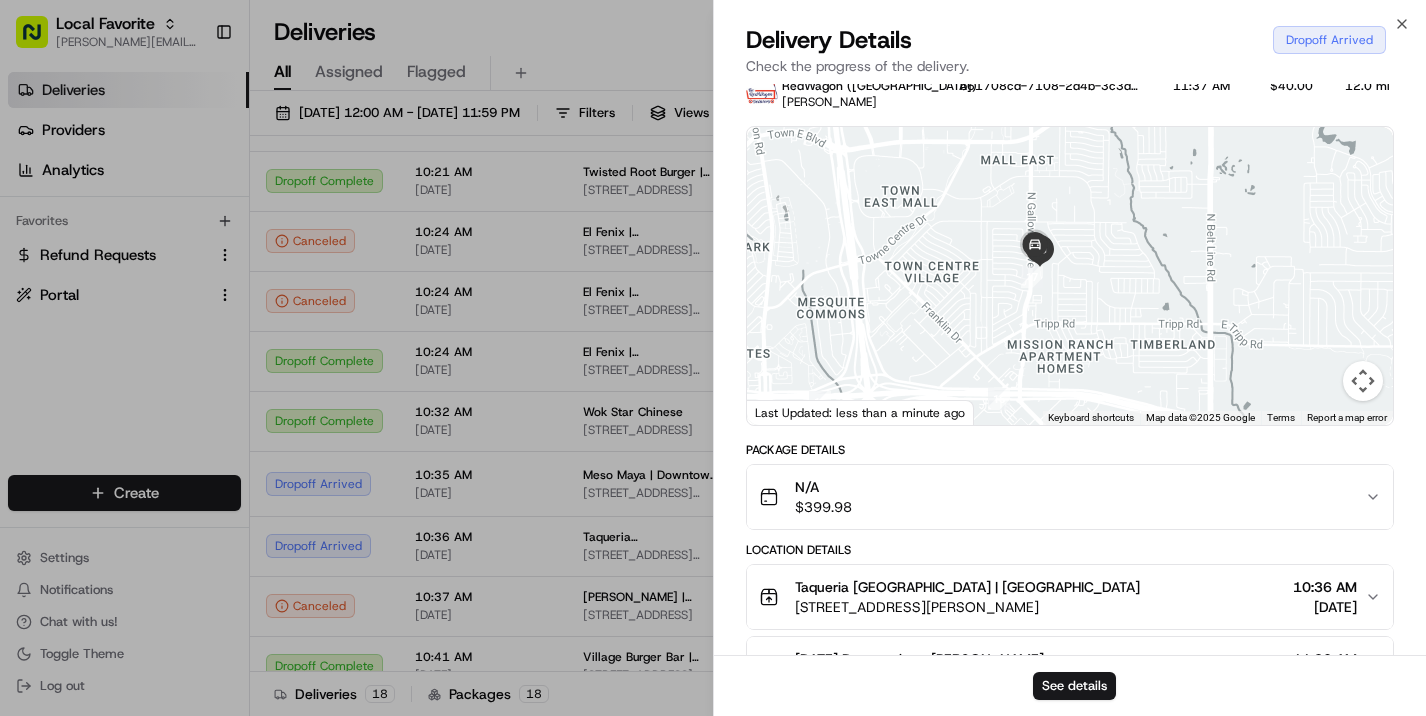 click at bounding box center (1070, 276) 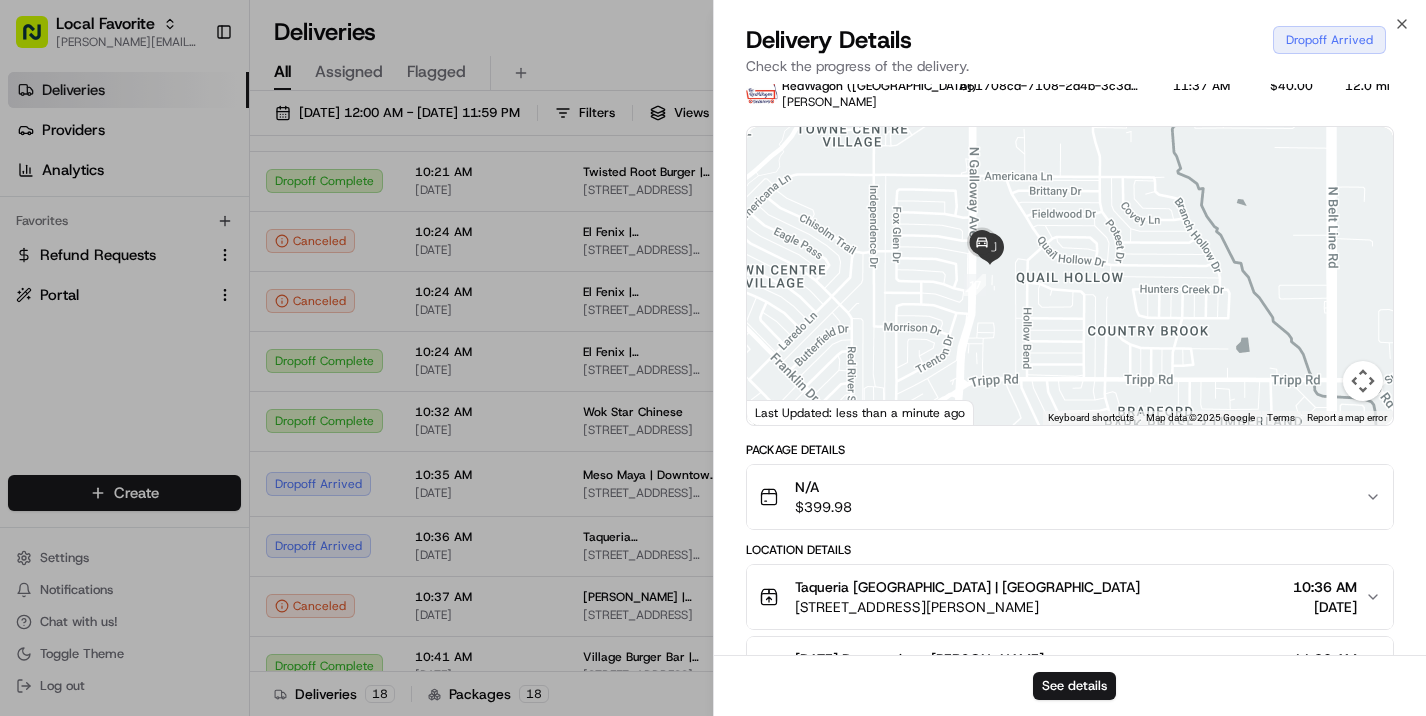 click at bounding box center [1070, 276] 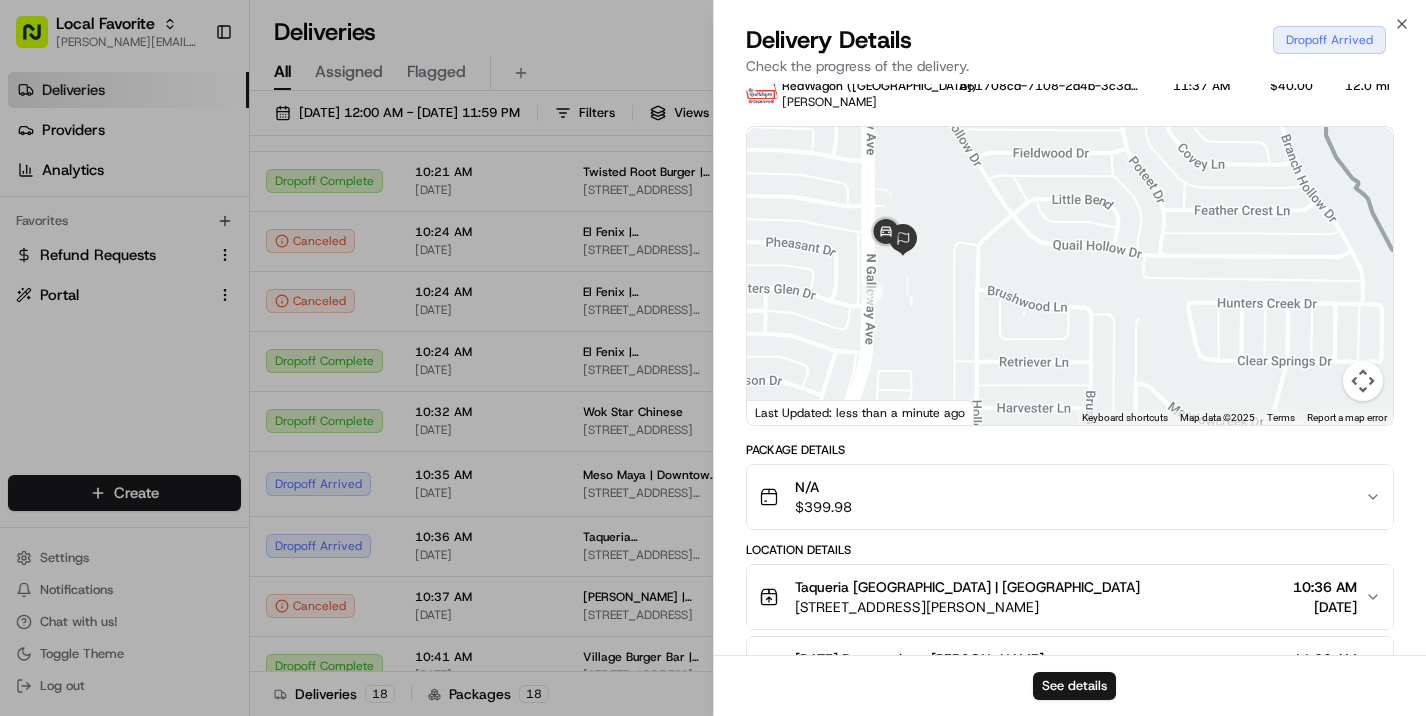 drag, startPoint x: 1054, startPoint y: 290, endPoint x: 1114, endPoint y: 268, distance: 63.90618 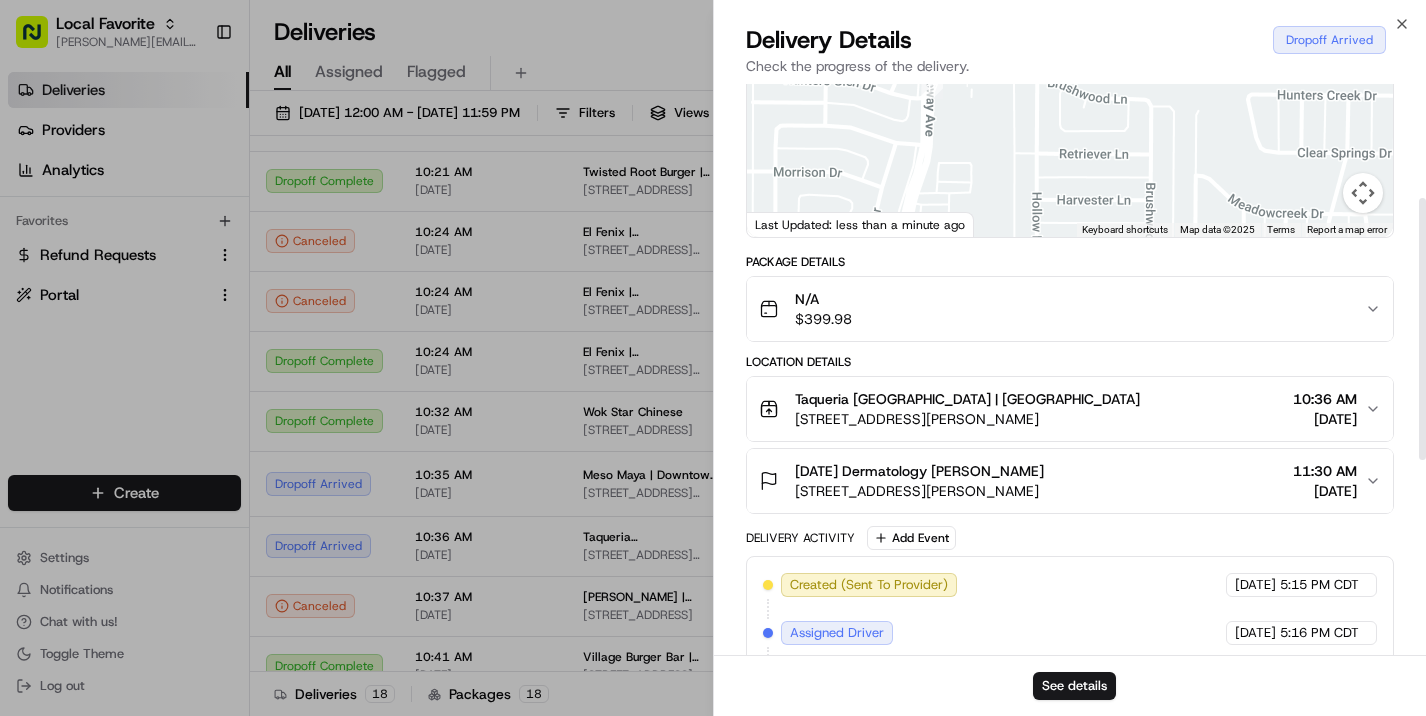 scroll, scrollTop: 199, scrollLeft: 0, axis: vertical 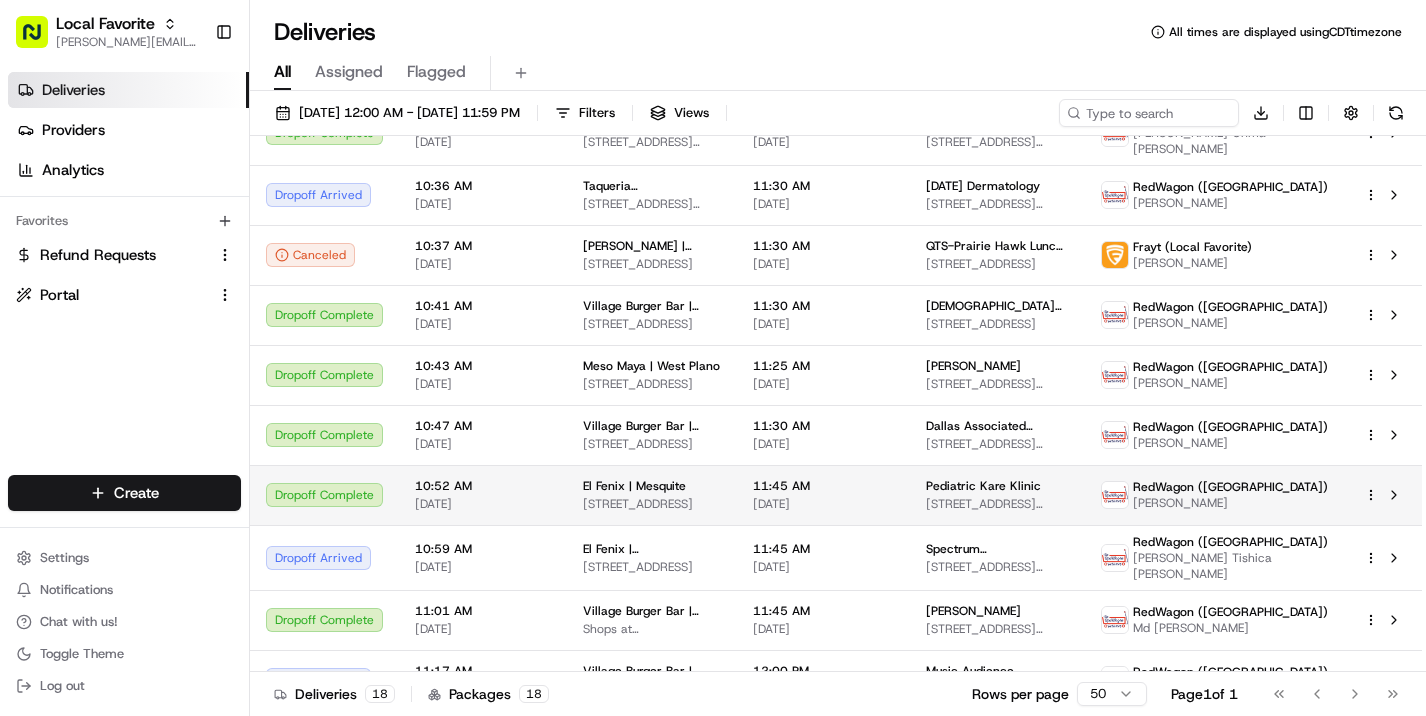 click on "El Fenix | Mesquite [STREET_ADDRESS]" at bounding box center (652, 495) 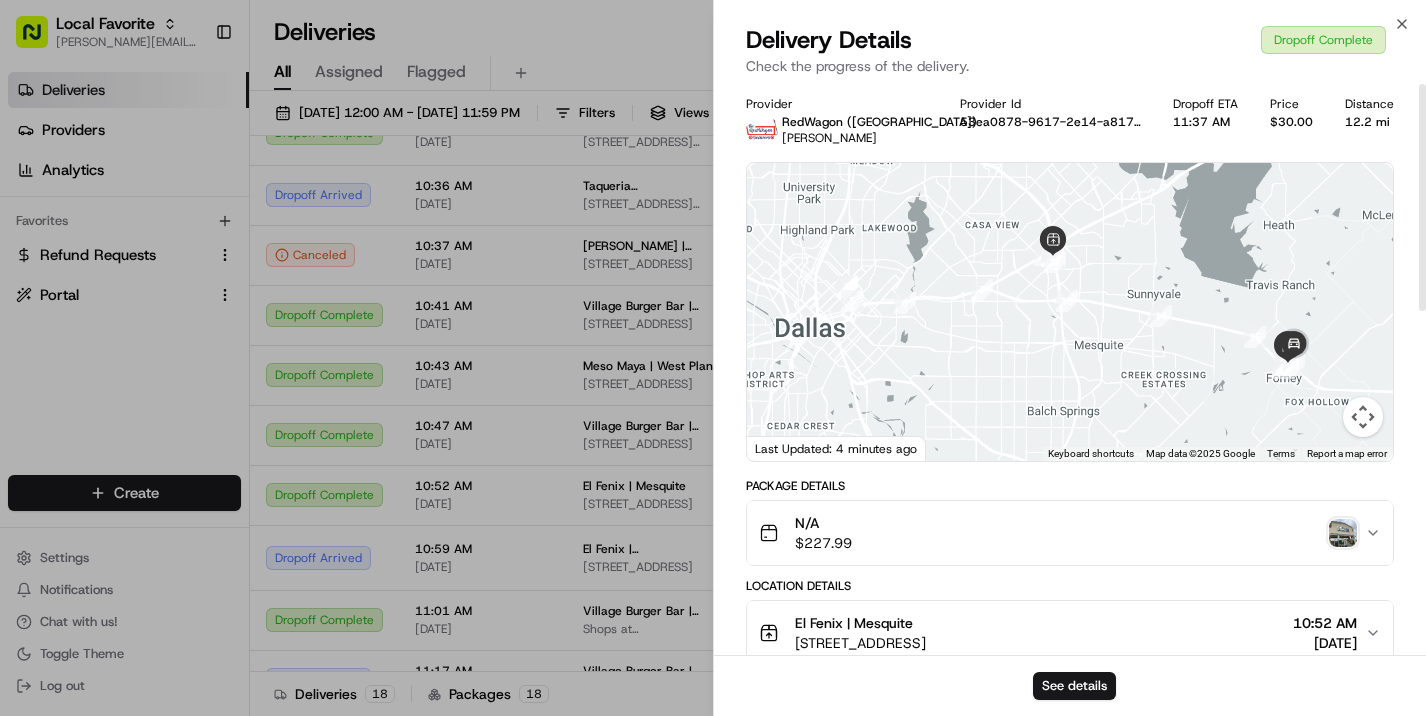 scroll, scrollTop: 0, scrollLeft: 0, axis: both 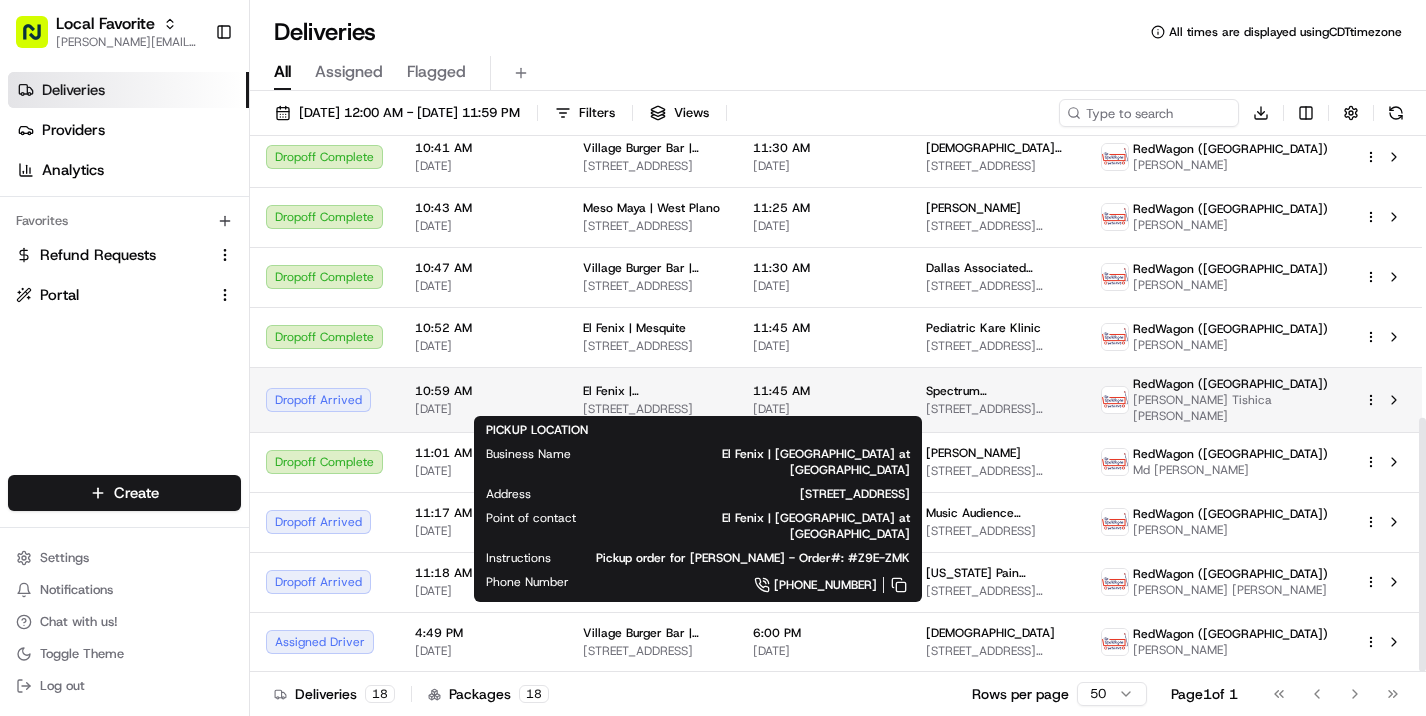 click on "[STREET_ADDRESS]" at bounding box center [652, 409] 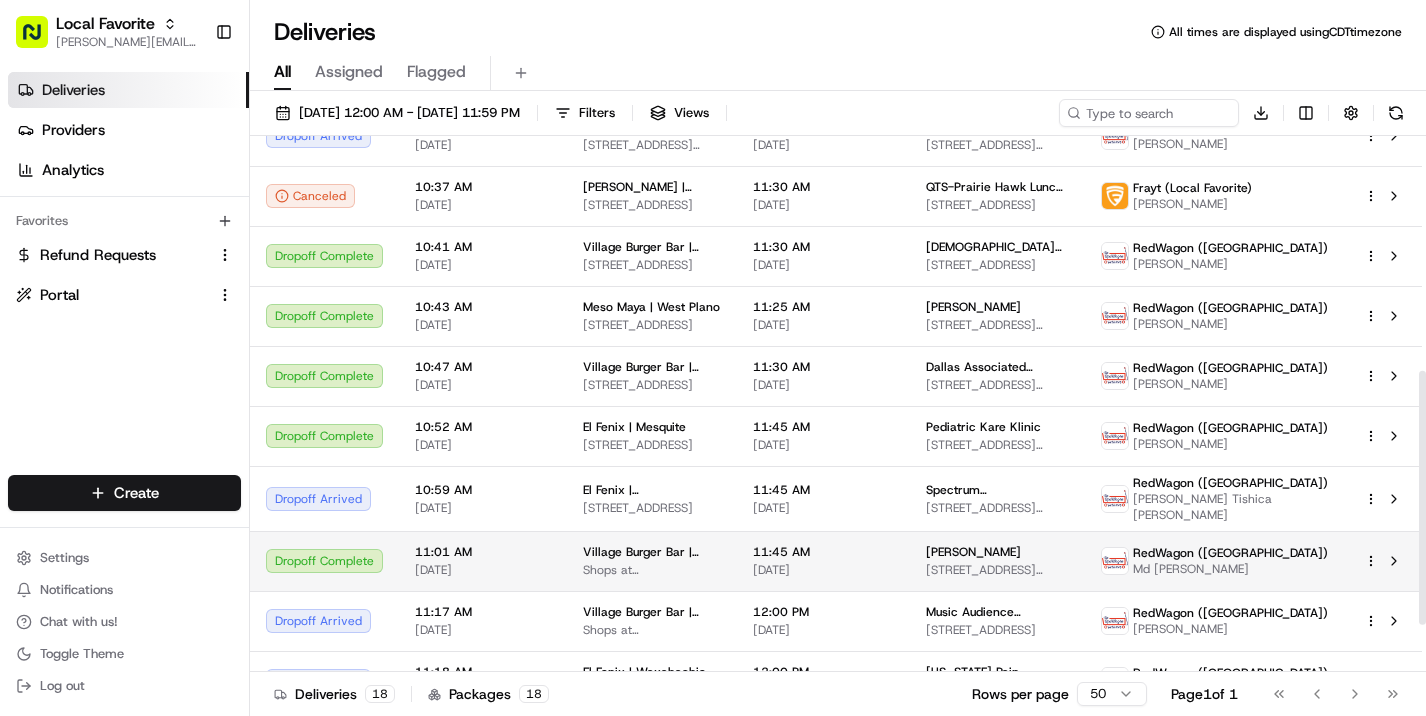 scroll, scrollTop: 435, scrollLeft: 0, axis: vertical 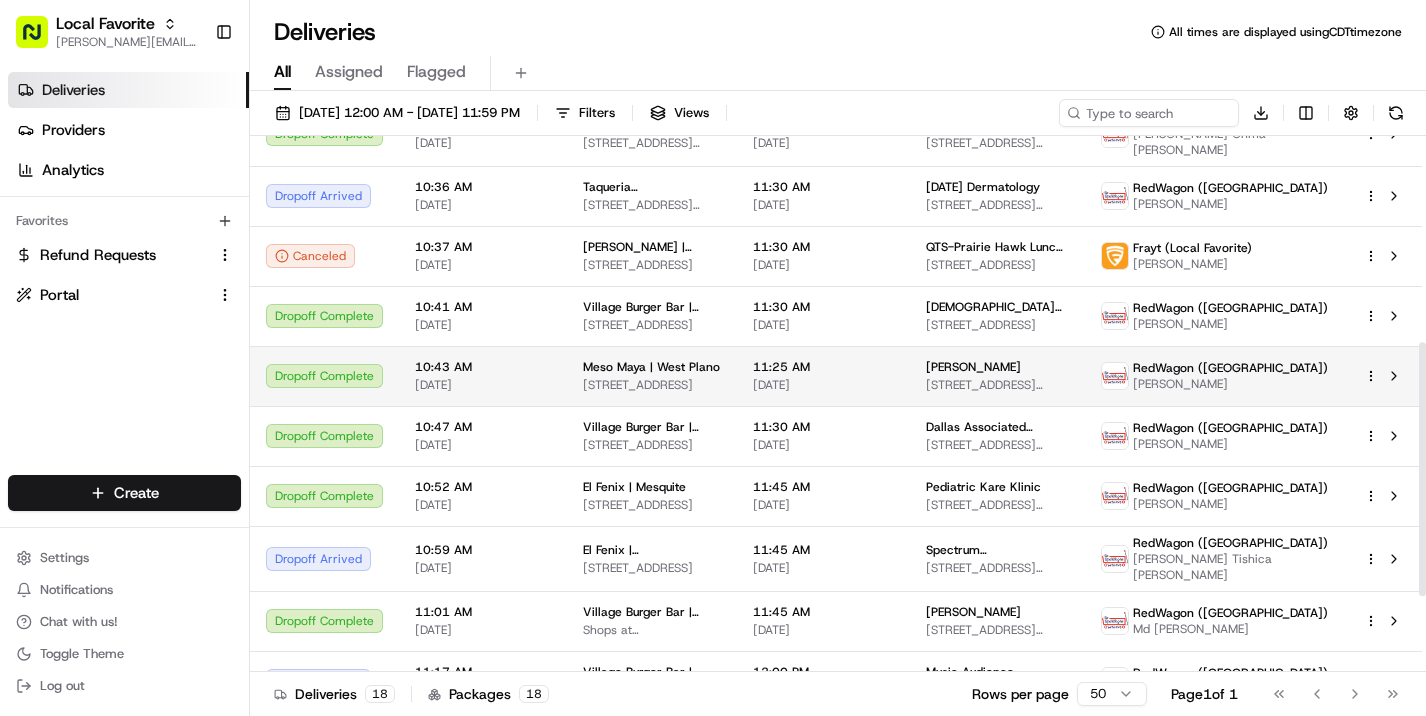 click on "[STREET_ADDRESS]" at bounding box center (652, 385) 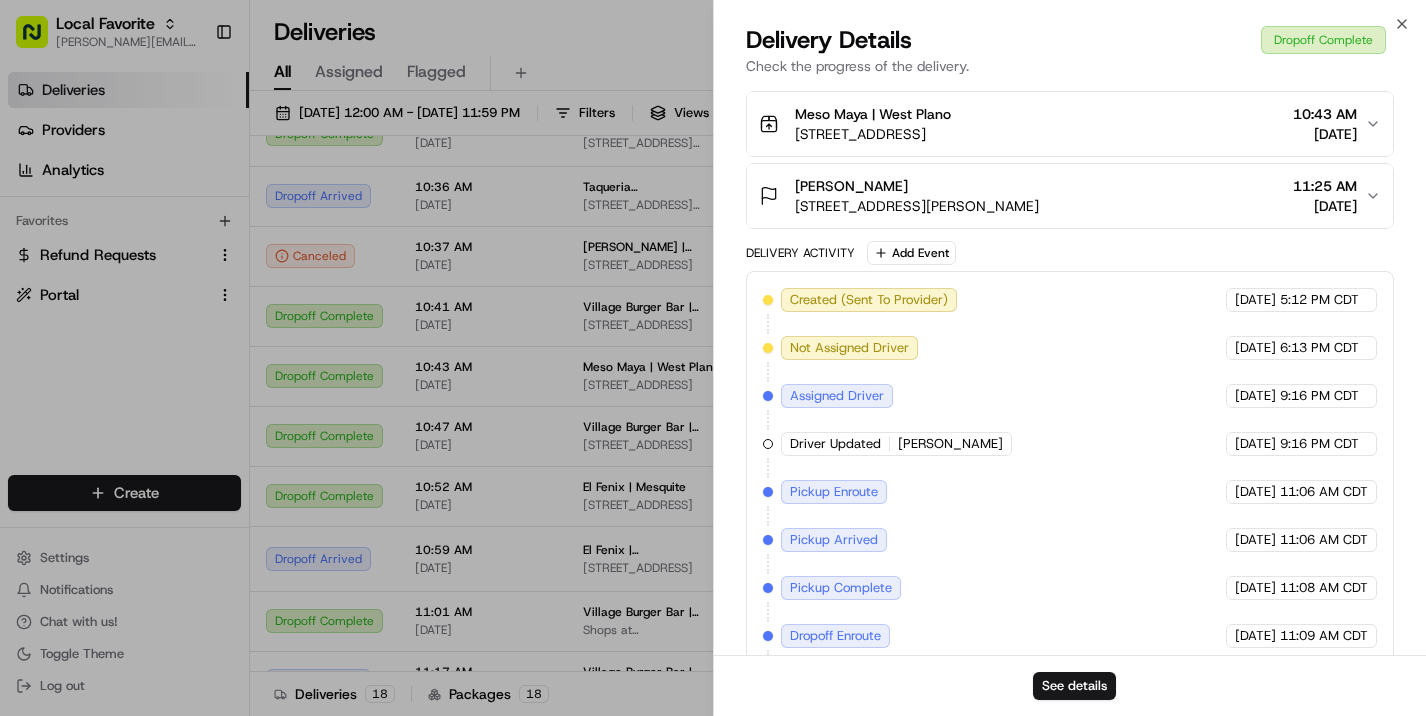 scroll, scrollTop: 627, scrollLeft: 0, axis: vertical 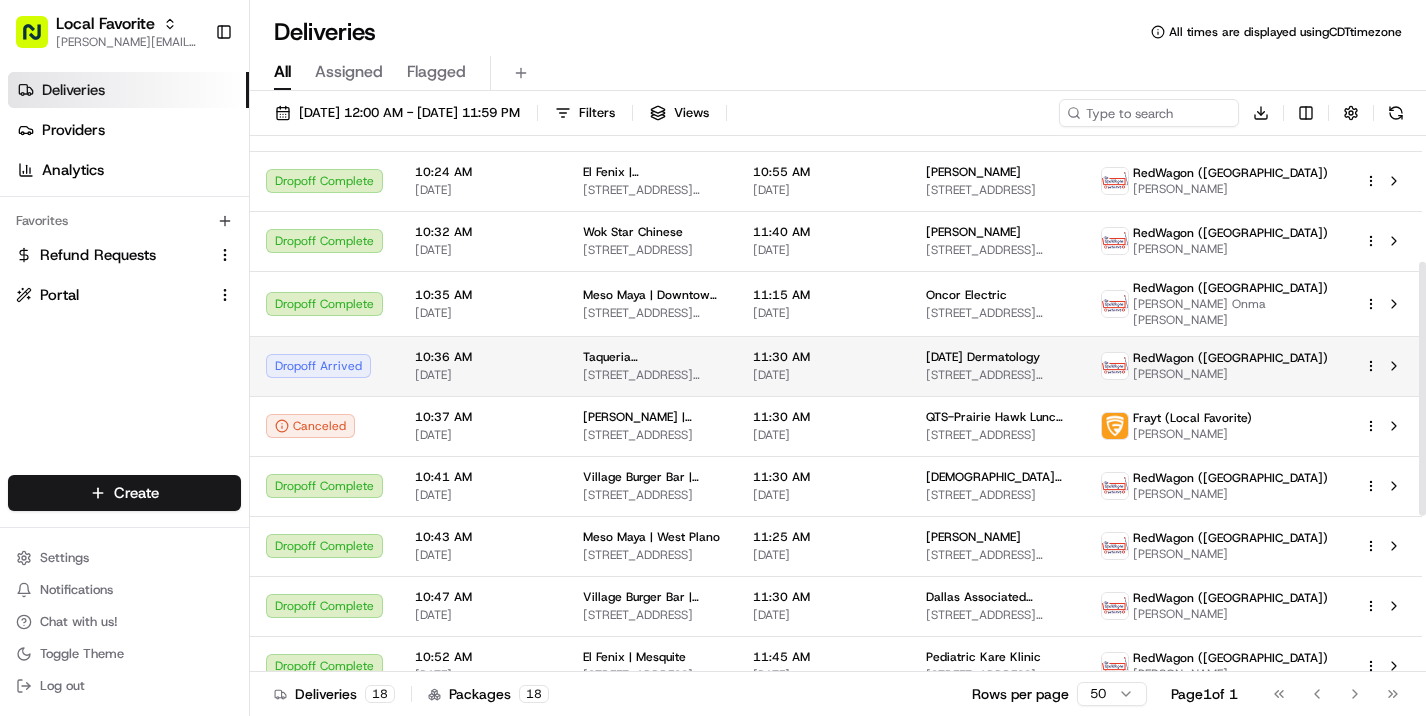 click on "[STREET_ADDRESS][PERSON_NAME]" at bounding box center (652, 375) 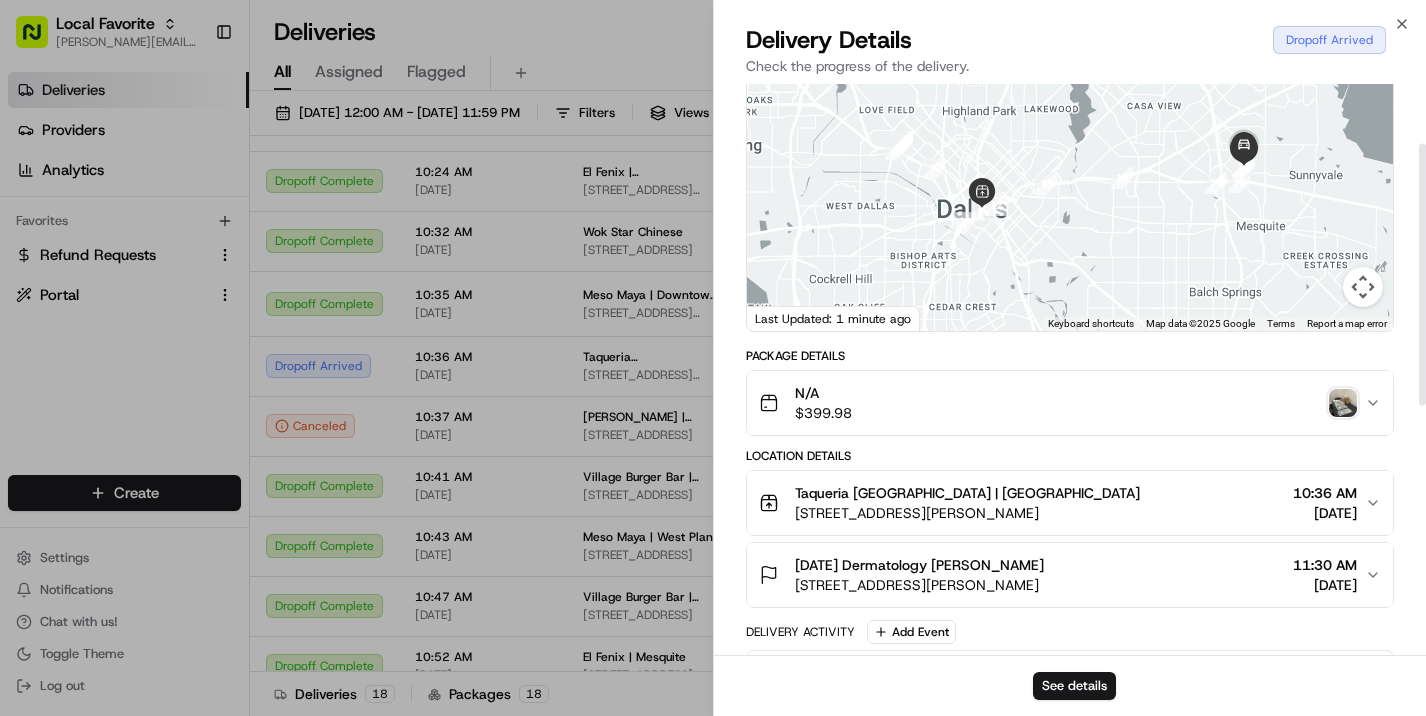 scroll, scrollTop: 132, scrollLeft: 0, axis: vertical 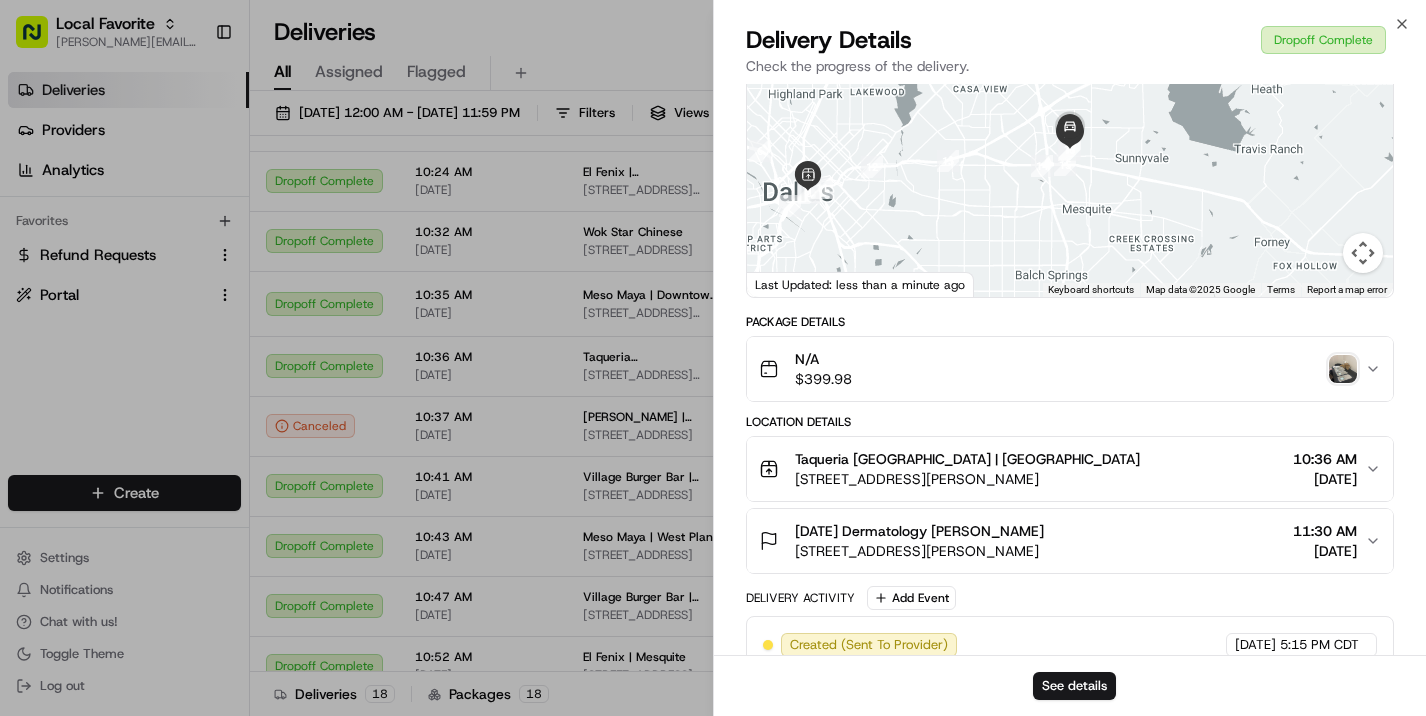 click at bounding box center [1343, 369] 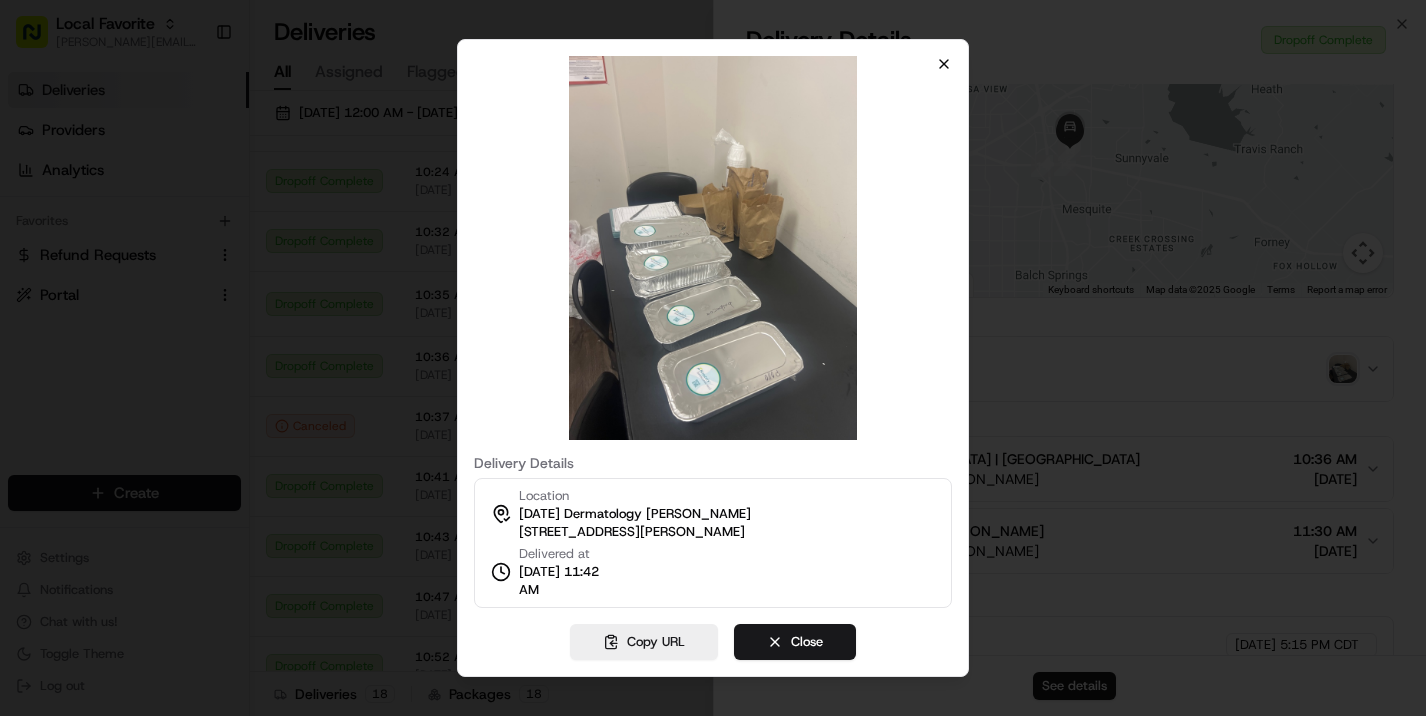 click 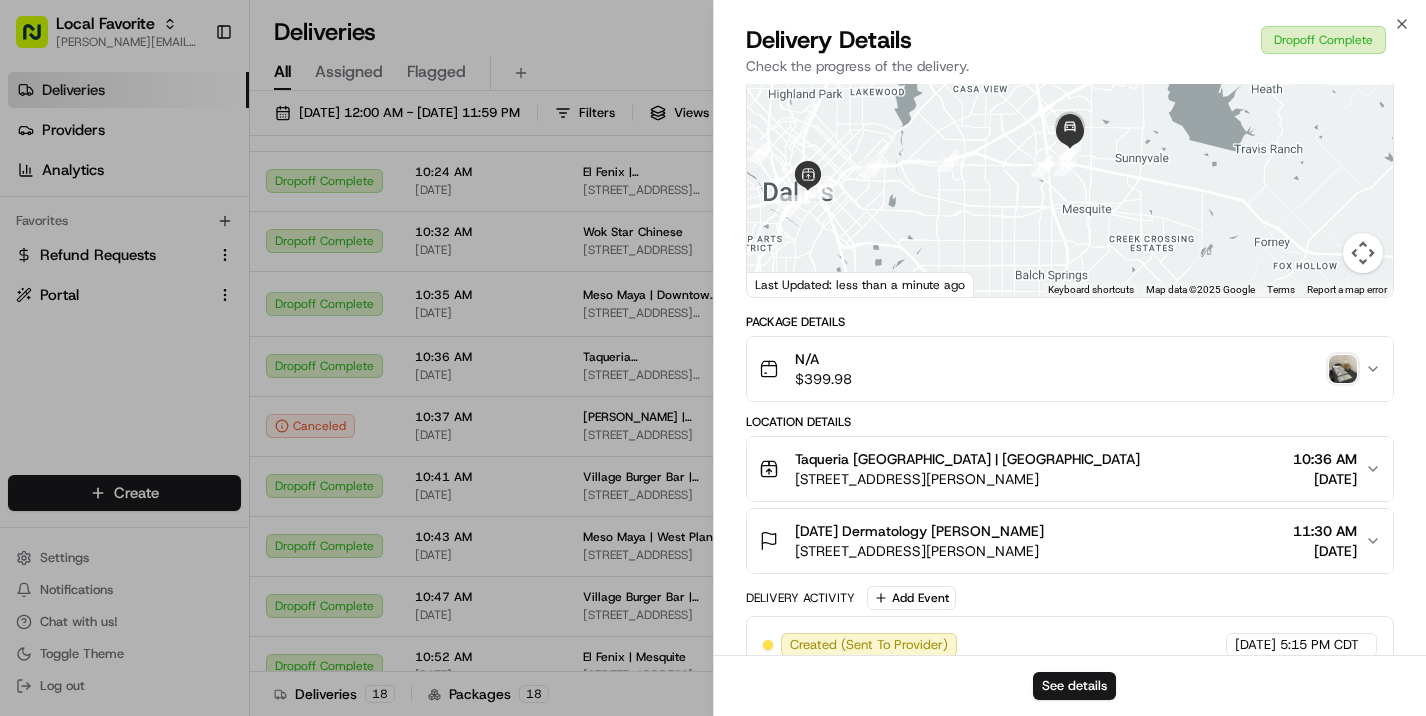 click at bounding box center (1343, 369) 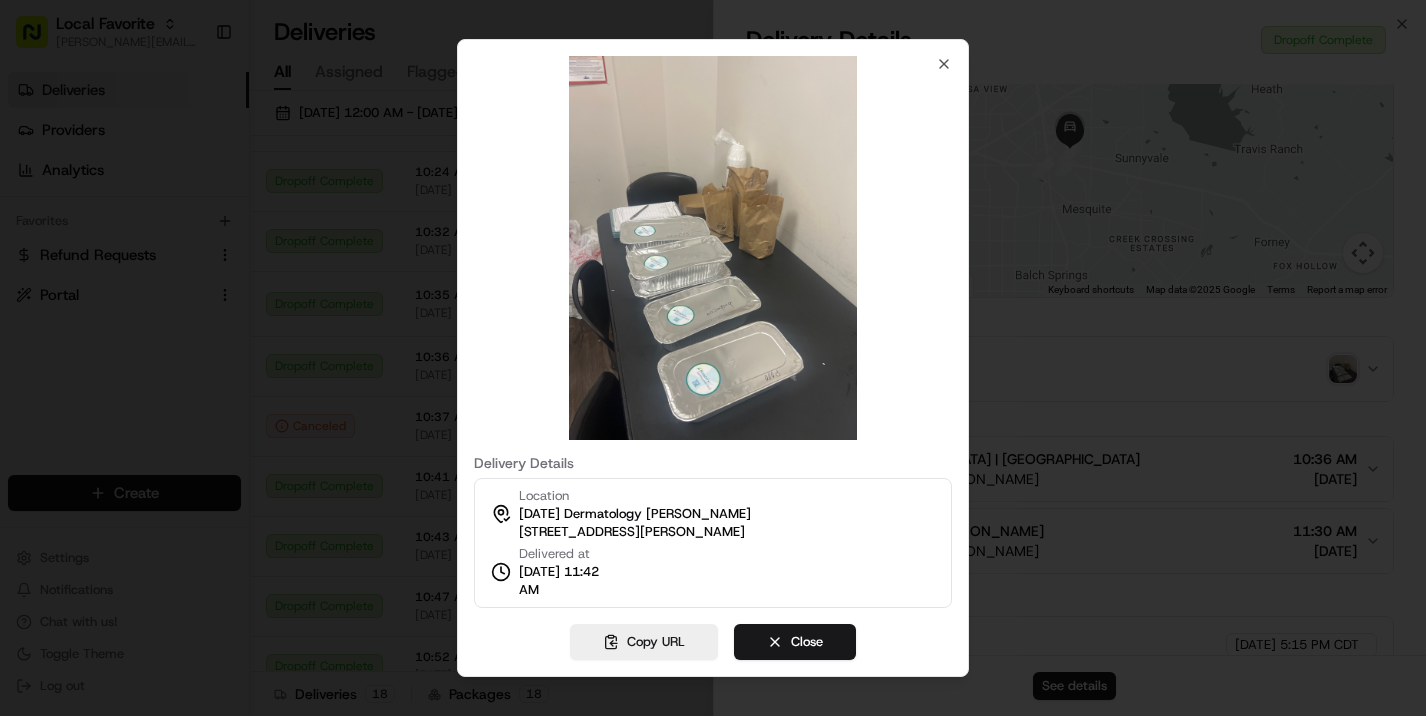 click at bounding box center (713, 248) 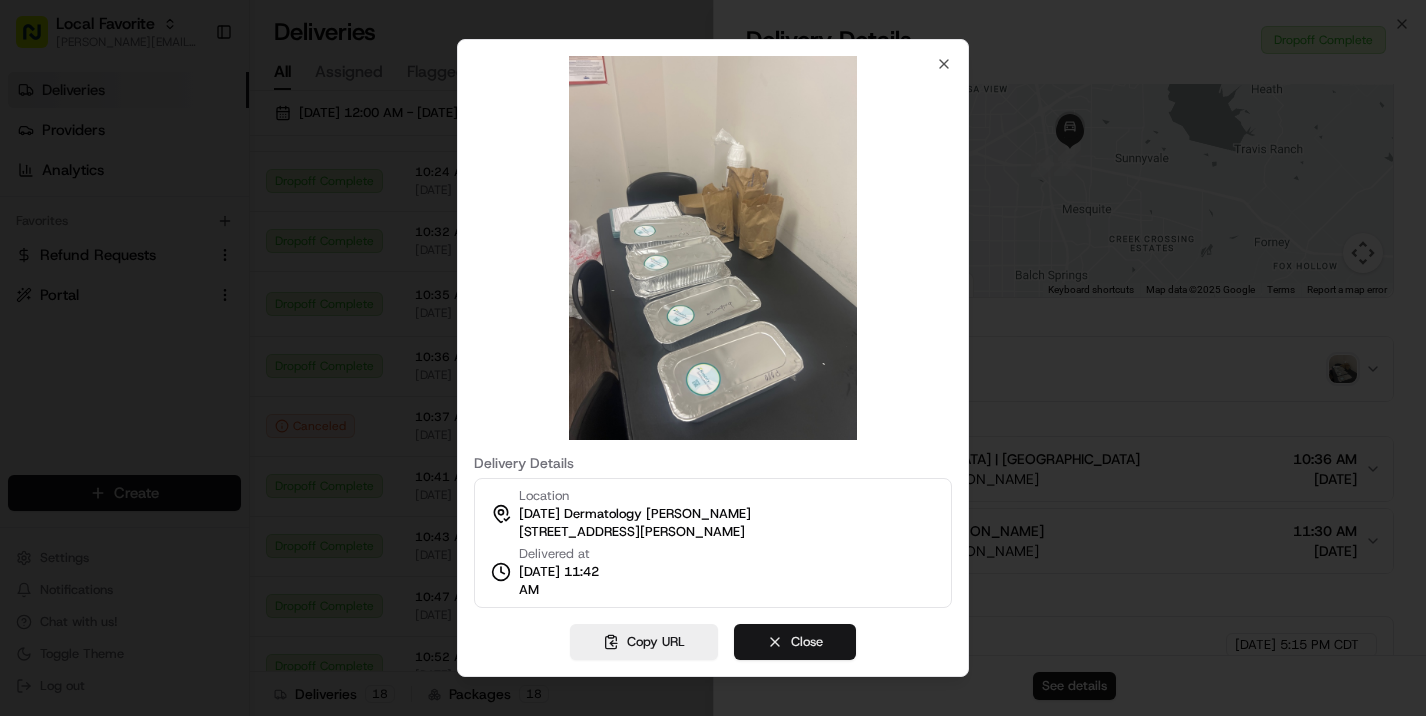 click on "Close" at bounding box center (795, 642) 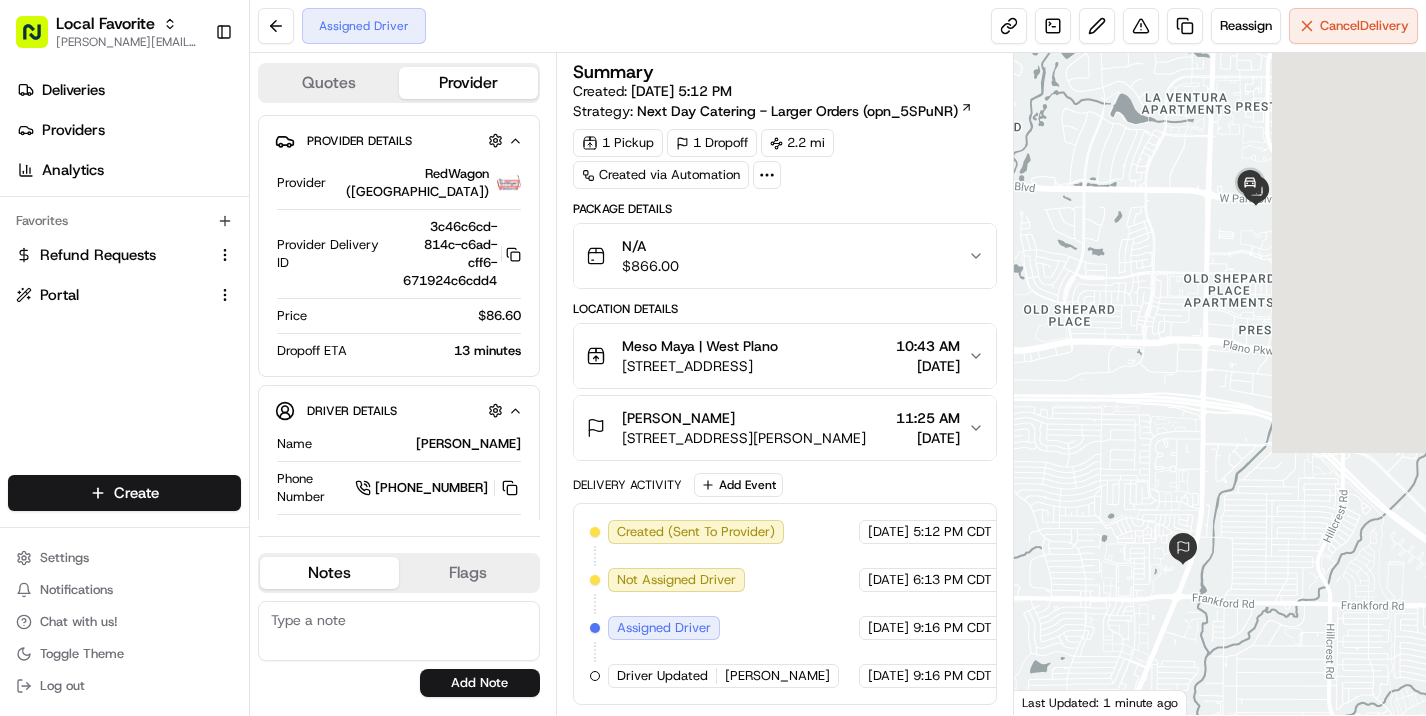 scroll, scrollTop: 0, scrollLeft: 0, axis: both 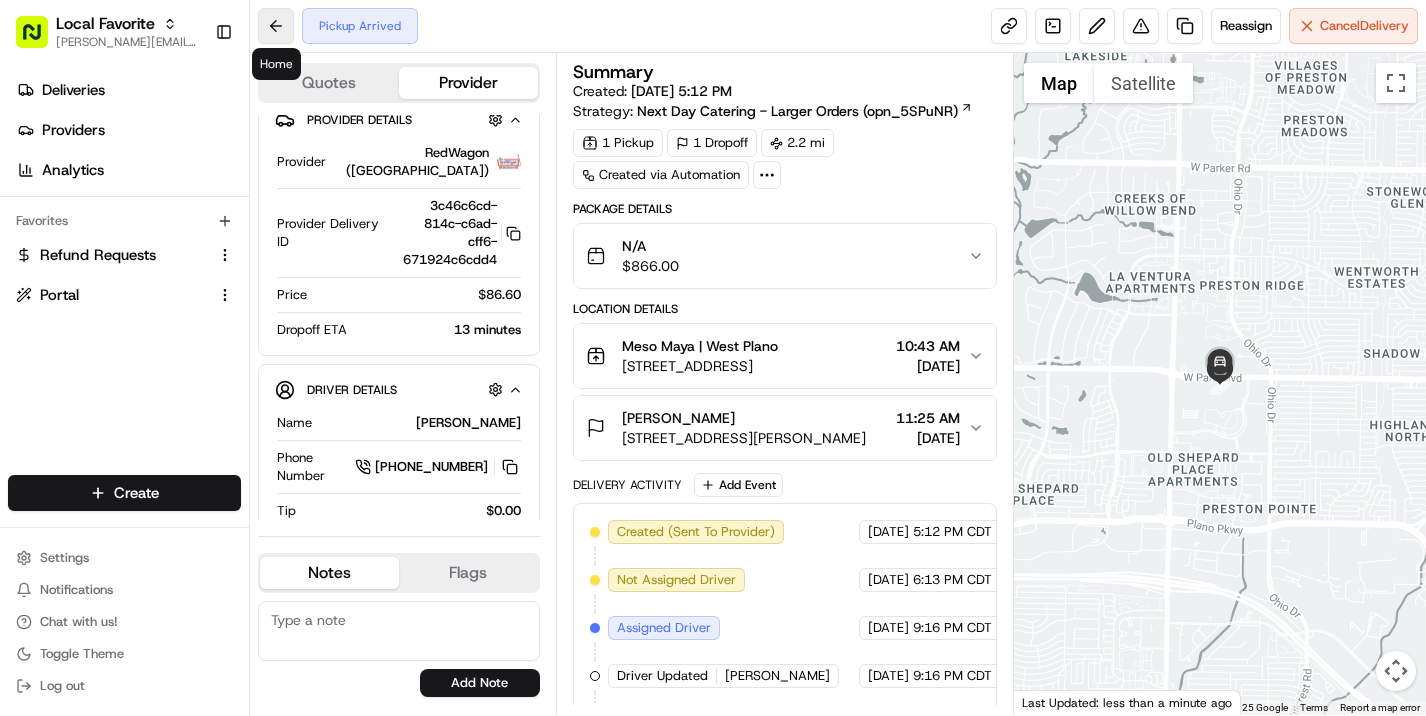 click at bounding box center (276, 26) 